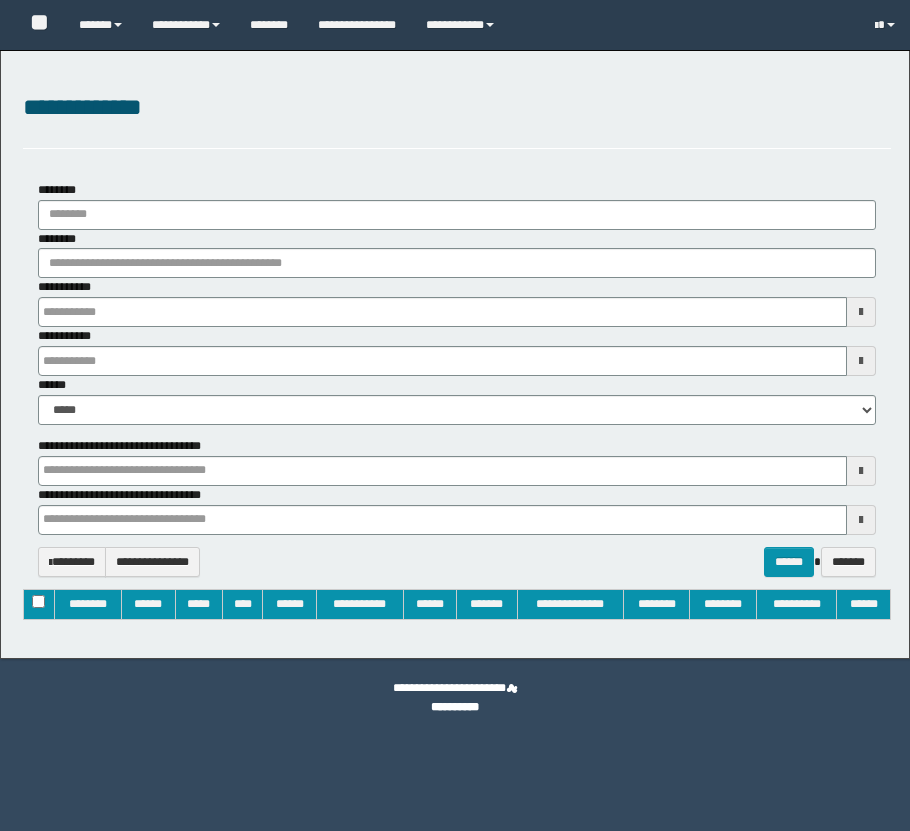 type on "**********" 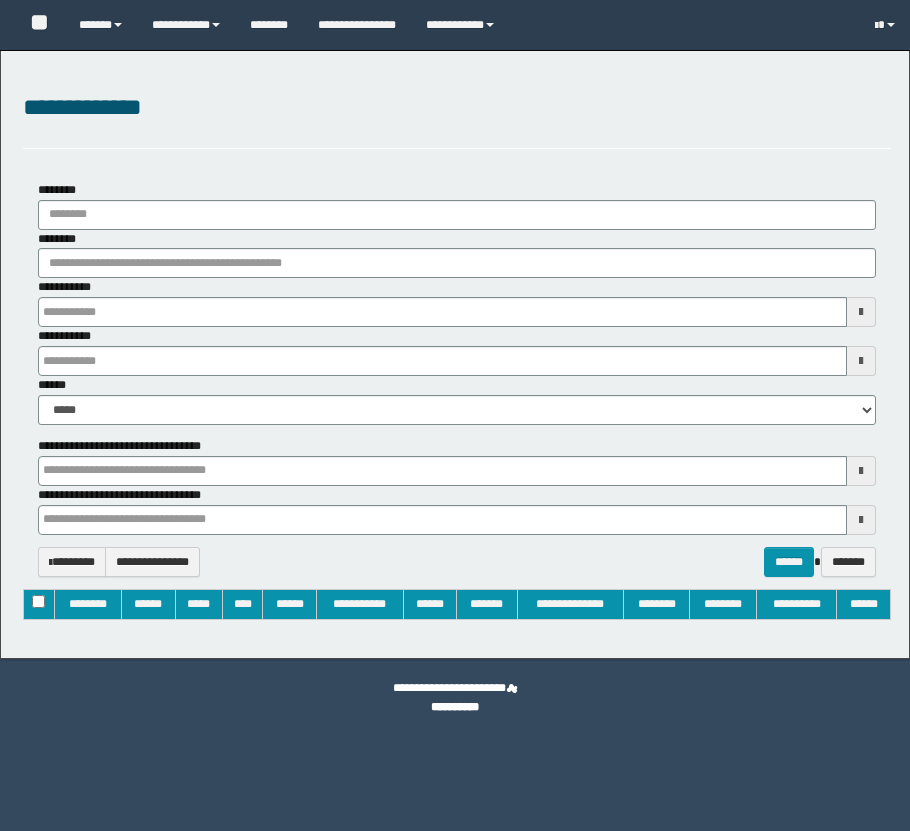type on "**********" 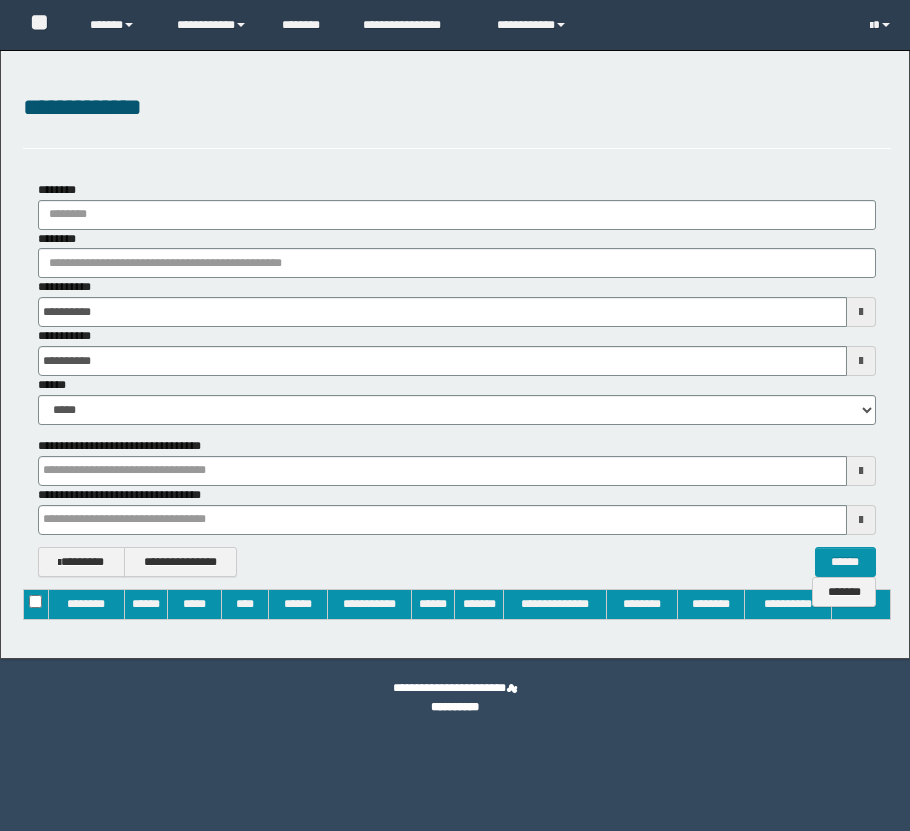scroll, scrollTop: 0, scrollLeft: 0, axis: both 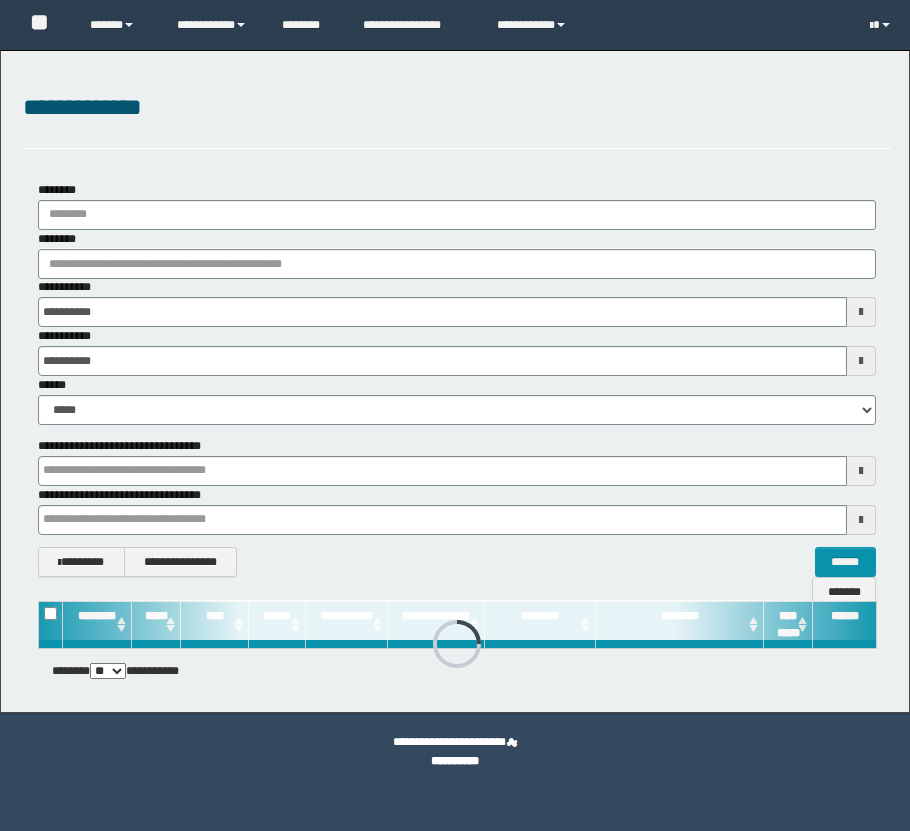 type 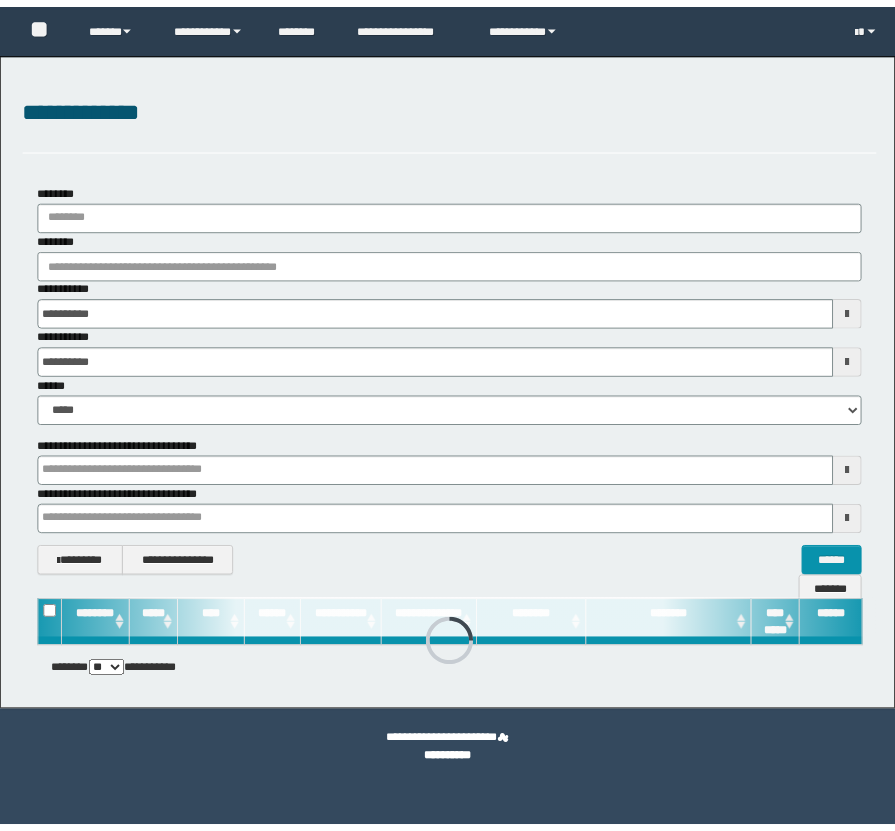 scroll, scrollTop: 0, scrollLeft: 0, axis: both 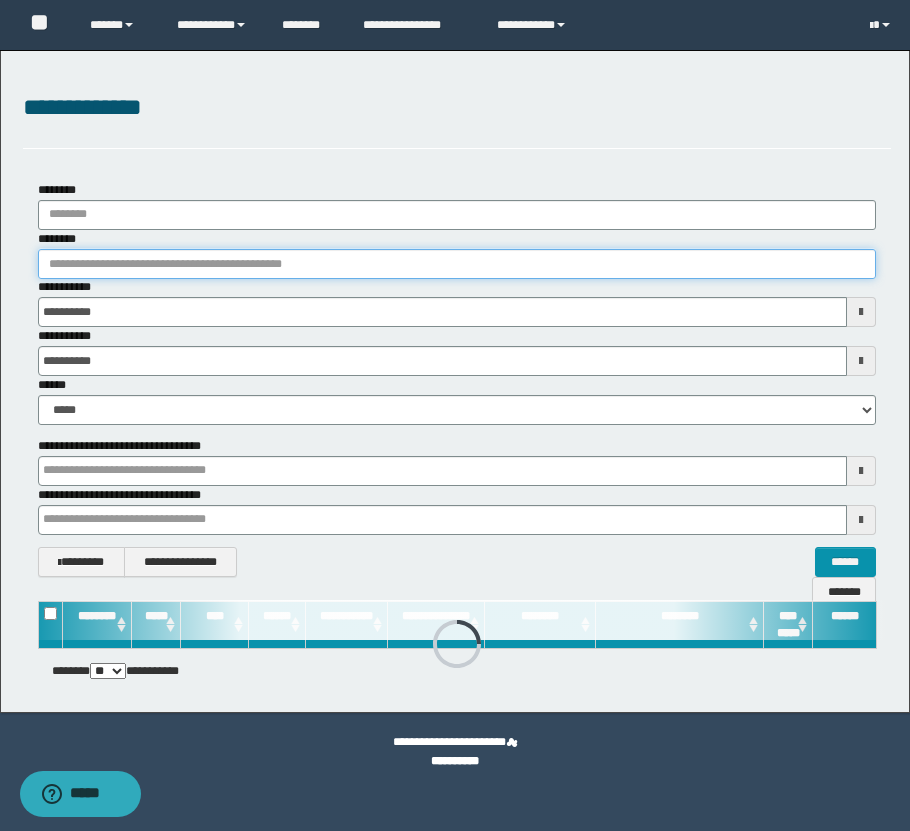 click on "********" at bounding box center [457, 264] 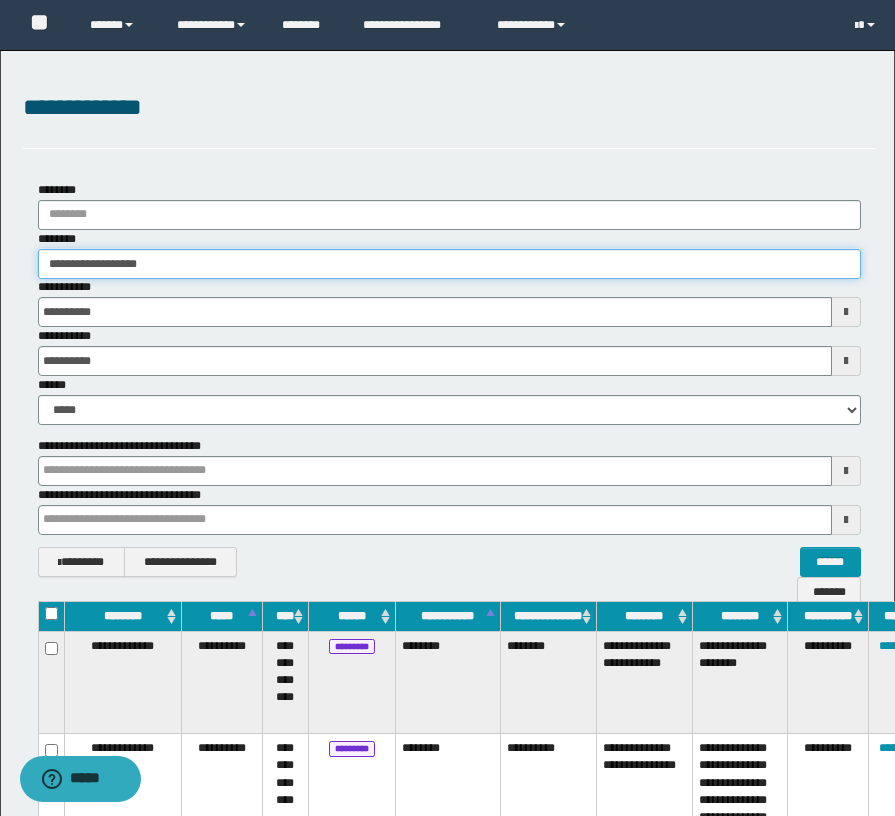 type on "**********" 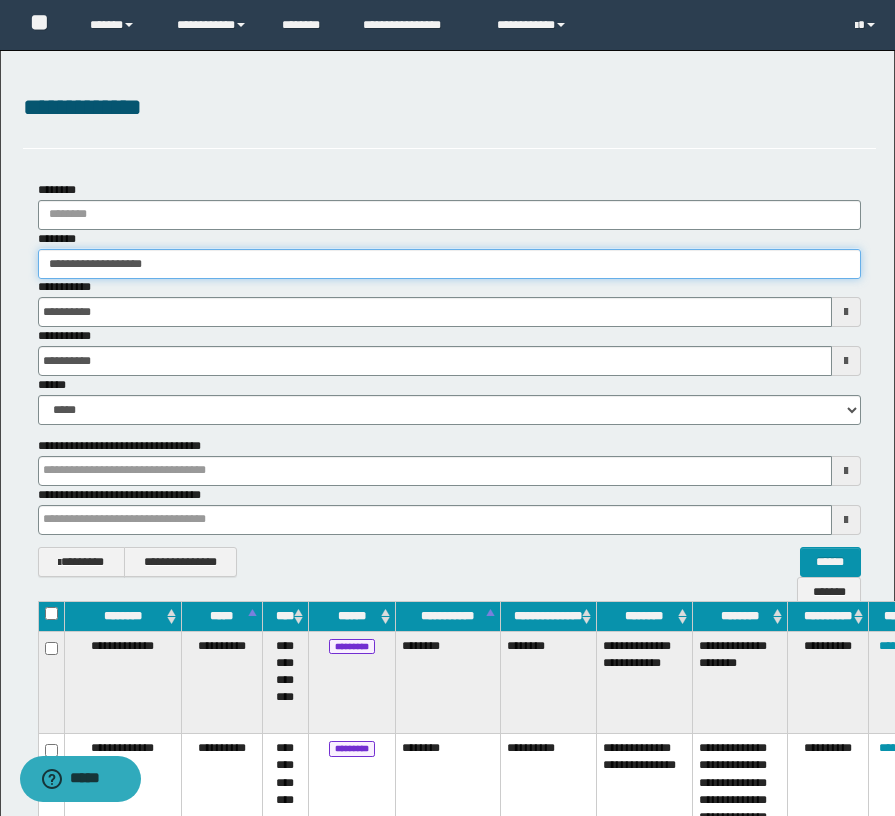 type on "**********" 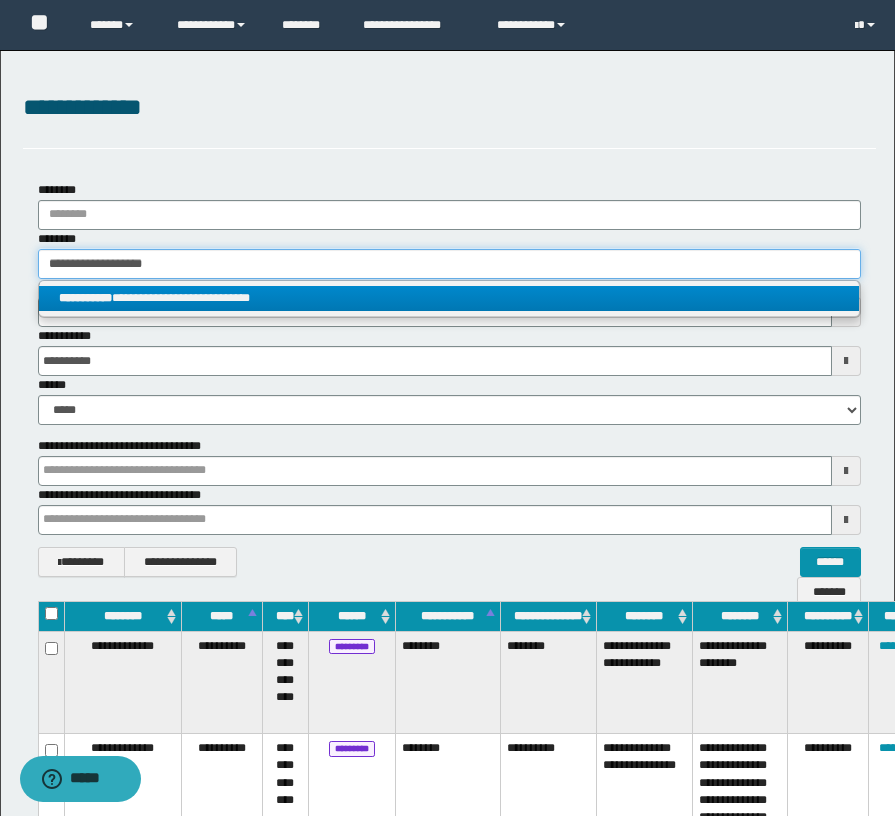 type on "**********" 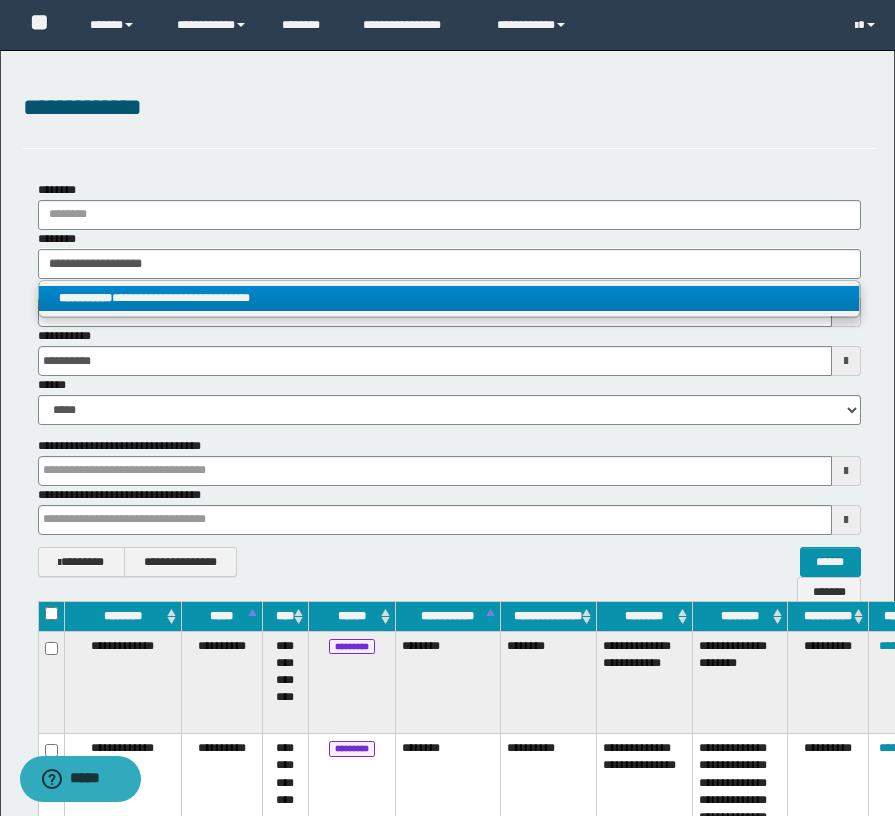 click on "**********" at bounding box center [449, 298] 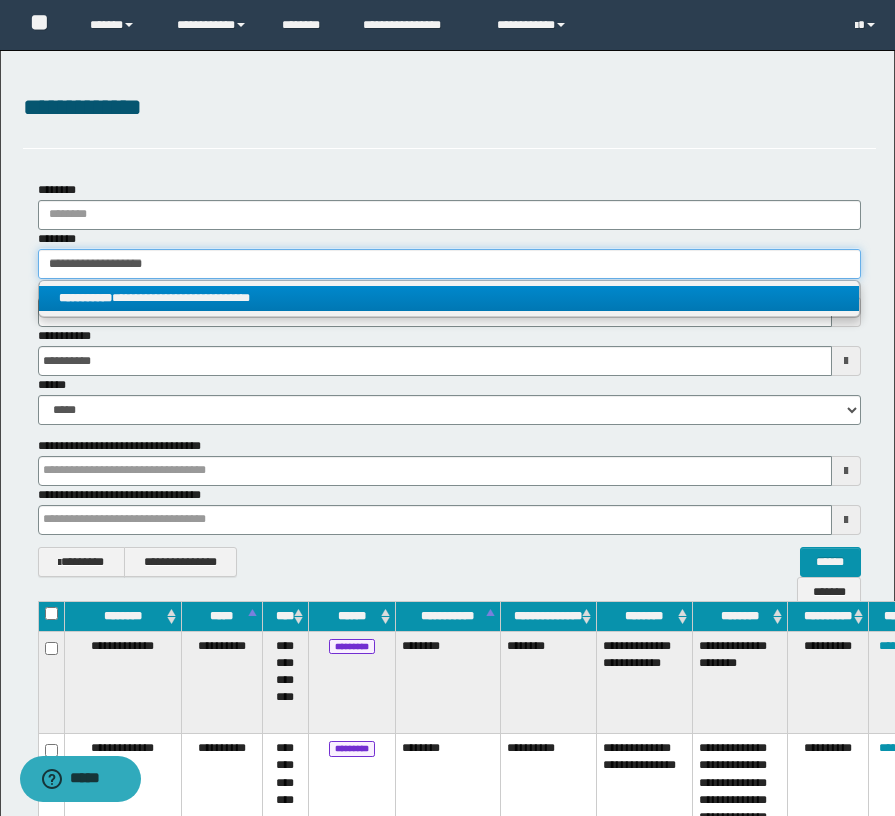 type 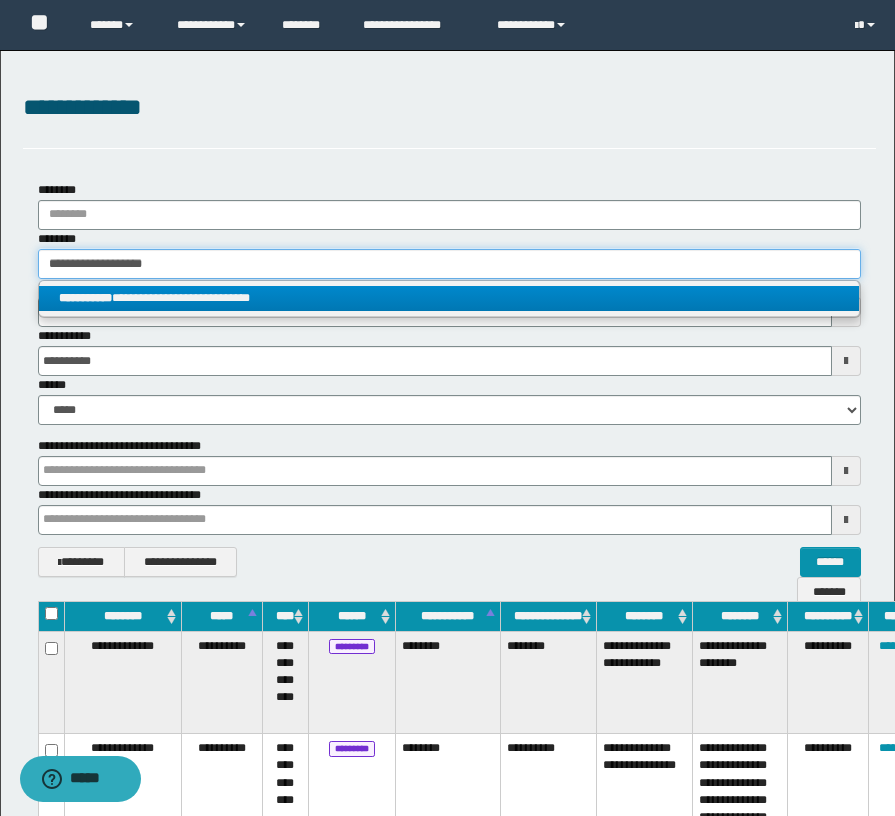 type 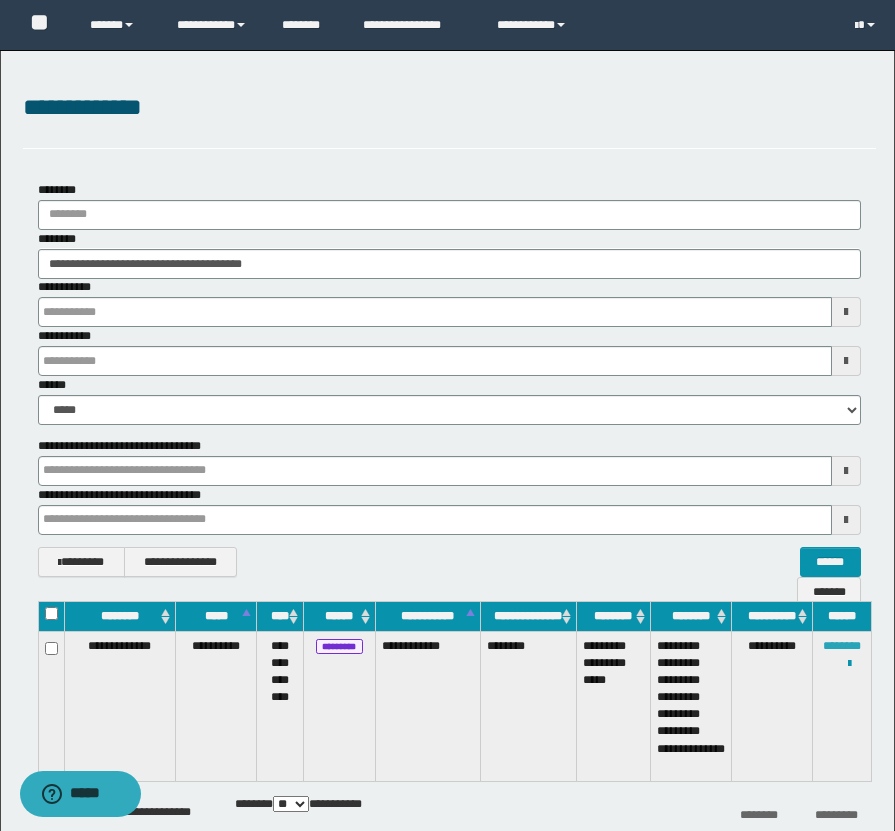 click on "********" at bounding box center (842, 646) 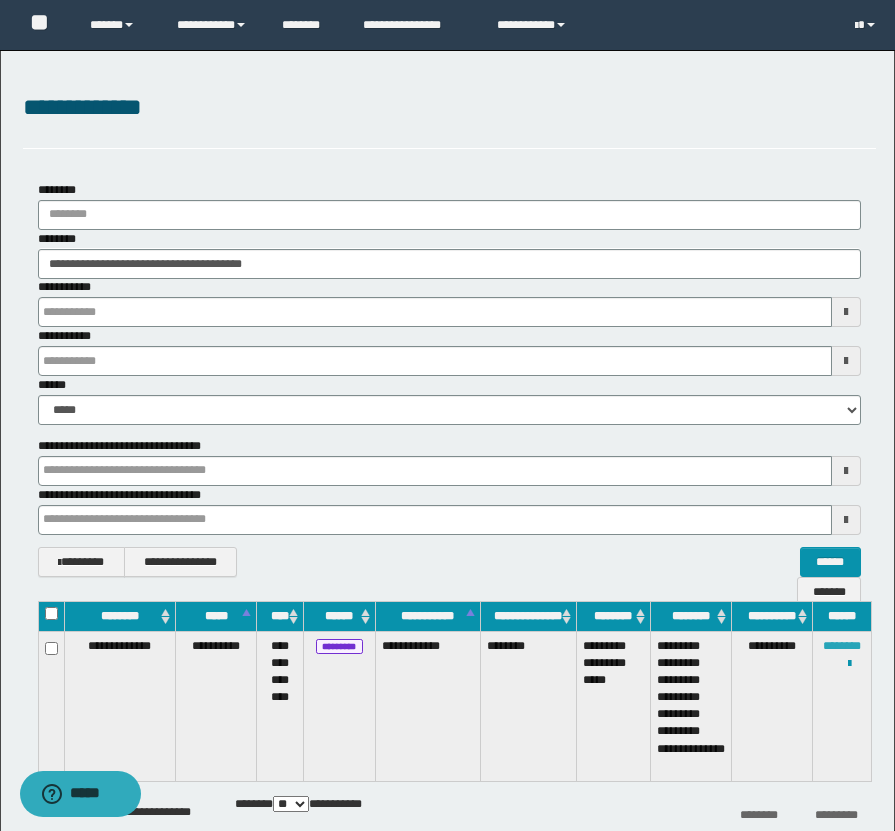 type 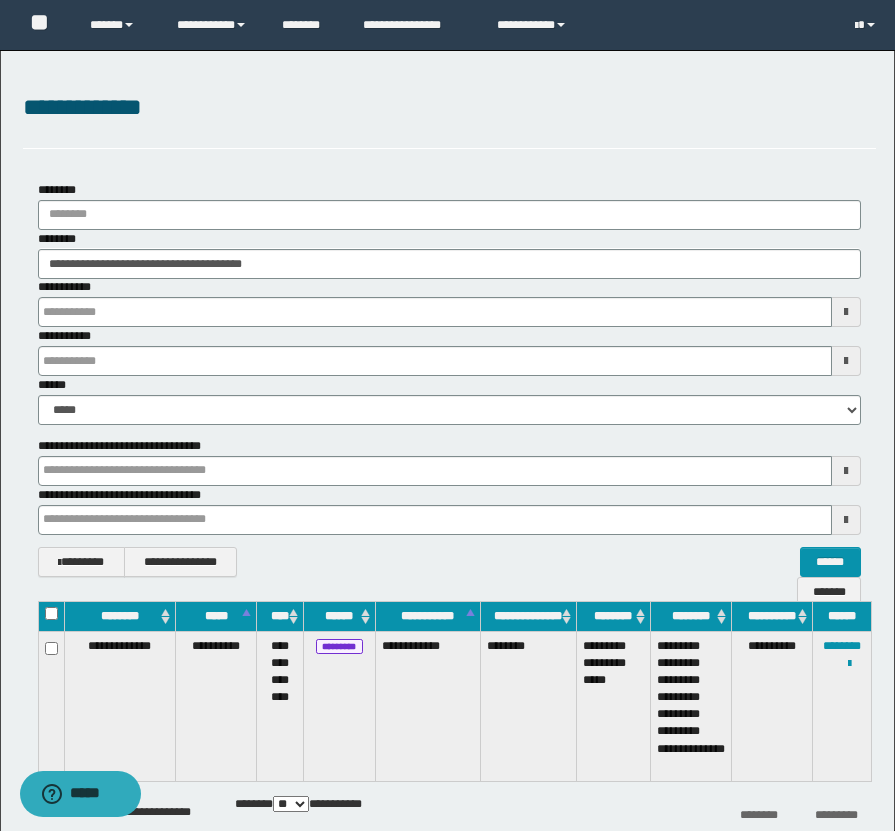 type 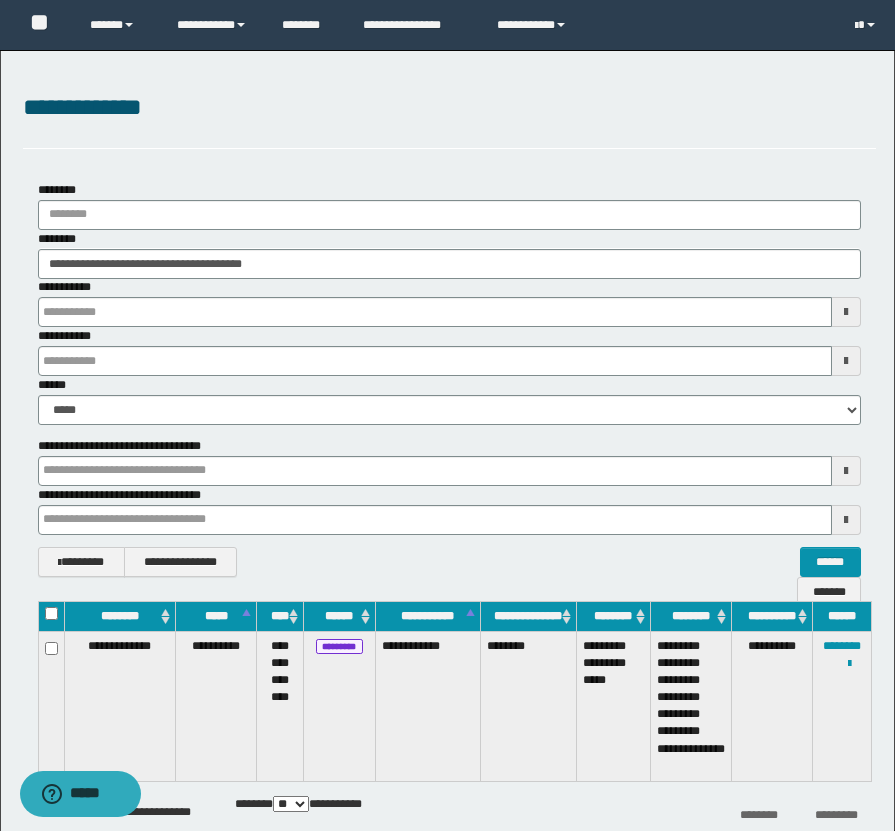 type 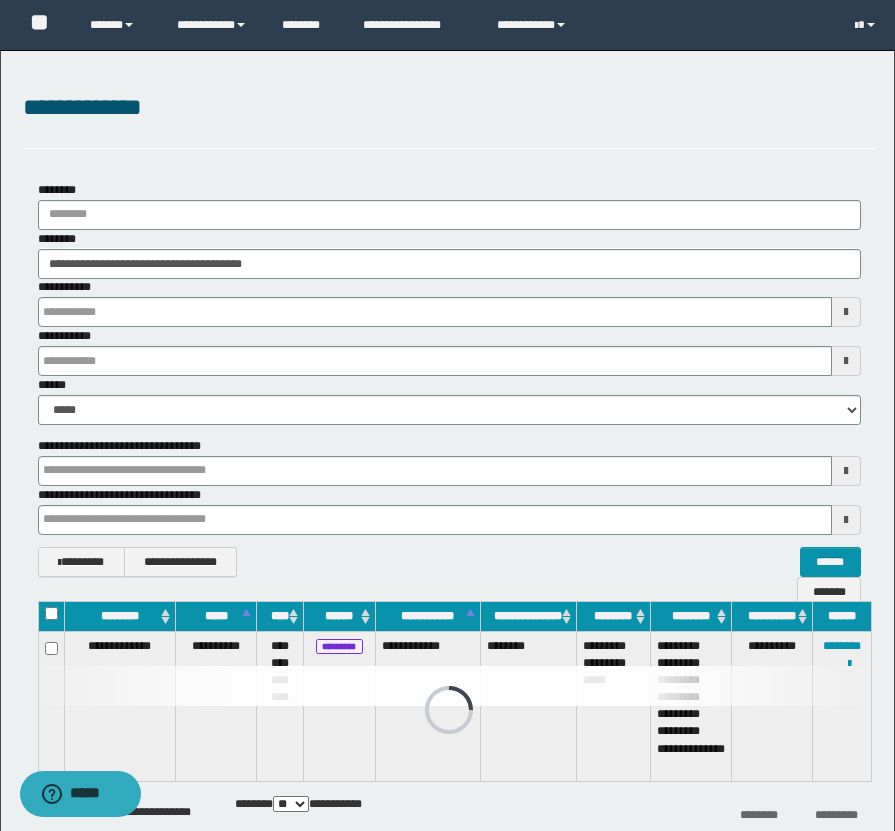 type 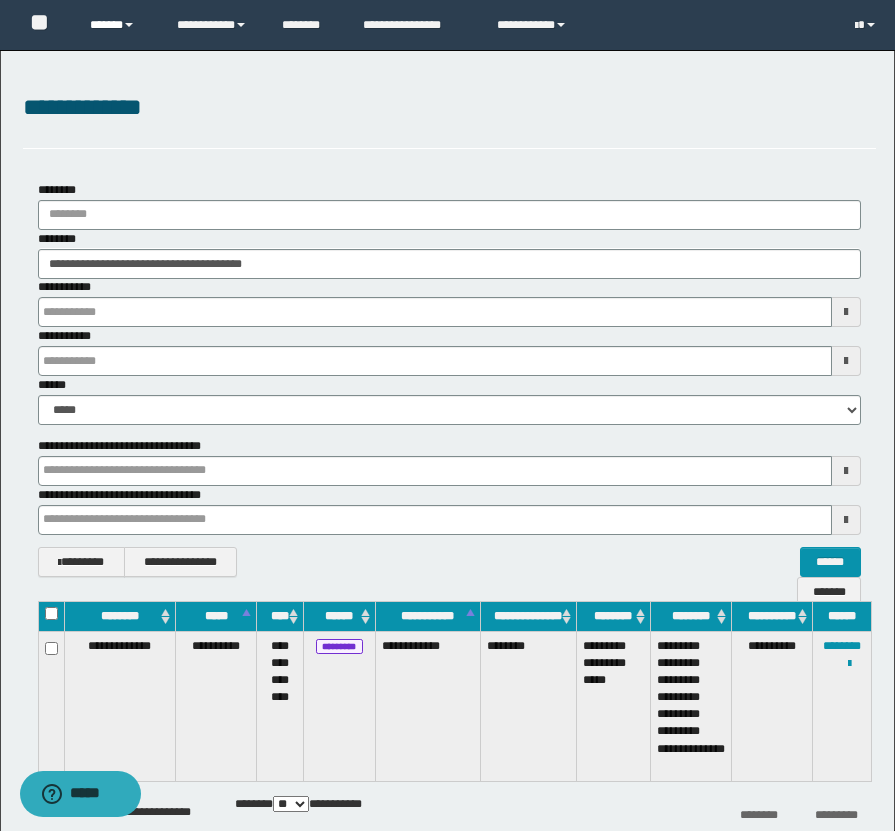 click on "******" at bounding box center [118, 25] 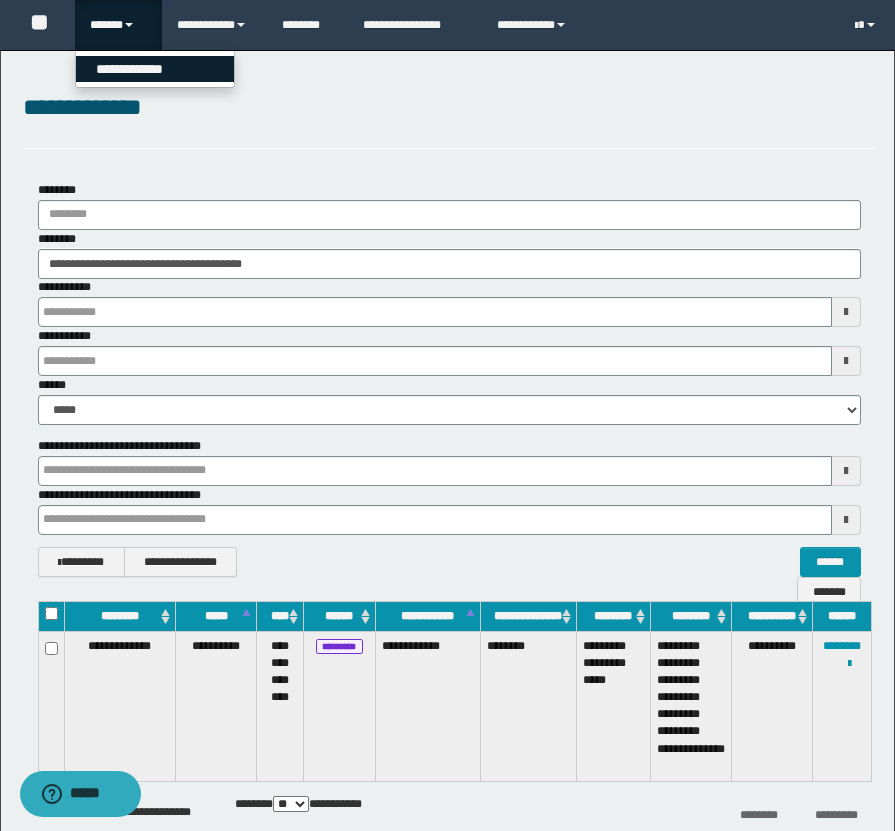 click on "**********" at bounding box center (155, 69) 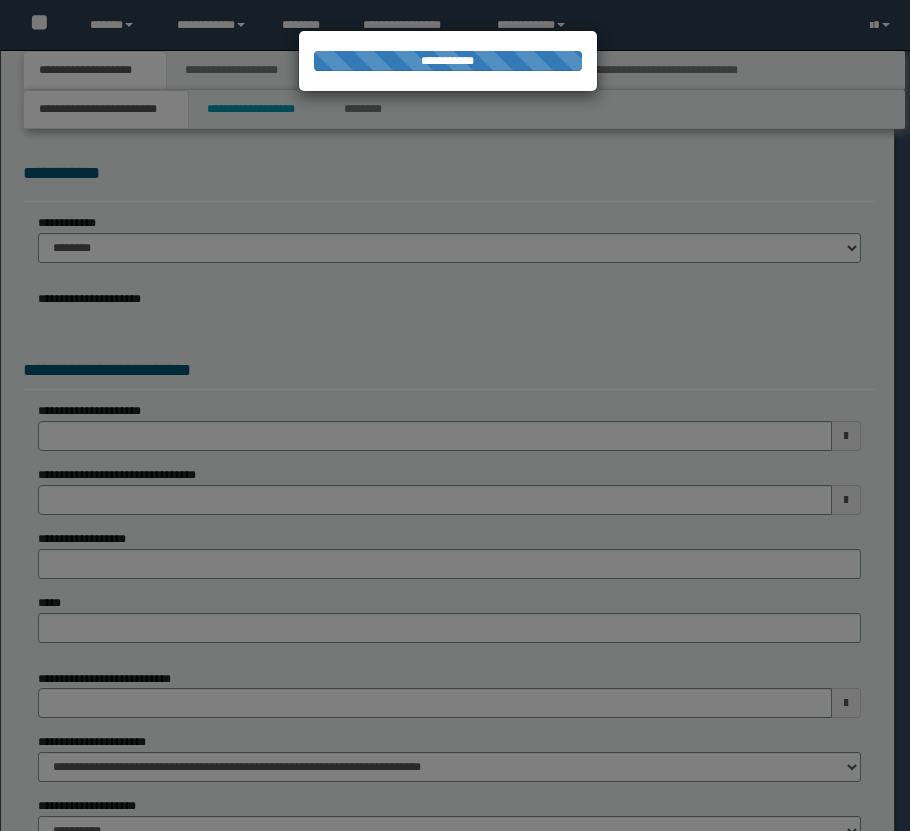 scroll, scrollTop: 0, scrollLeft: 0, axis: both 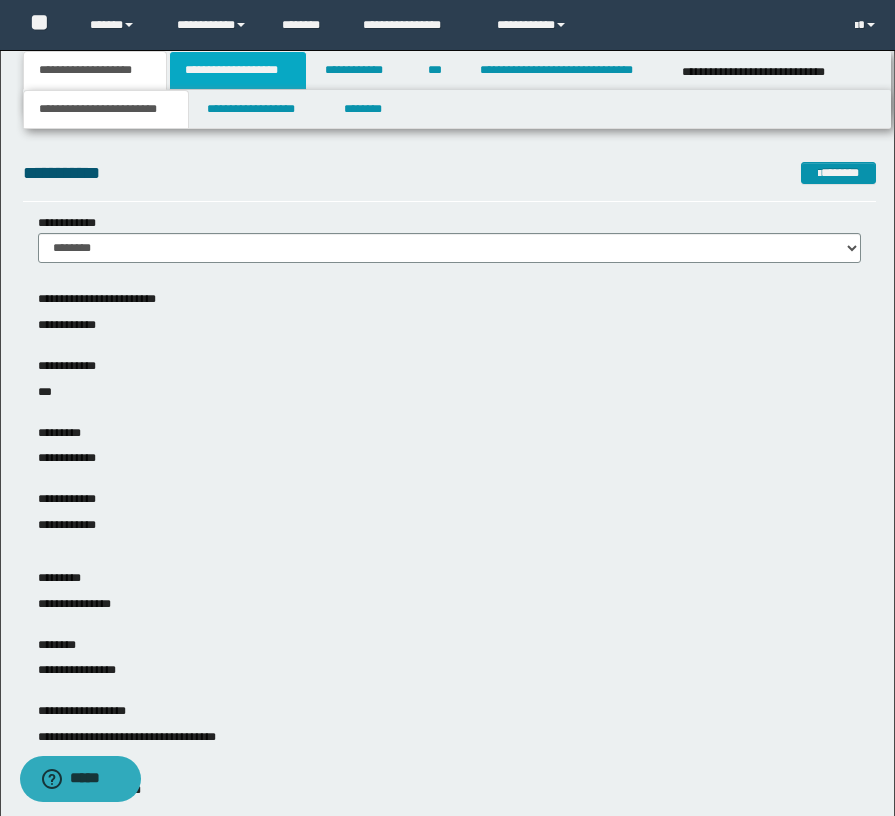 click on "**********" at bounding box center [238, 70] 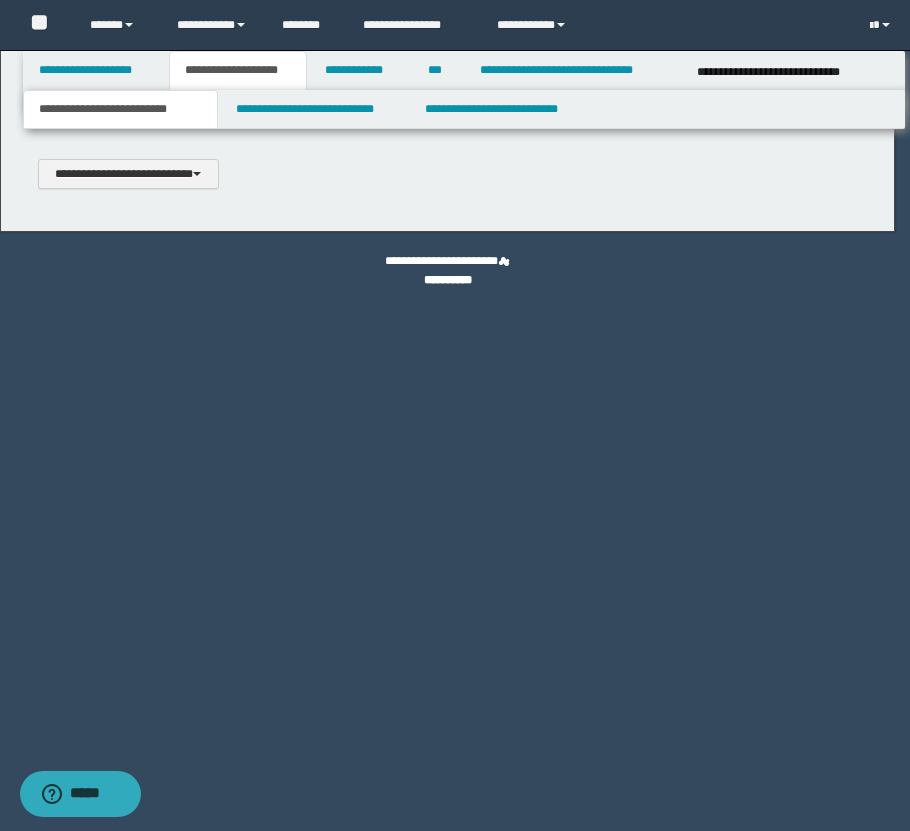 scroll, scrollTop: 0, scrollLeft: 0, axis: both 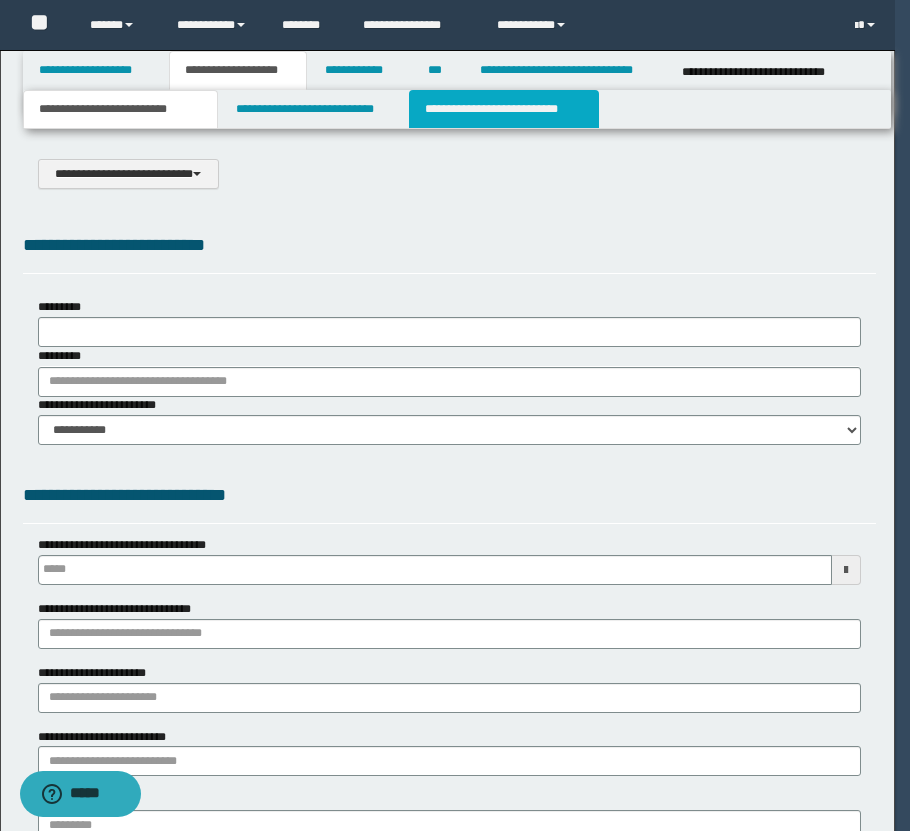 click on "**********" at bounding box center [504, 109] 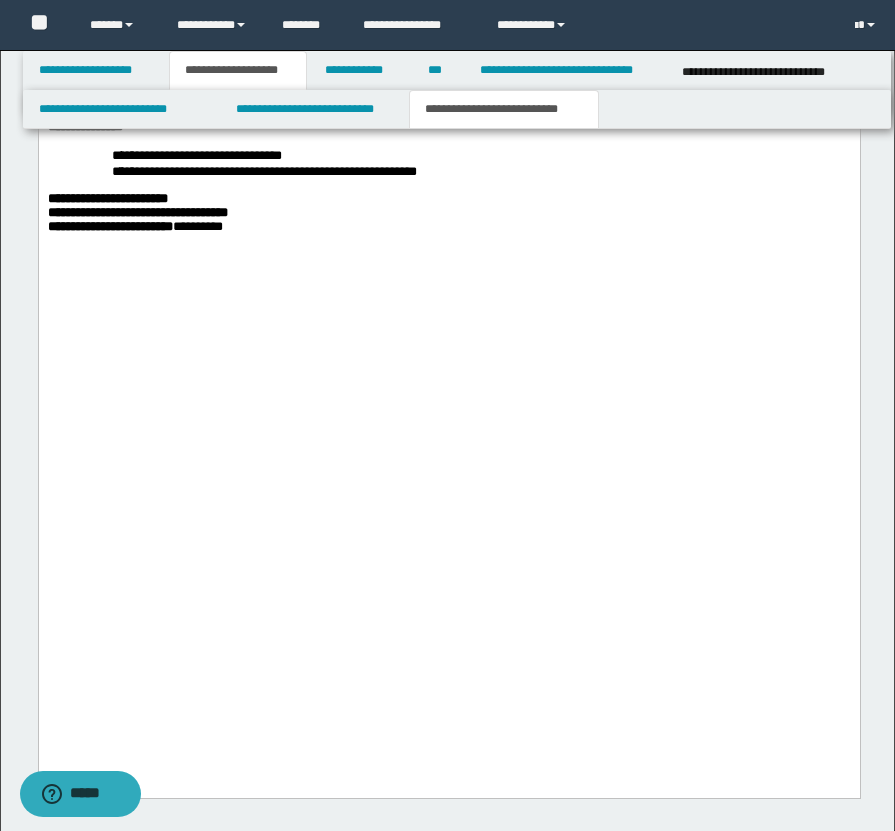 scroll, scrollTop: 5925, scrollLeft: 0, axis: vertical 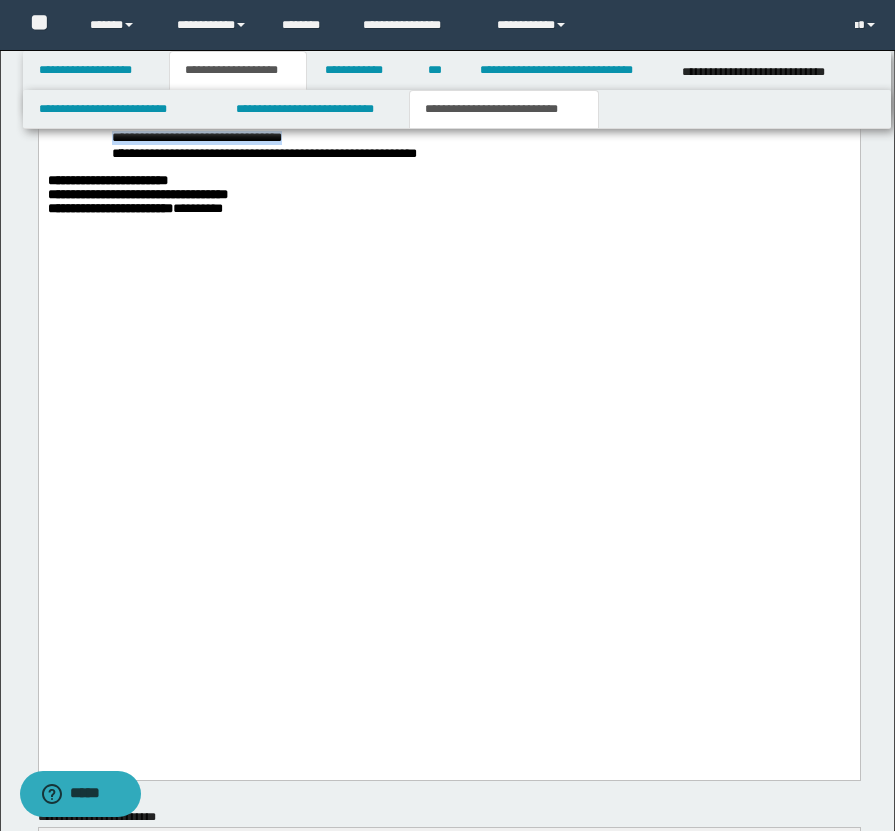 drag, startPoint x: 111, startPoint y: 583, endPoint x: 335, endPoint y: 586, distance: 224.0201 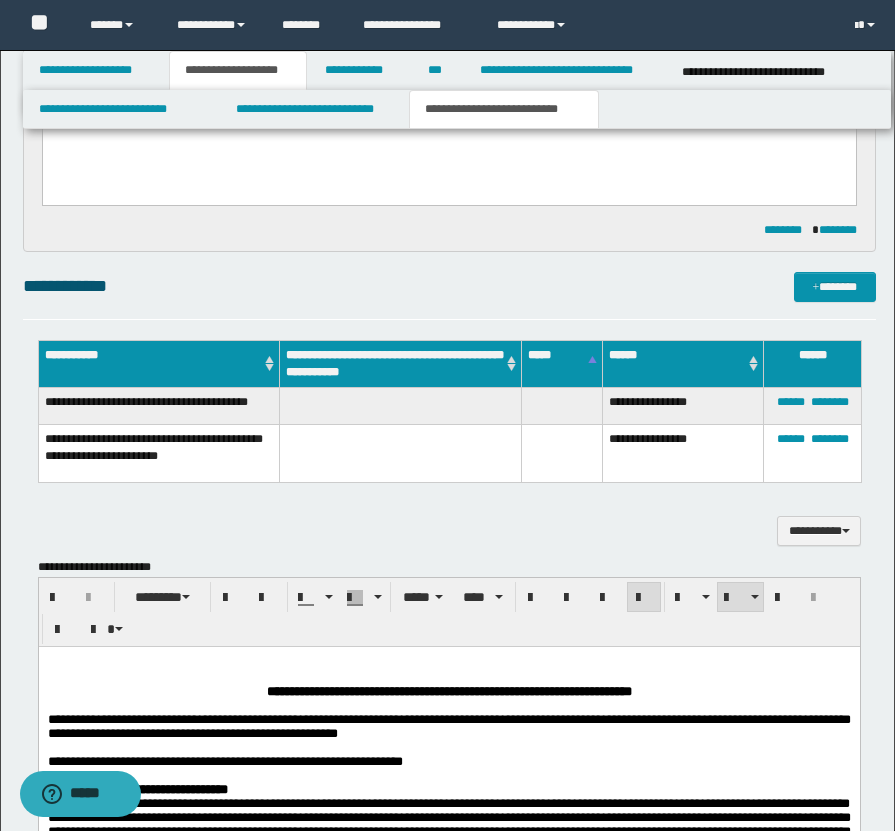 scroll, scrollTop: 3553, scrollLeft: 0, axis: vertical 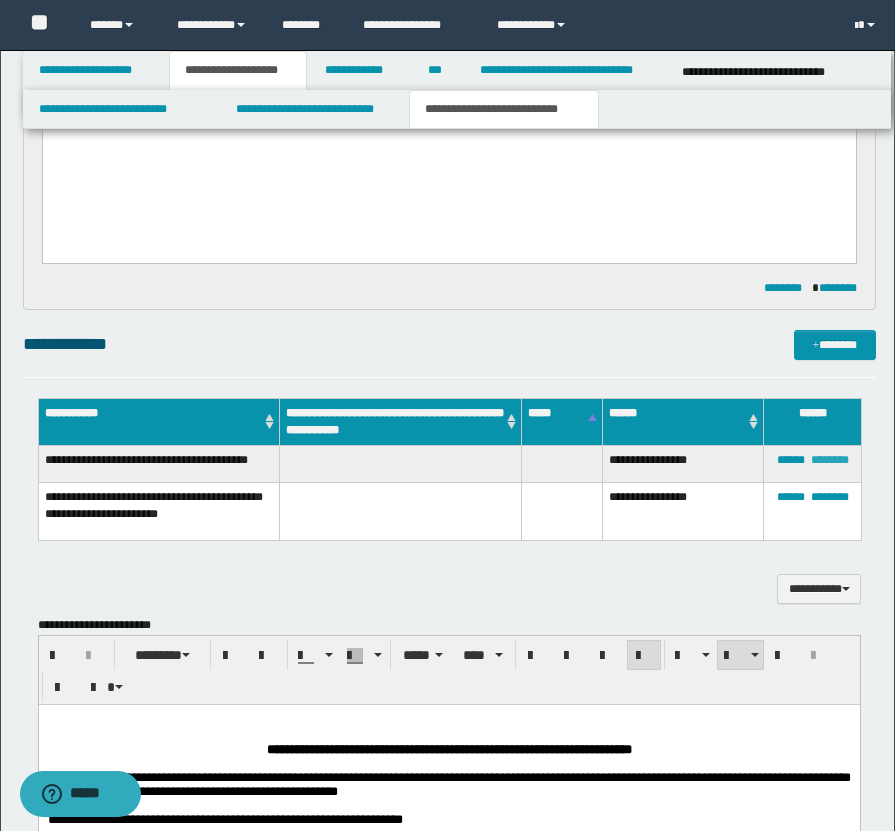 click on "********" at bounding box center [830, 460] 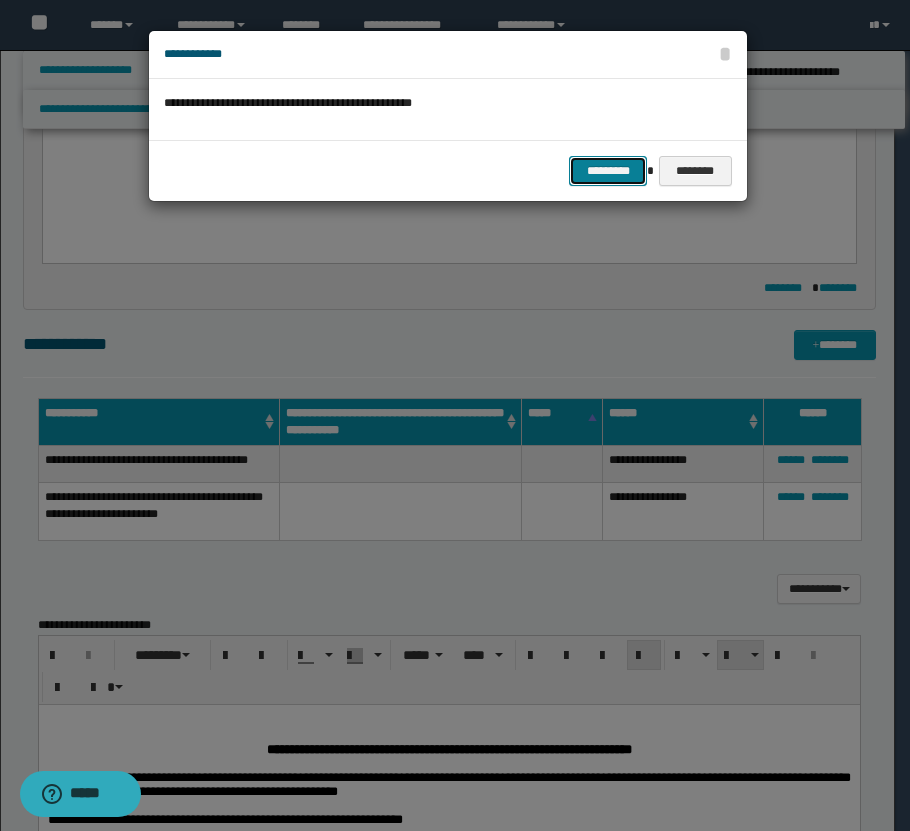 click on "*********" at bounding box center (608, 171) 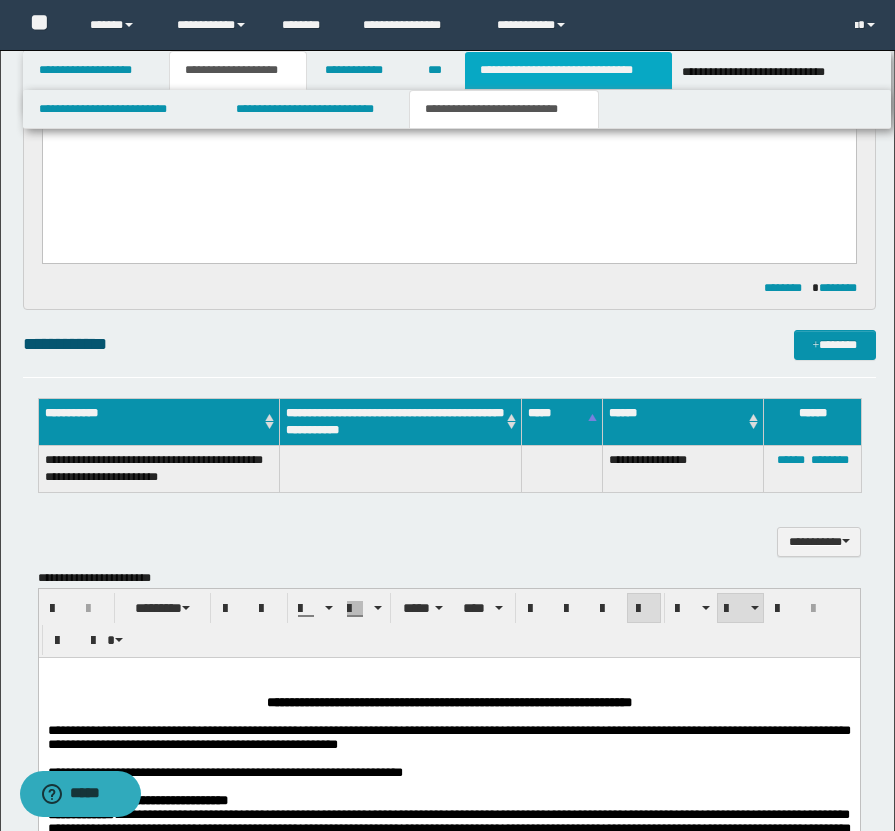 click on "**********" at bounding box center (568, 70) 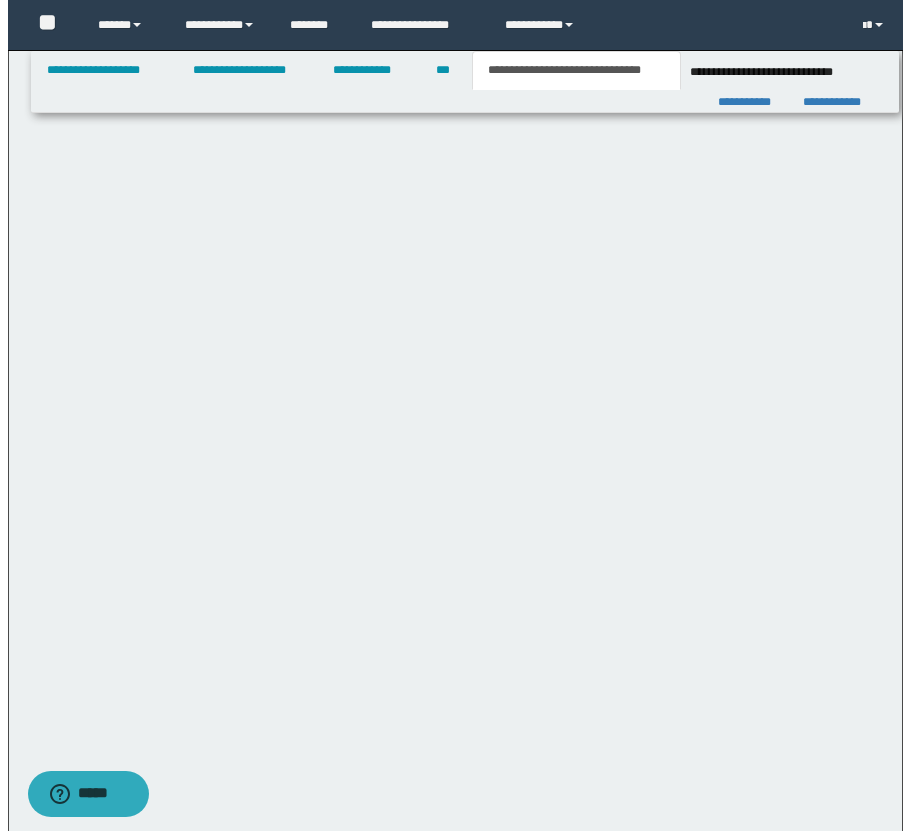 scroll, scrollTop: 0, scrollLeft: 0, axis: both 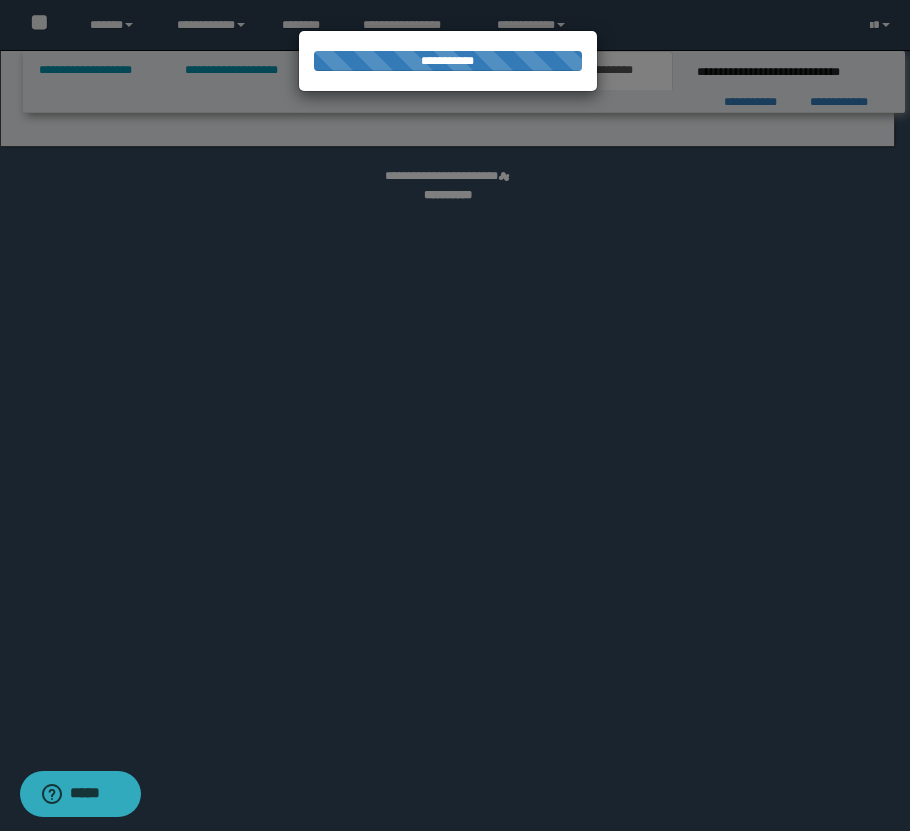 select on "*" 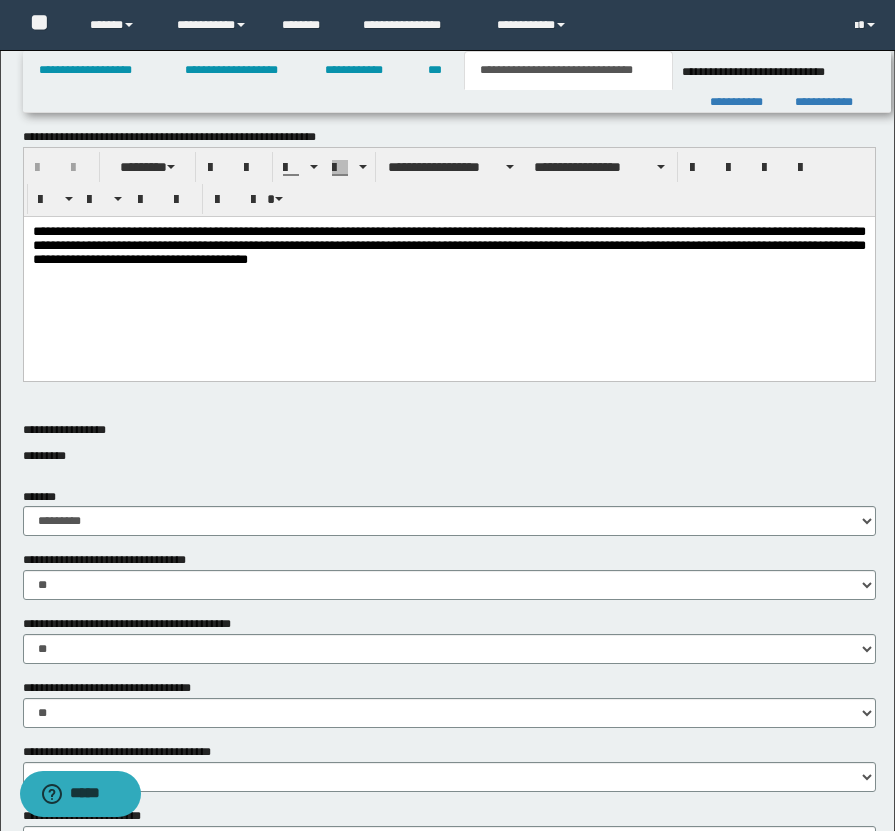 scroll, scrollTop: 1348, scrollLeft: 0, axis: vertical 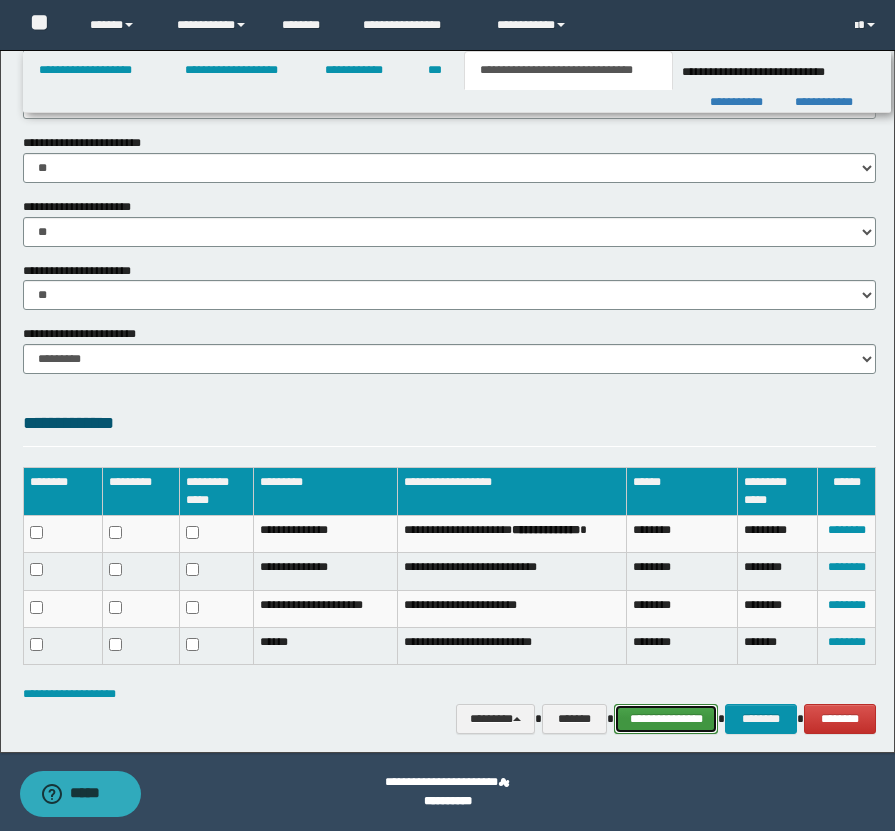 click on "**********" at bounding box center [666, 719] 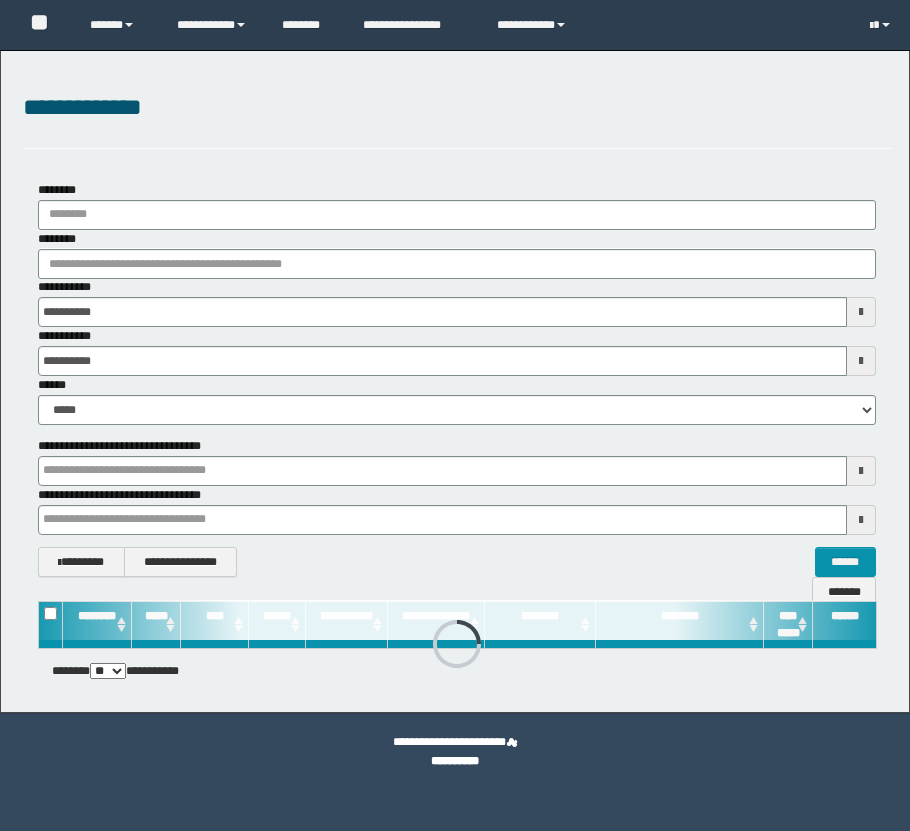 scroll, scrollTop: 0, scrollLeft: 0, axis: both 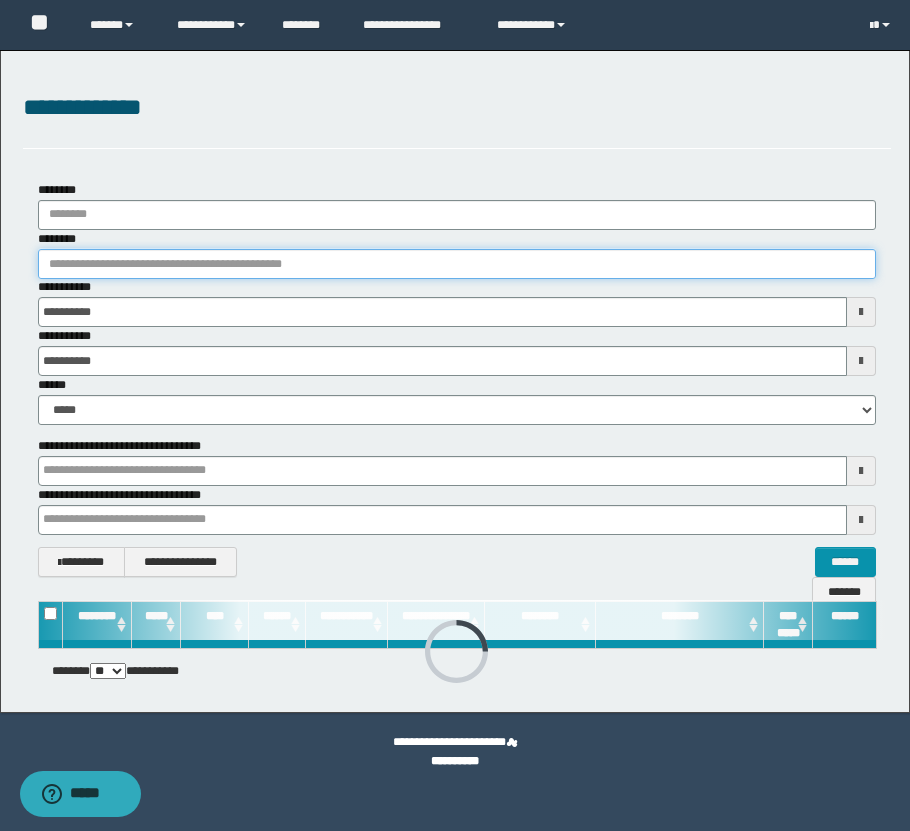click on "********" at bounding box center [457, 264] 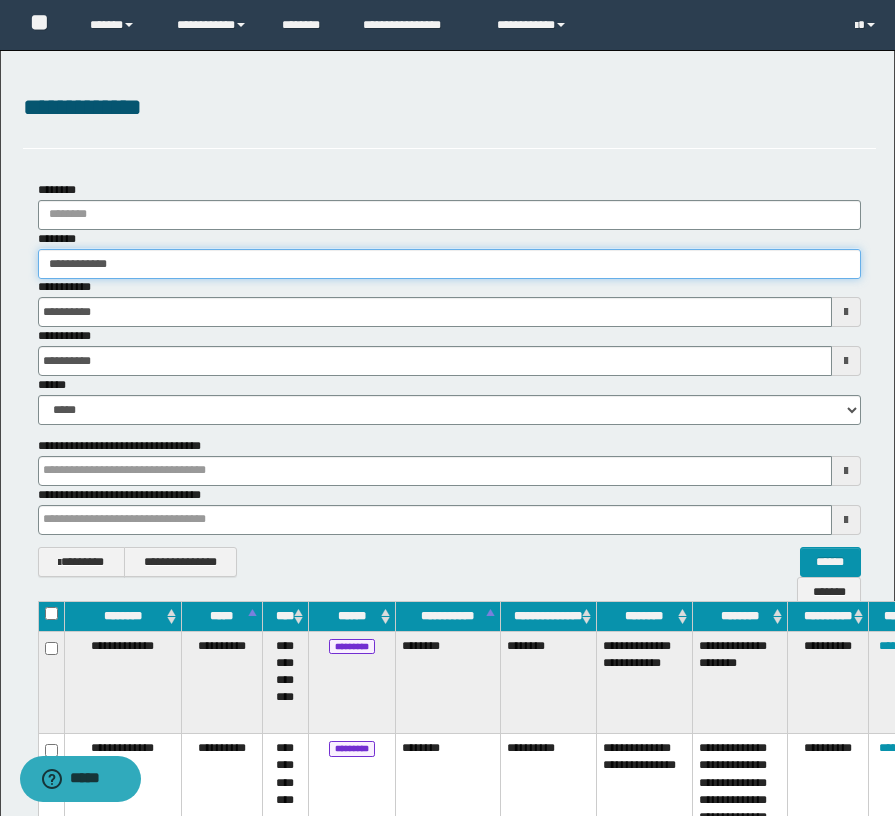 type on "**********" 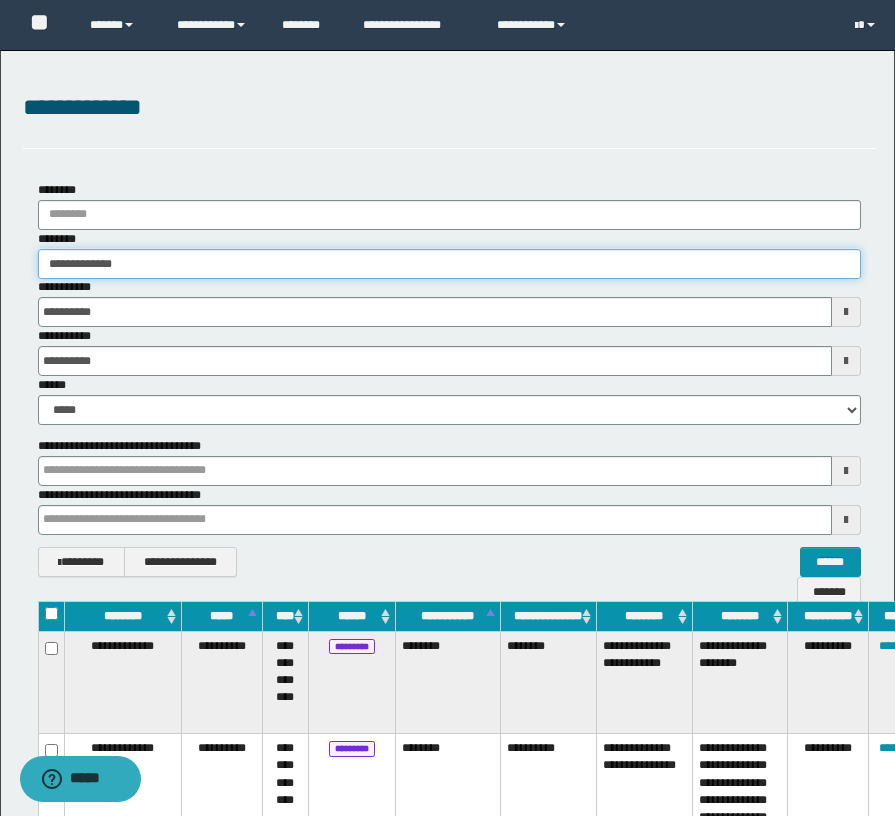 type on "**********" 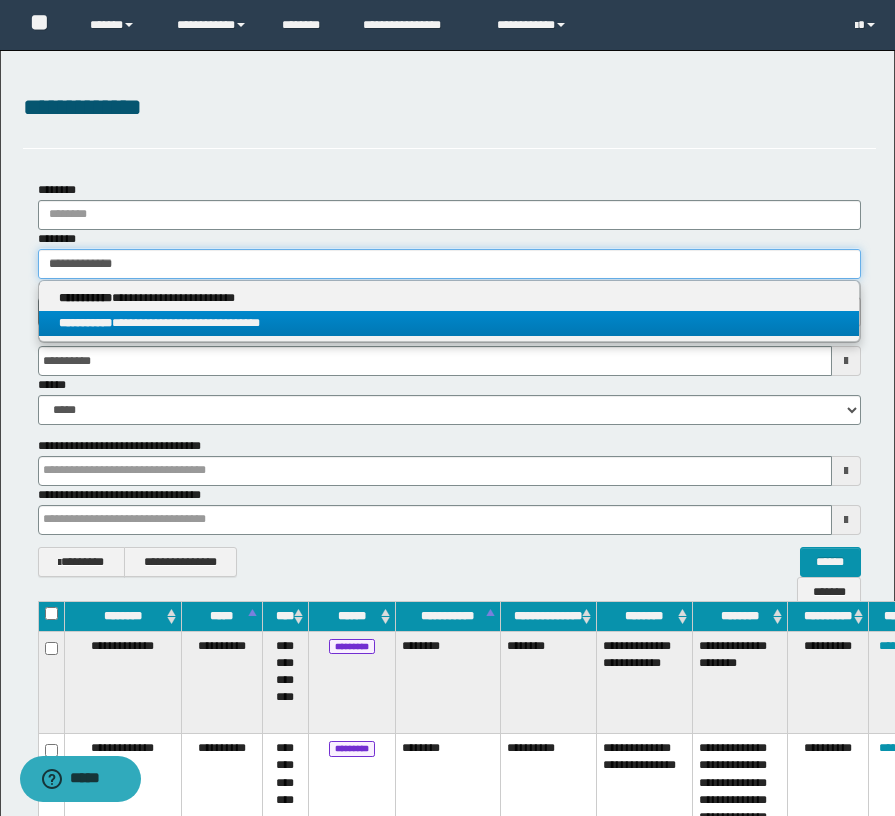 type on "**********" 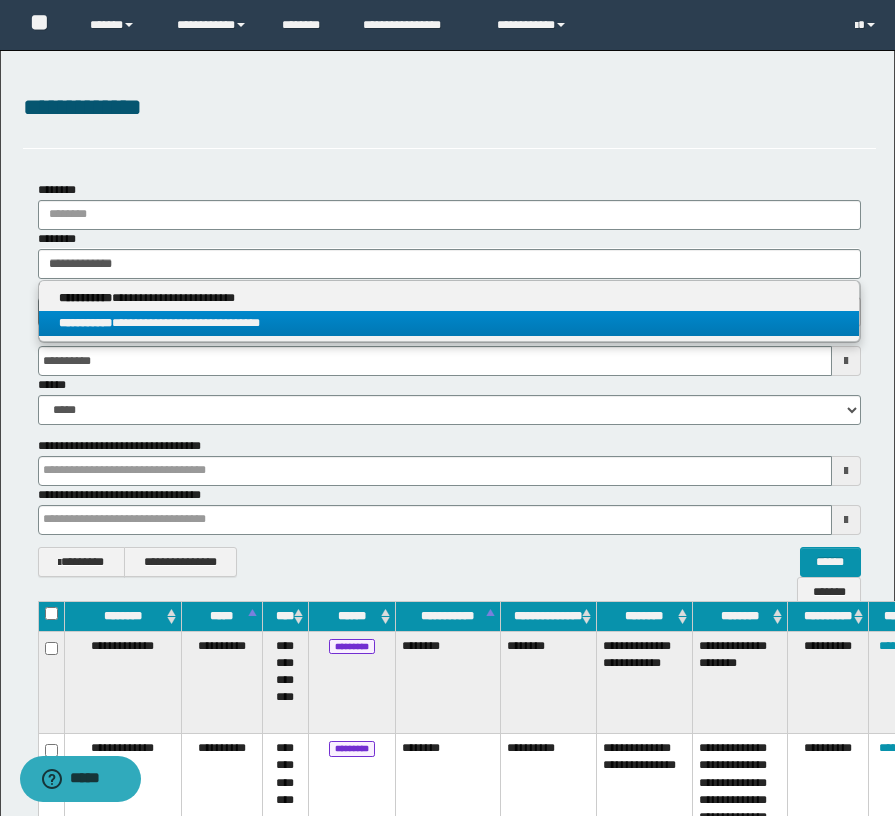 click on "**********" at bounding box center [449, 323] 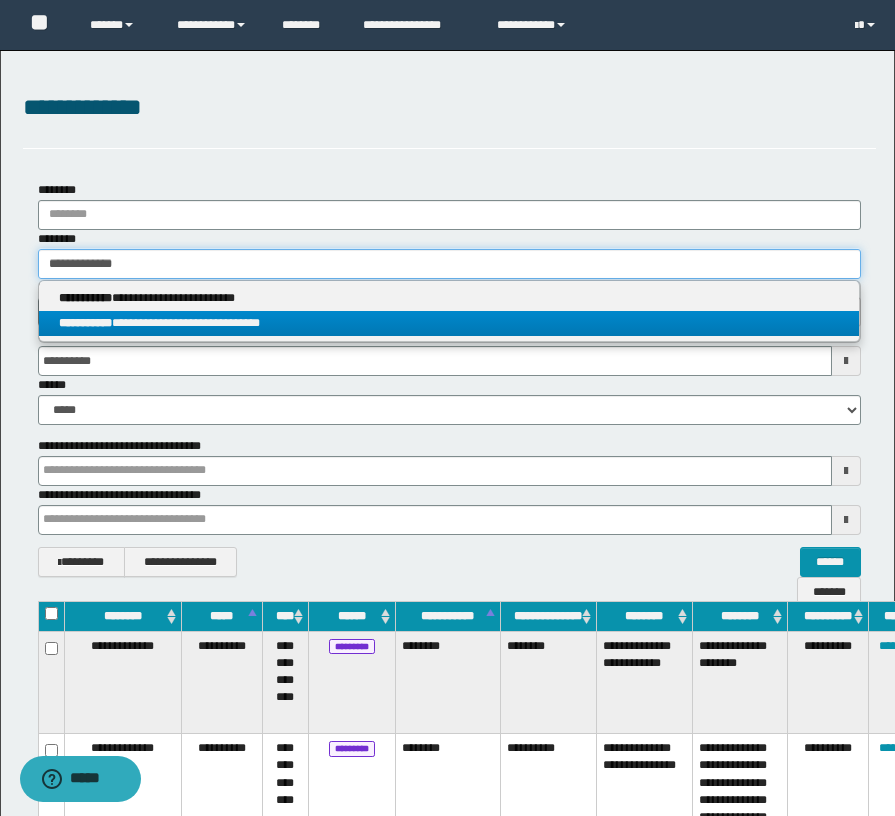 type 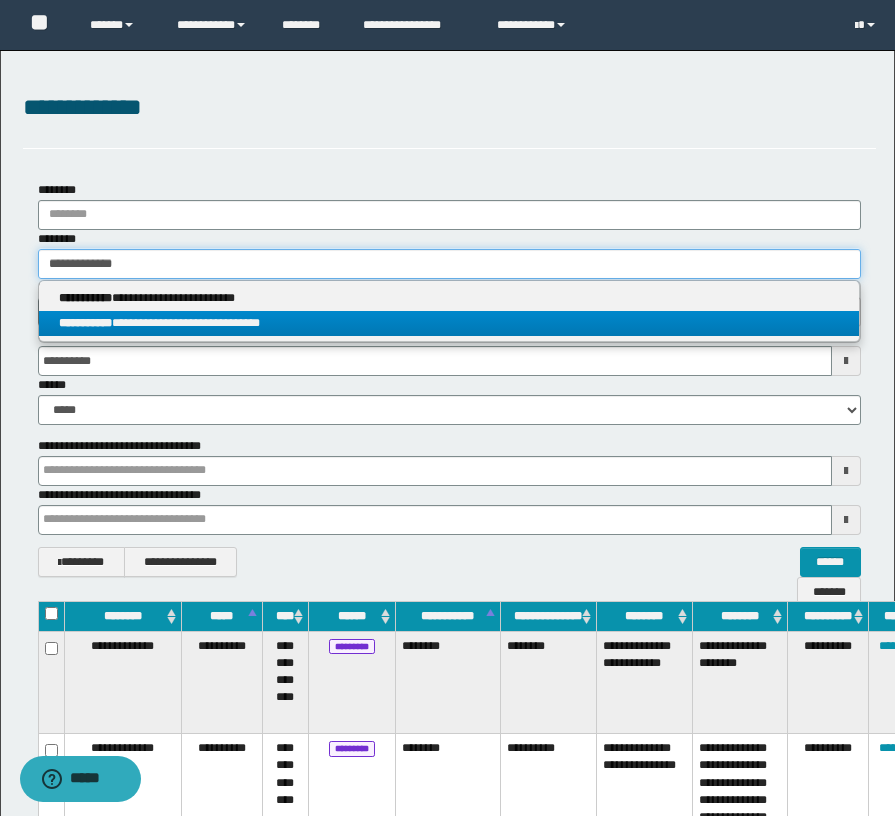 type on "**********" 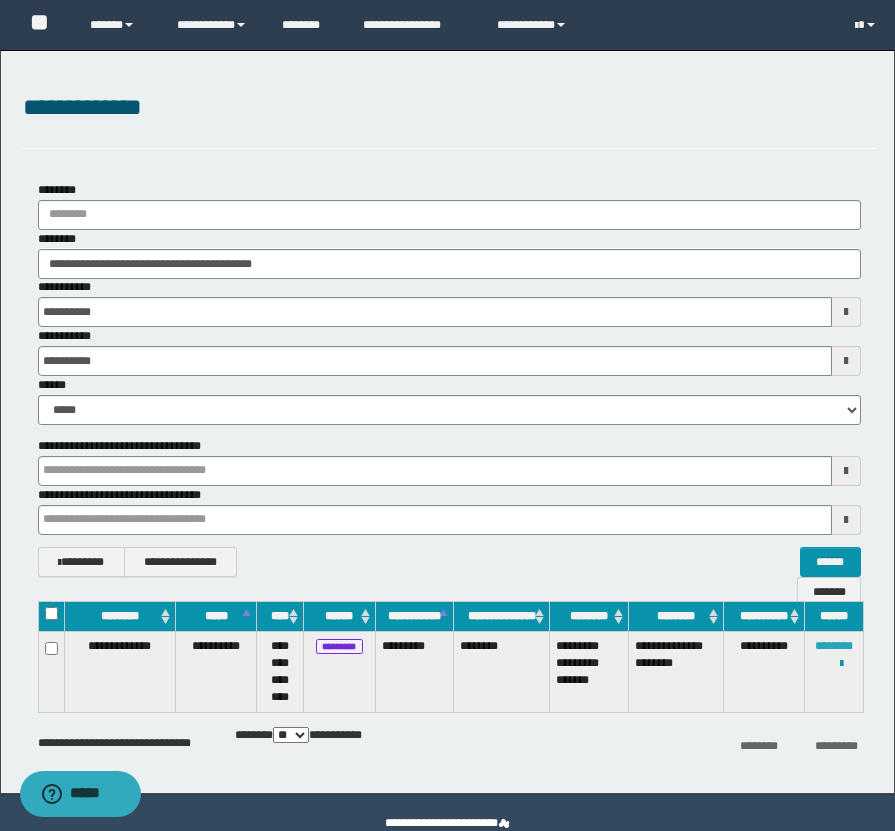 click on "********" at bounding box center (834, 646) 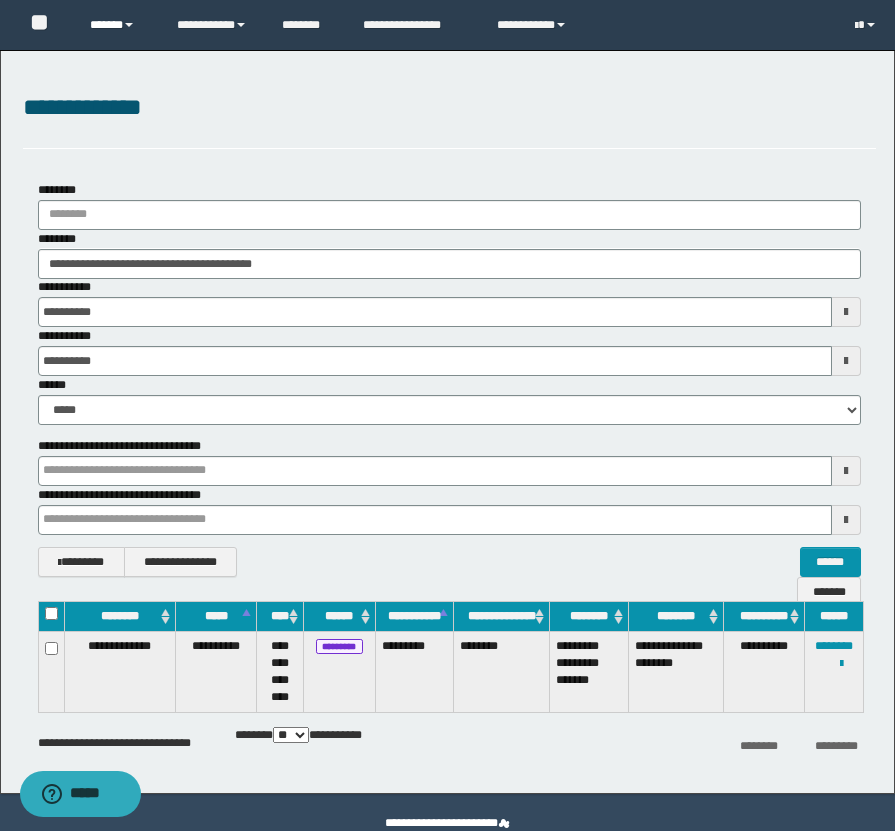 click on "******" at bounding box center (118, 25) 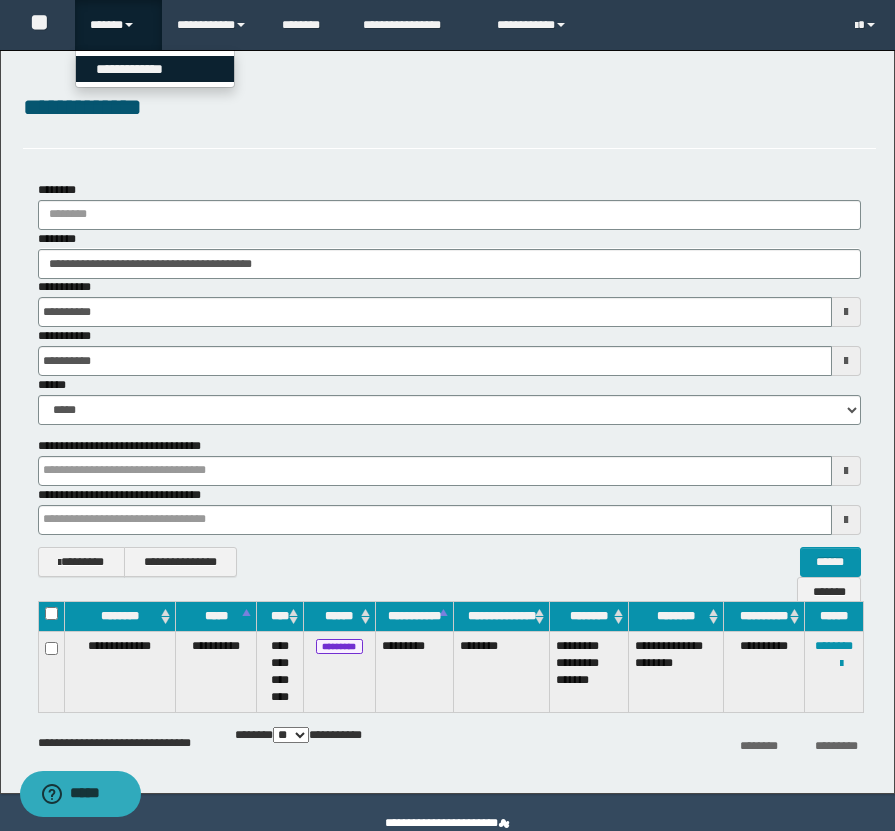 click on "**********" at bounding box center [155, 69] 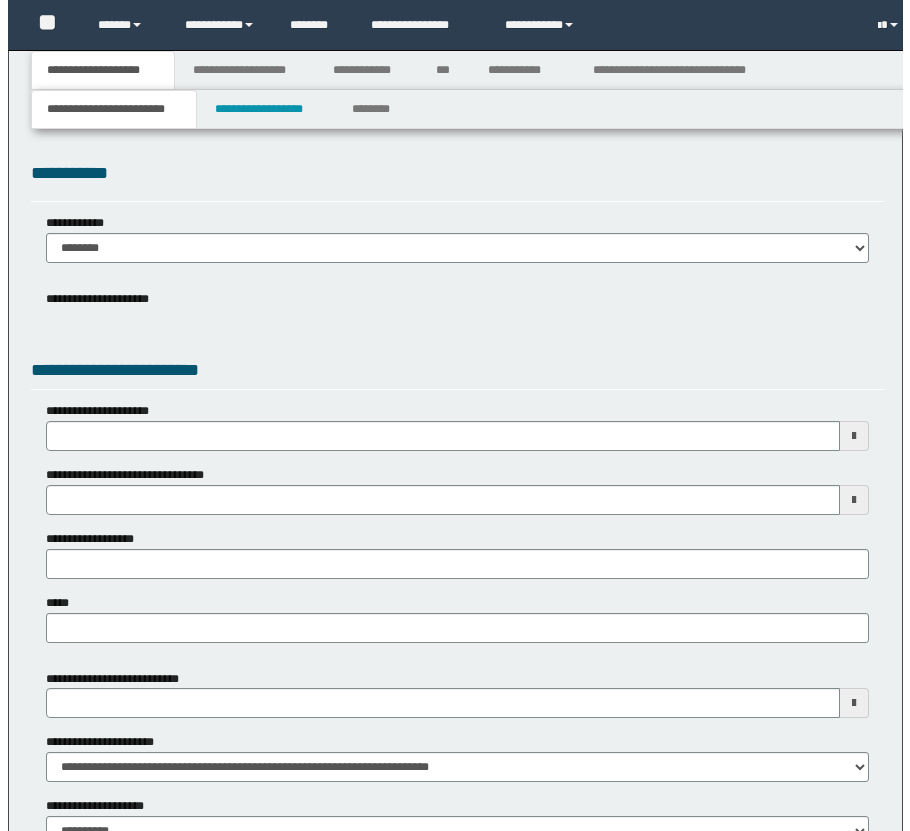 scroll, scrollTop: 0, scrollLeft: 0, axis: both 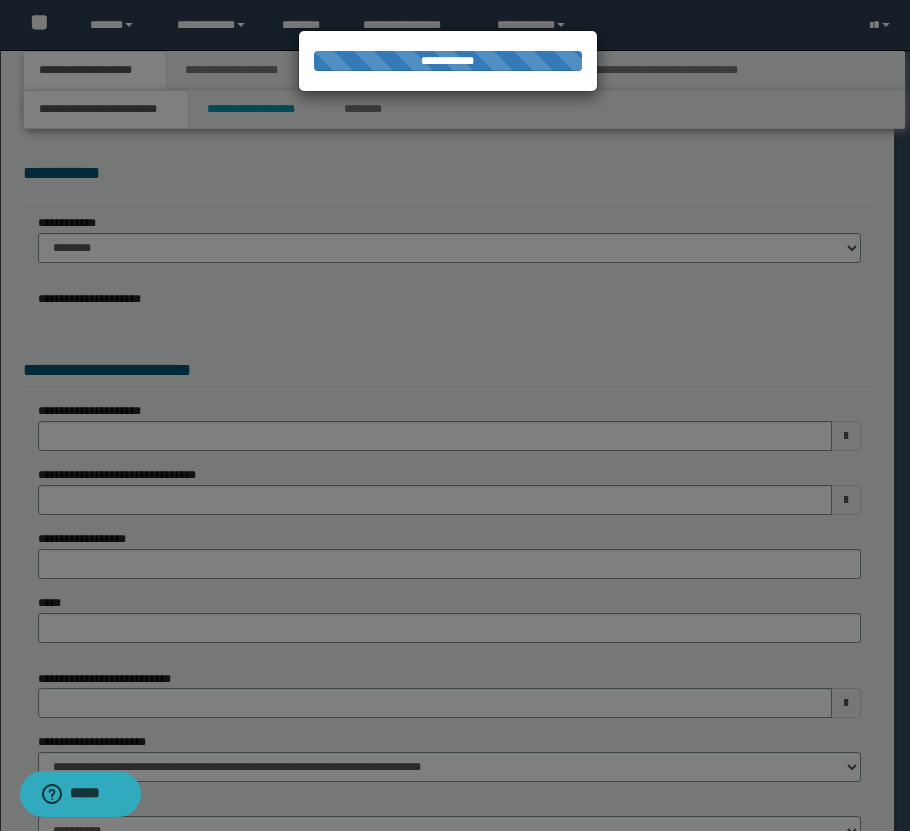 select on "*" 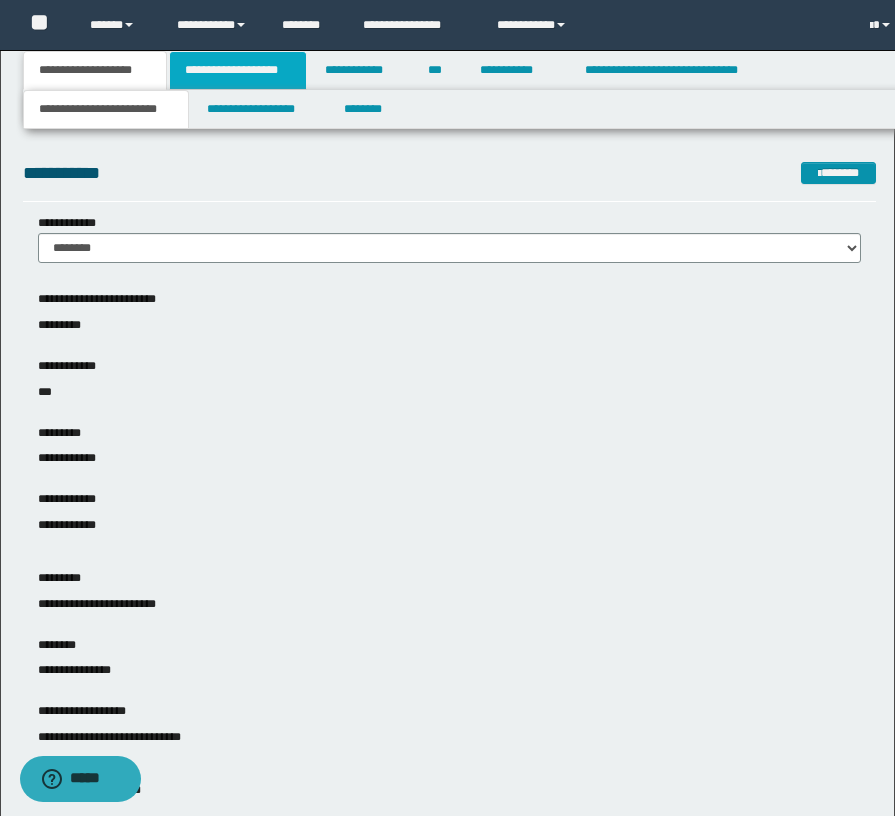 click on "**********" at bounding box center (238, 70) 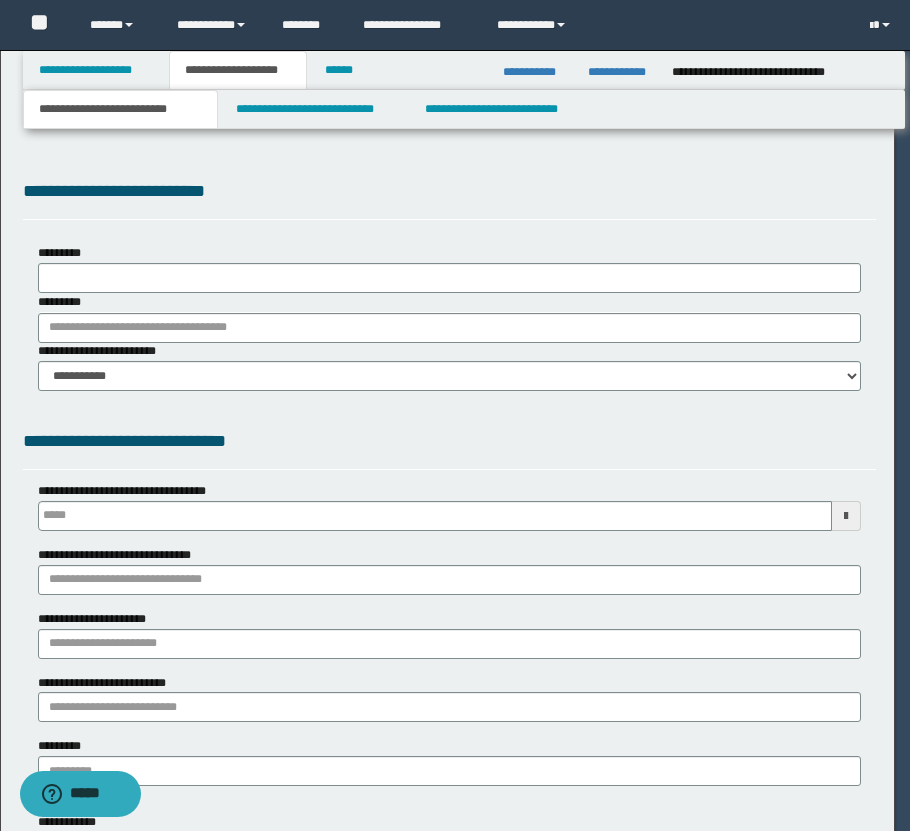 type on "**********" 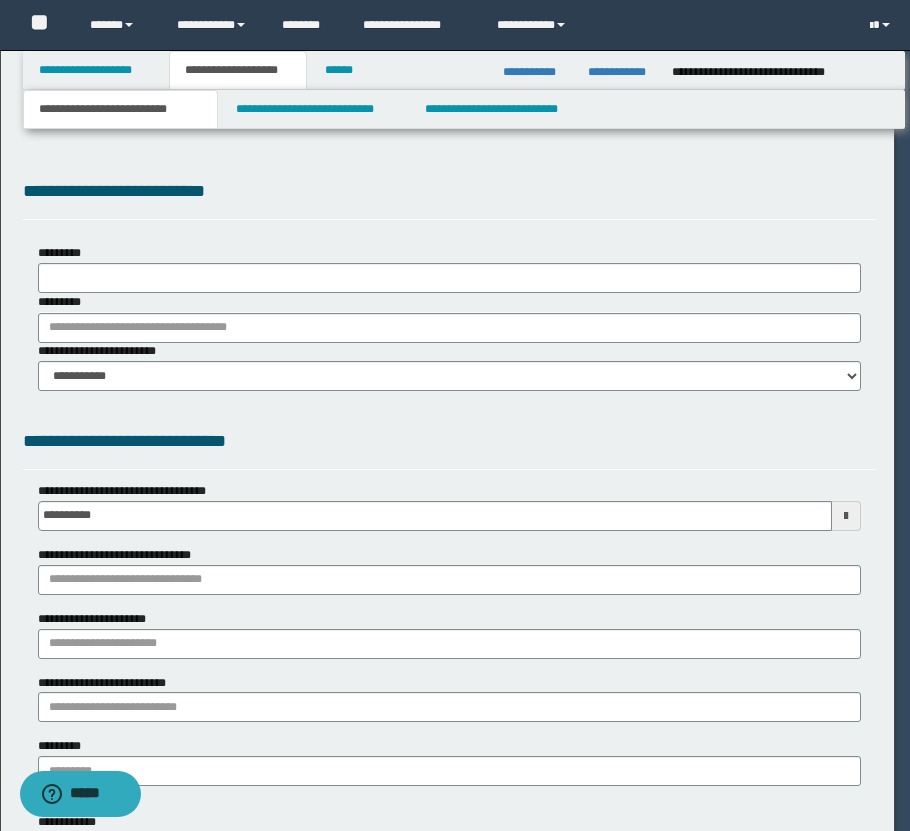 scroll, scrollTop: 0, scrollLeft: 0, axis: both 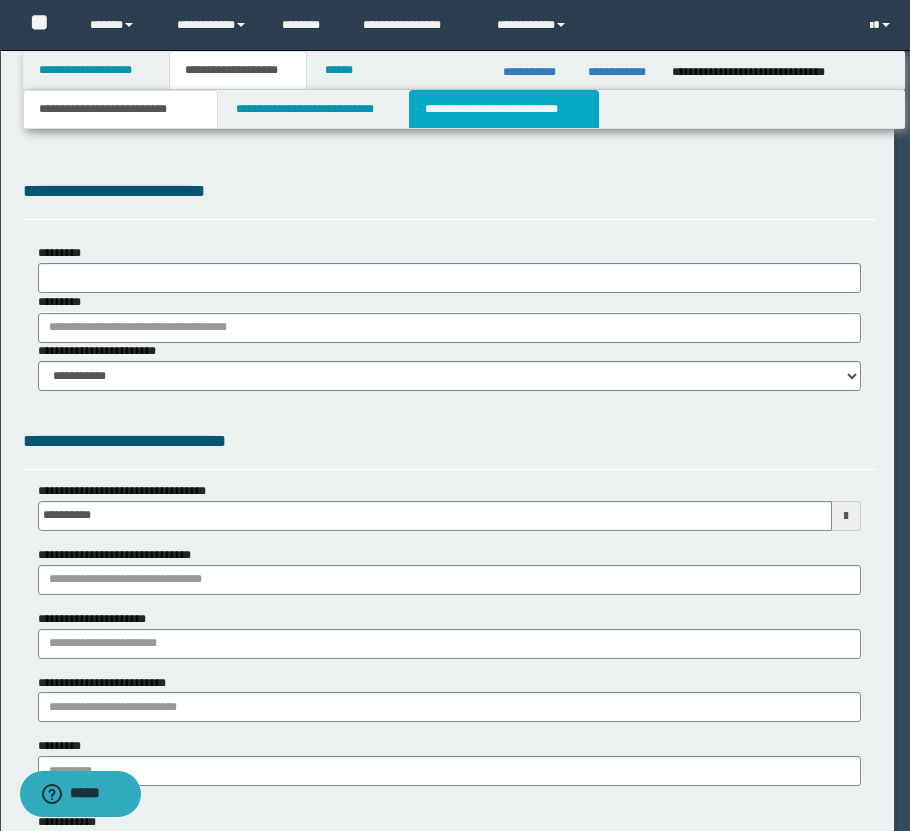 click on "**********" at bounding box center (504, 109) 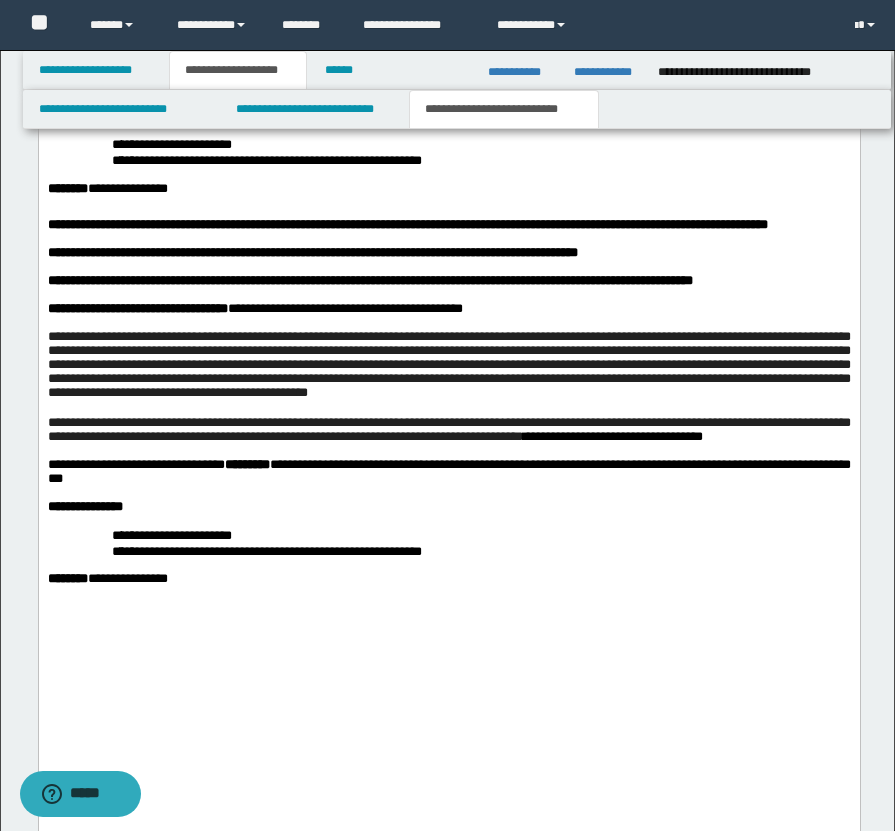 scroll, scrollTop: 3084, scrollLeft: 0, axis: vertical 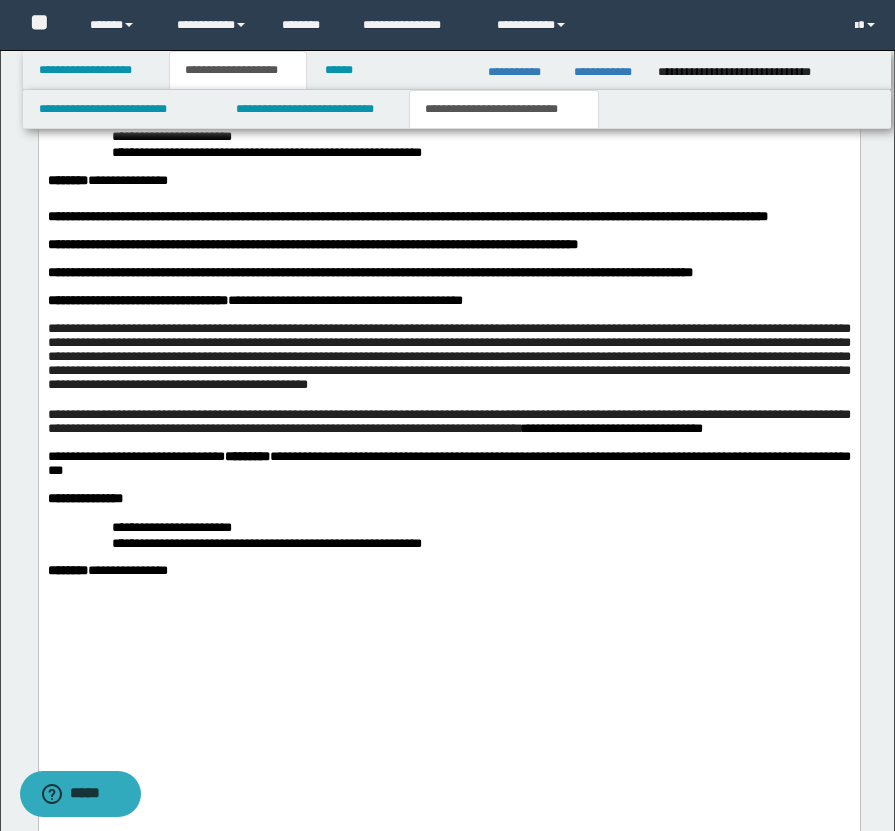 click on "**********" at bounding box center (448, 356) 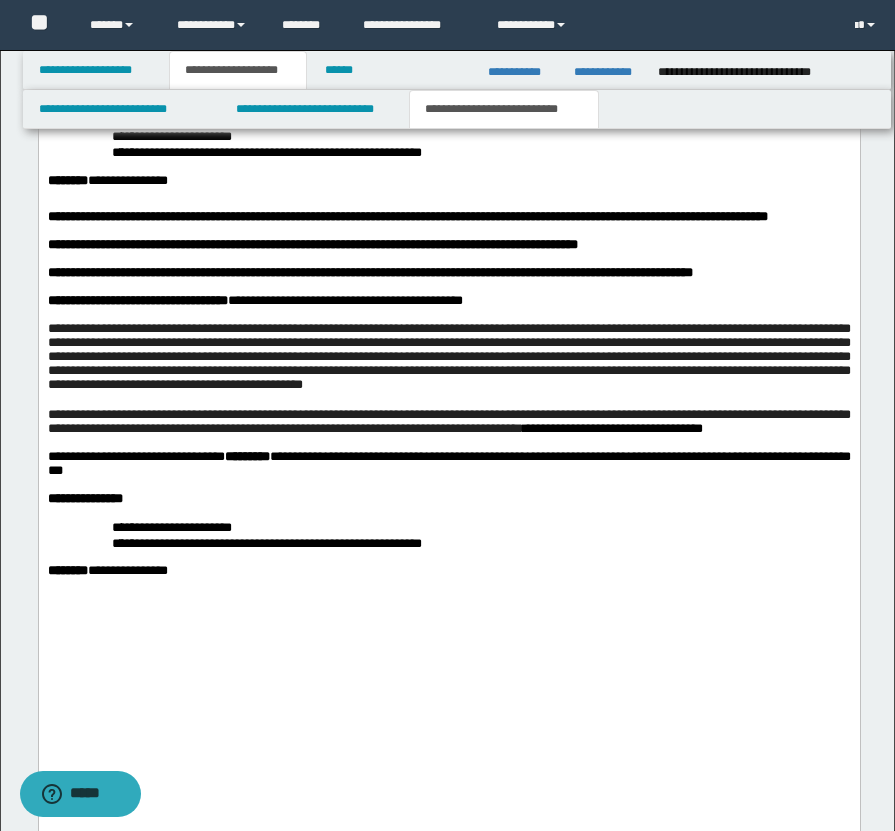 click on "**********" at bounding box center (448, 356) 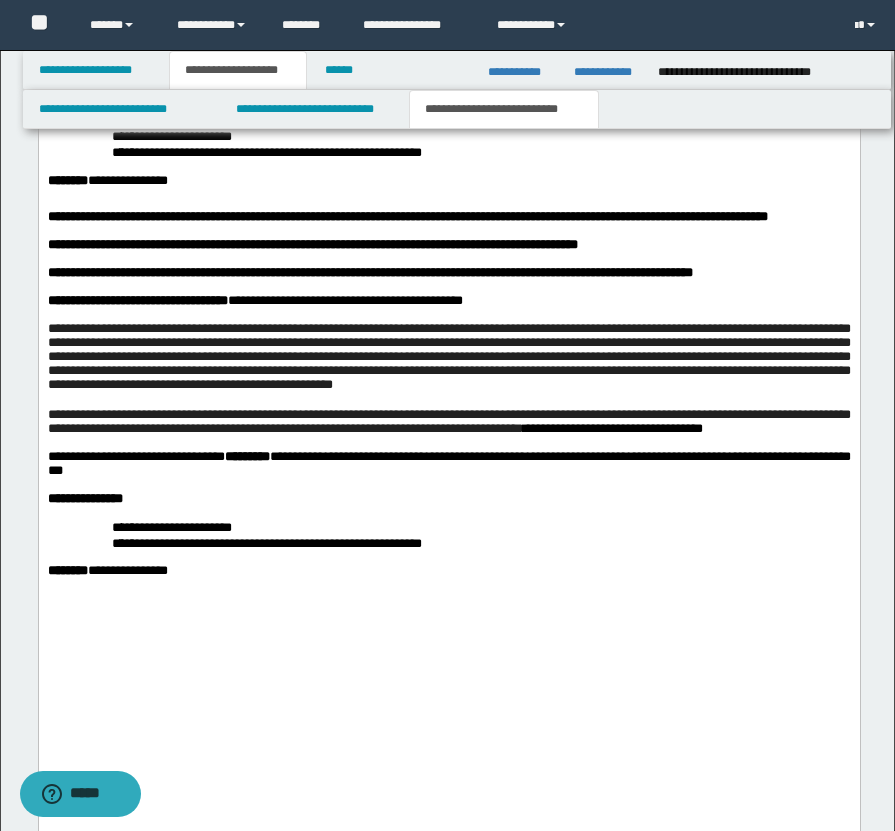 click on "**********" at bounding box center [448, 356] 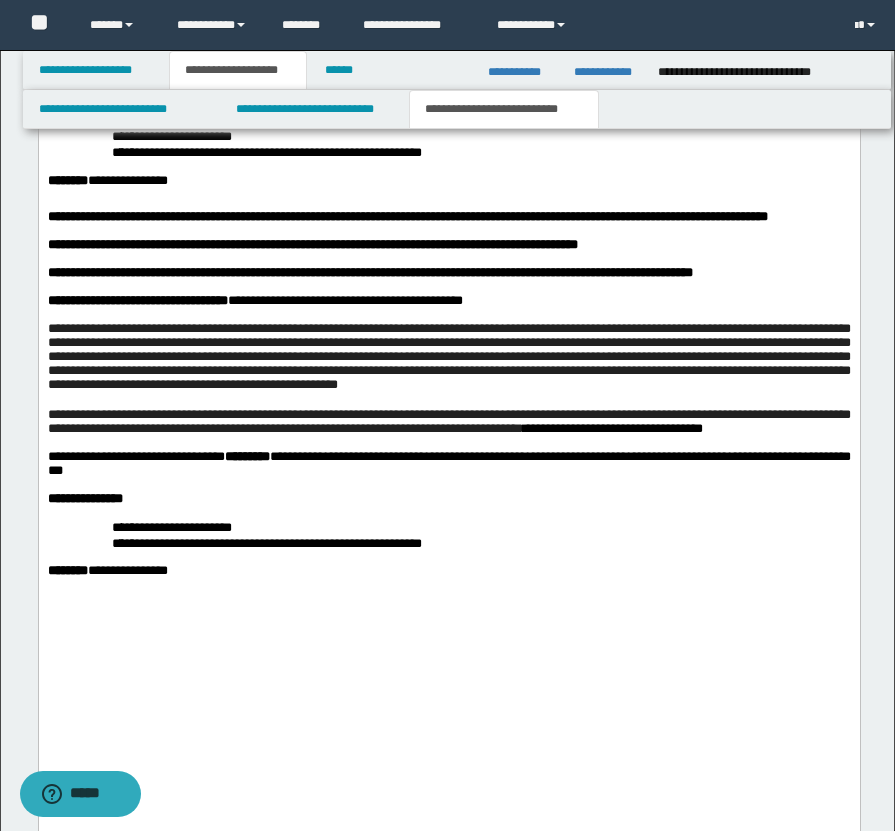 click on "**********" at bounding box center [448, 356] 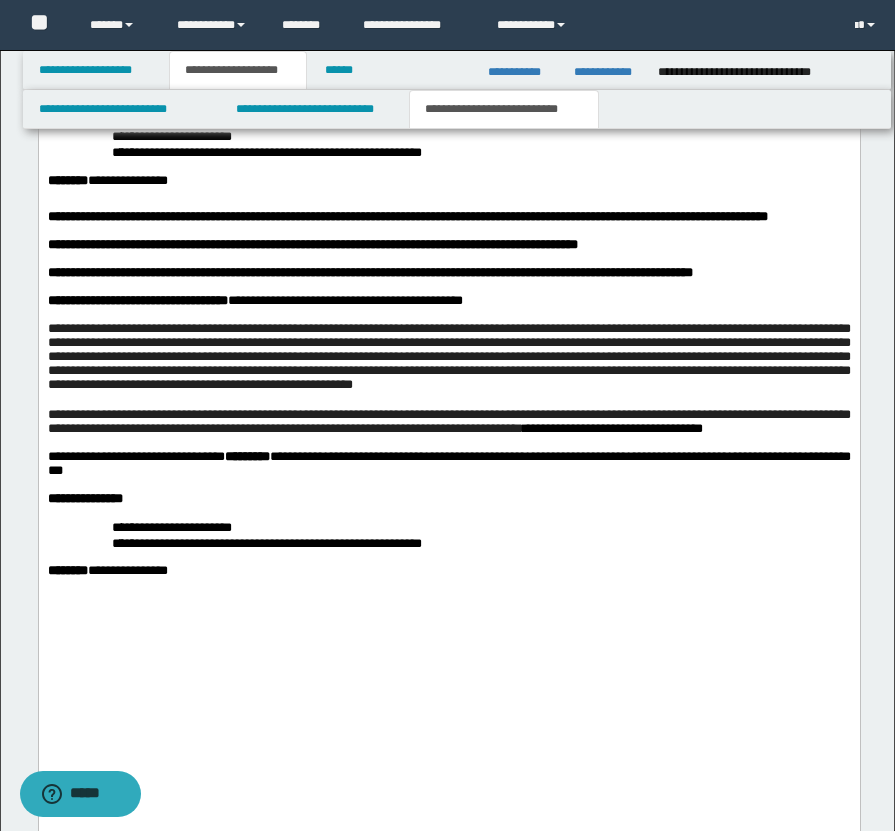 click on "**********" at bounding box center (448, 356) 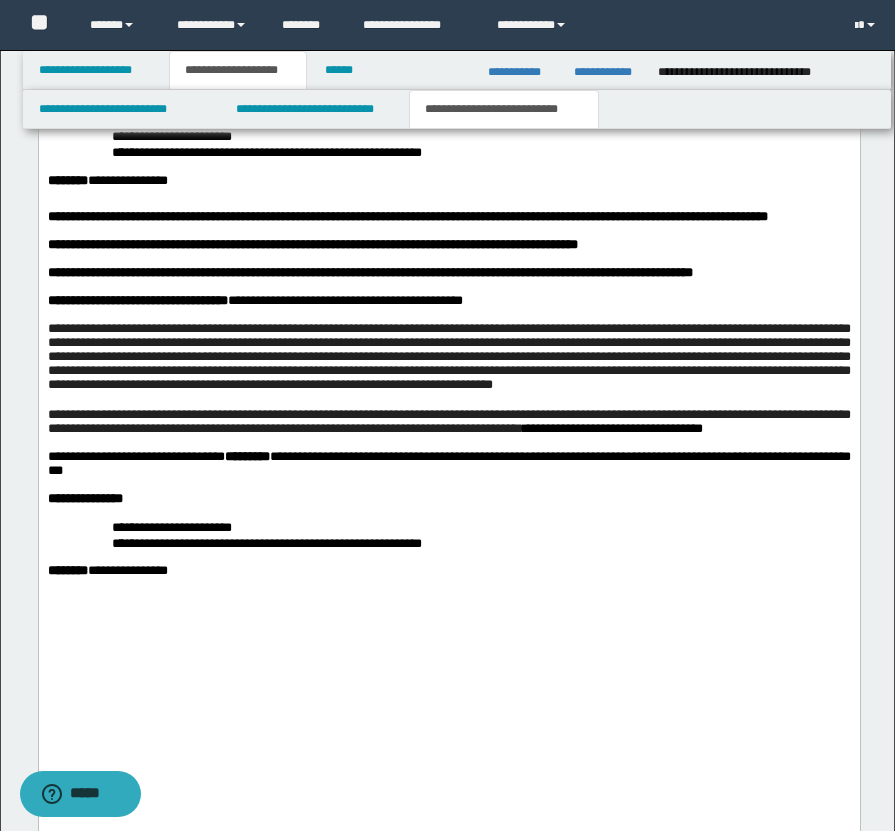 scroll, scrollTop: 3149, scrollLeft: 0, axis: vertical 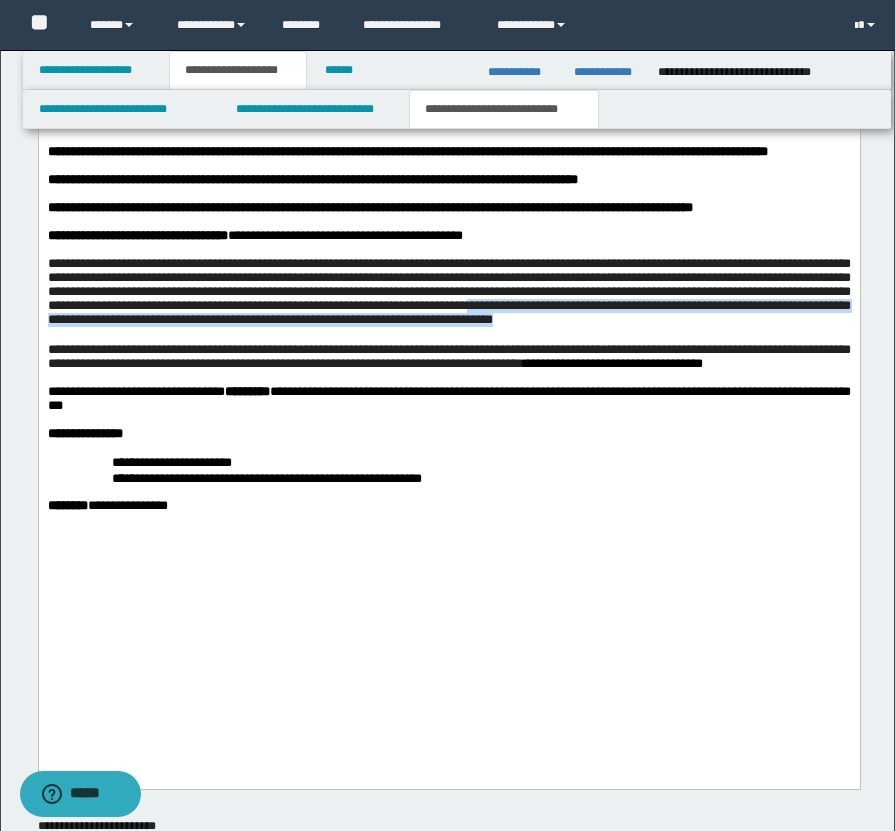 drag, startPoint x: 272, startPoint y: 428, endPoint x: 519, endPoint y: 446, distance: 247.655 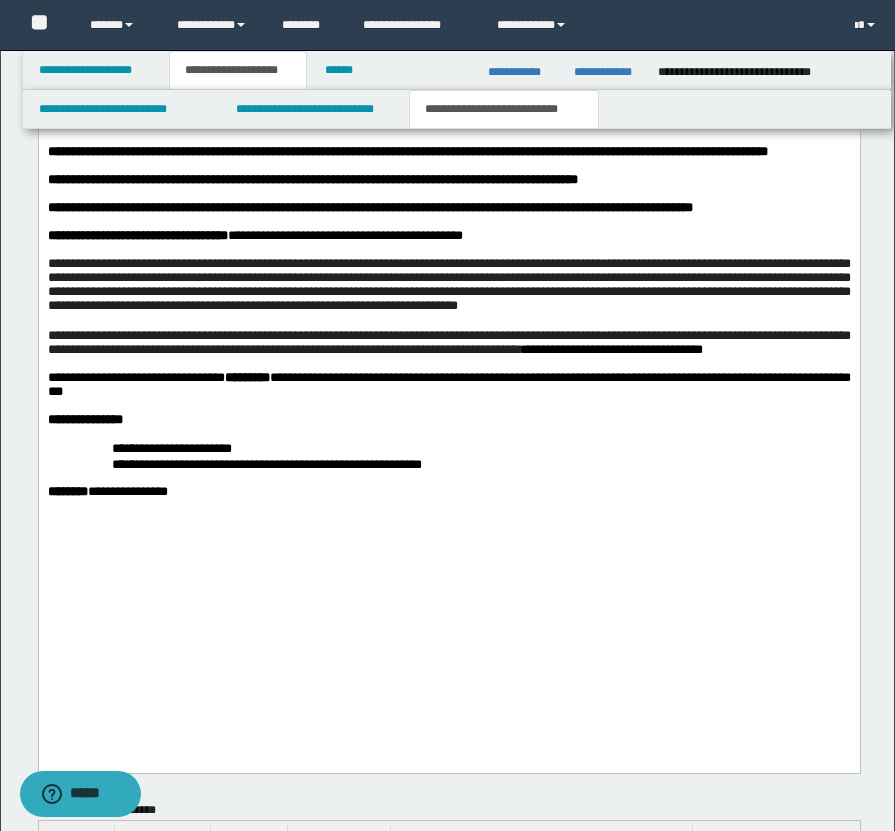 click on "**********" at bounding box center (448, 342) 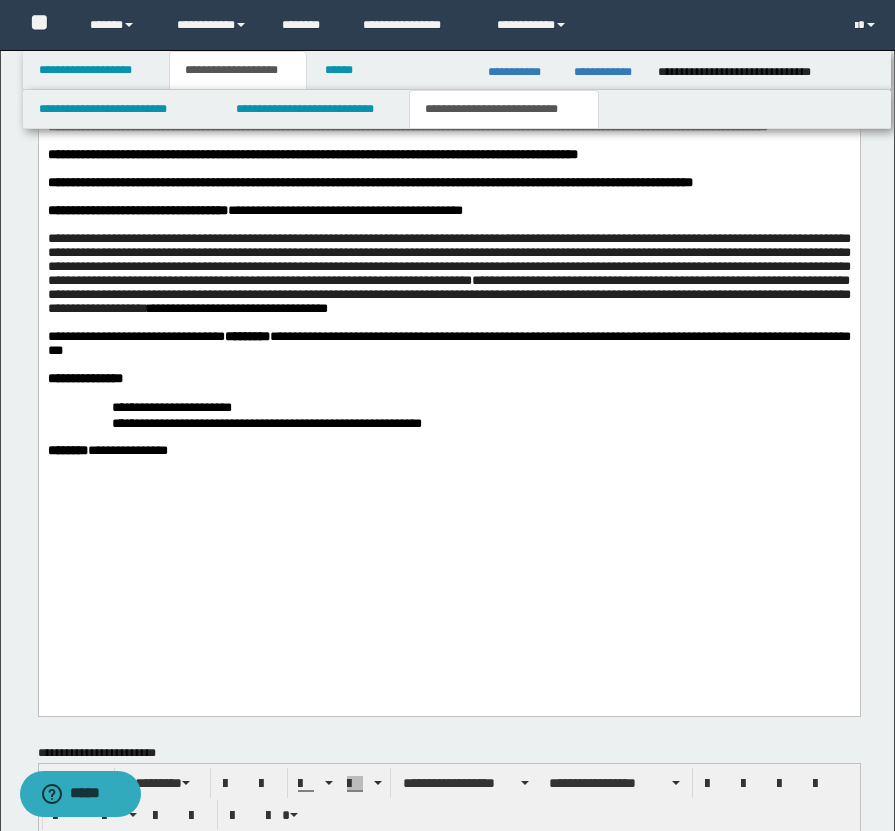 scroll, scrollTop: 3184, scrollLeft: 0, axis: vertical 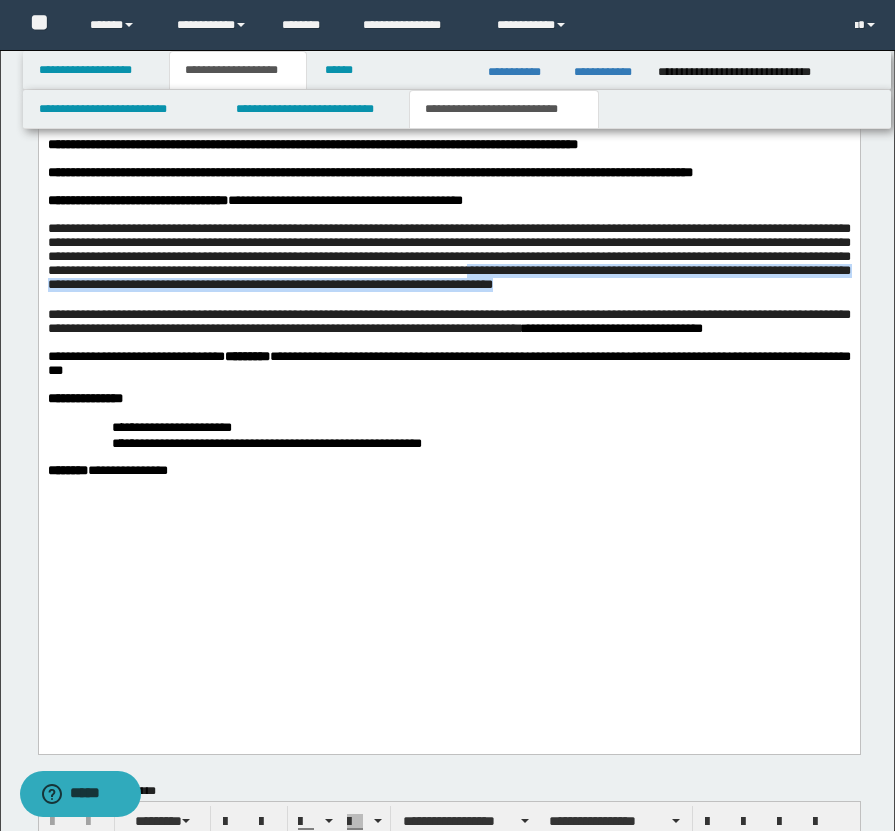 click on "**********" at bounding box center [448, 256] 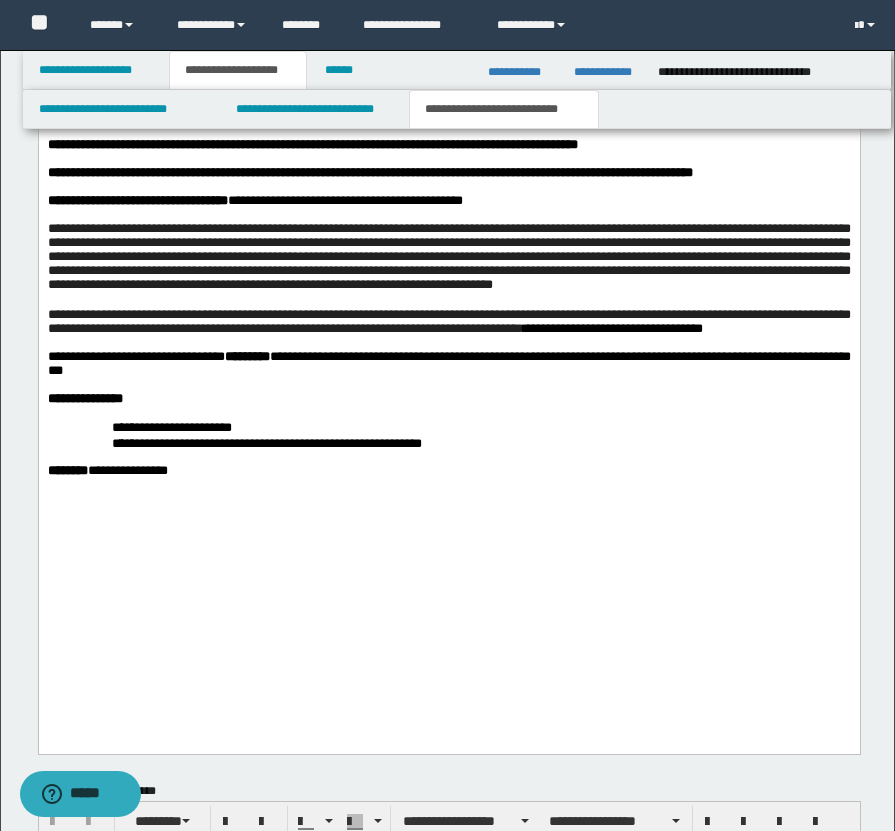 drag, startPoint x: 267, startPoint y: 393, endPoint x: 482, endPoint y: 397, distance: 215.0372 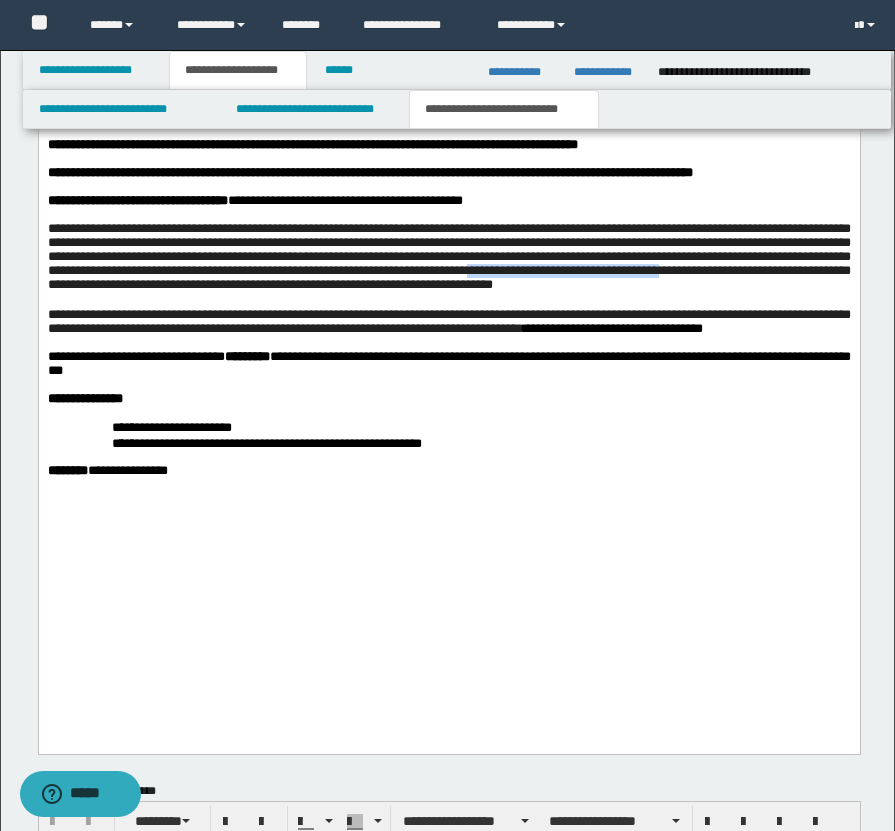 drag, startPoint x: 270, startPoint y: 391, endPoint x: 508, endPoint y: 395, distance: 238.03362 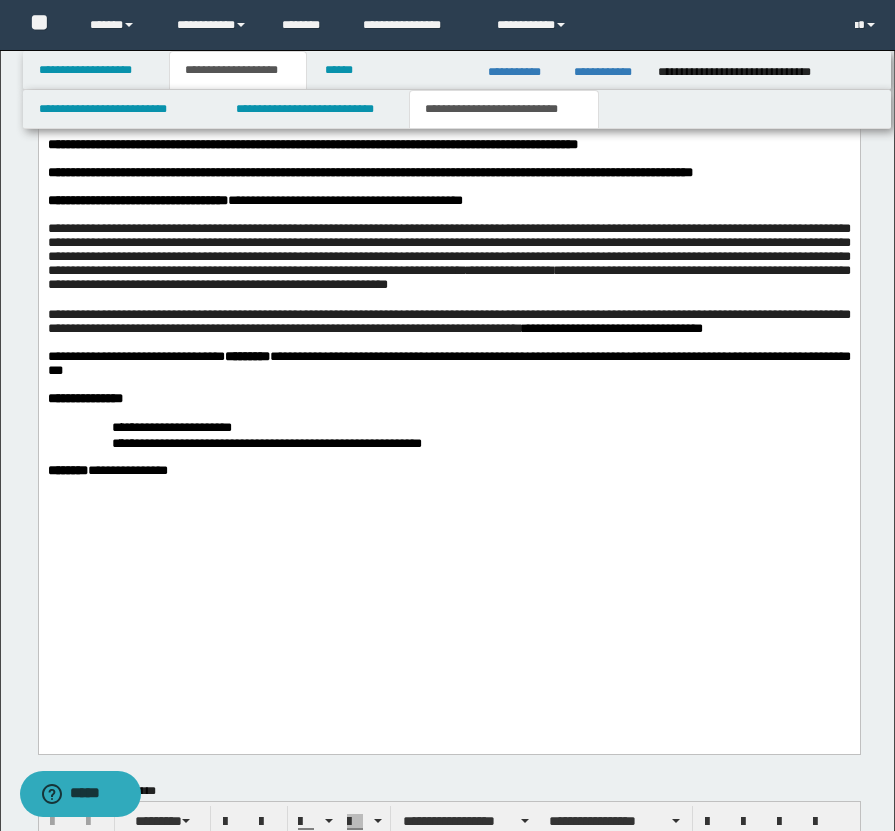 click on "**********" at bounding box center (448, 256) 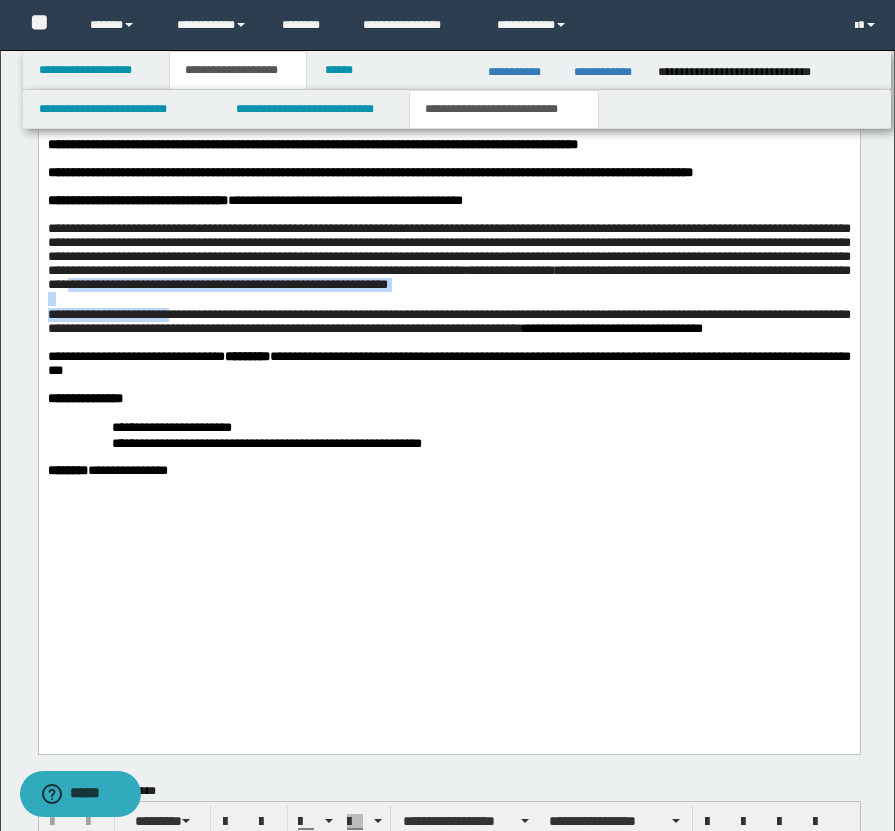 drag, startPoint x: 825, startPoint y: 397, endPoint x: 193, endPoint y: 438, distance: 633.3285 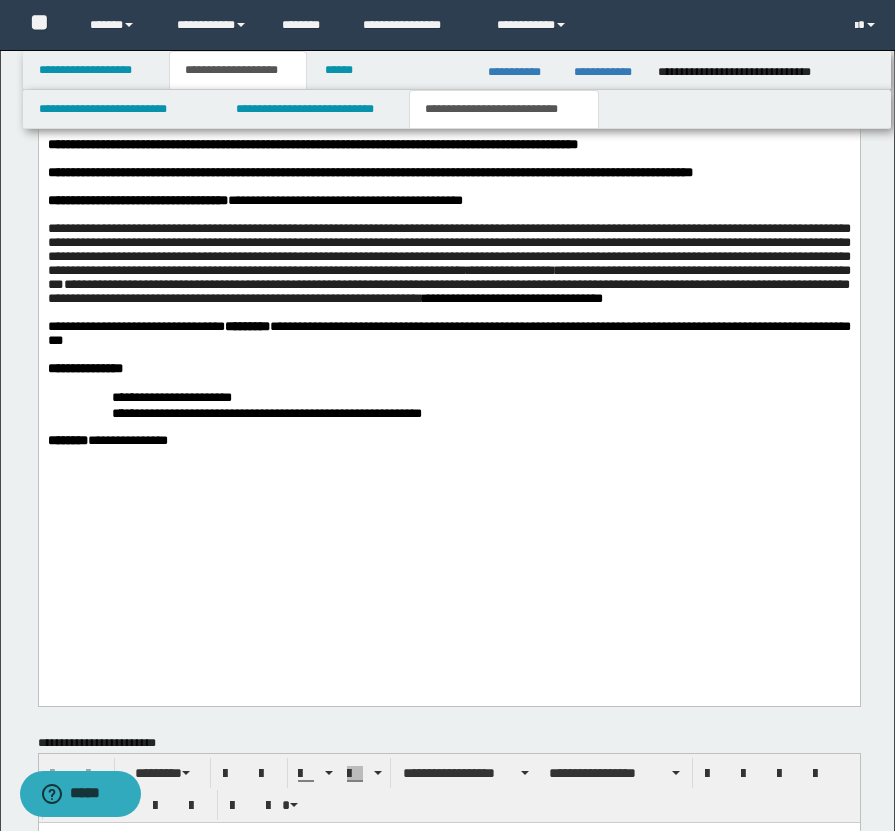click on "**********" at bounding box center [448, 256] 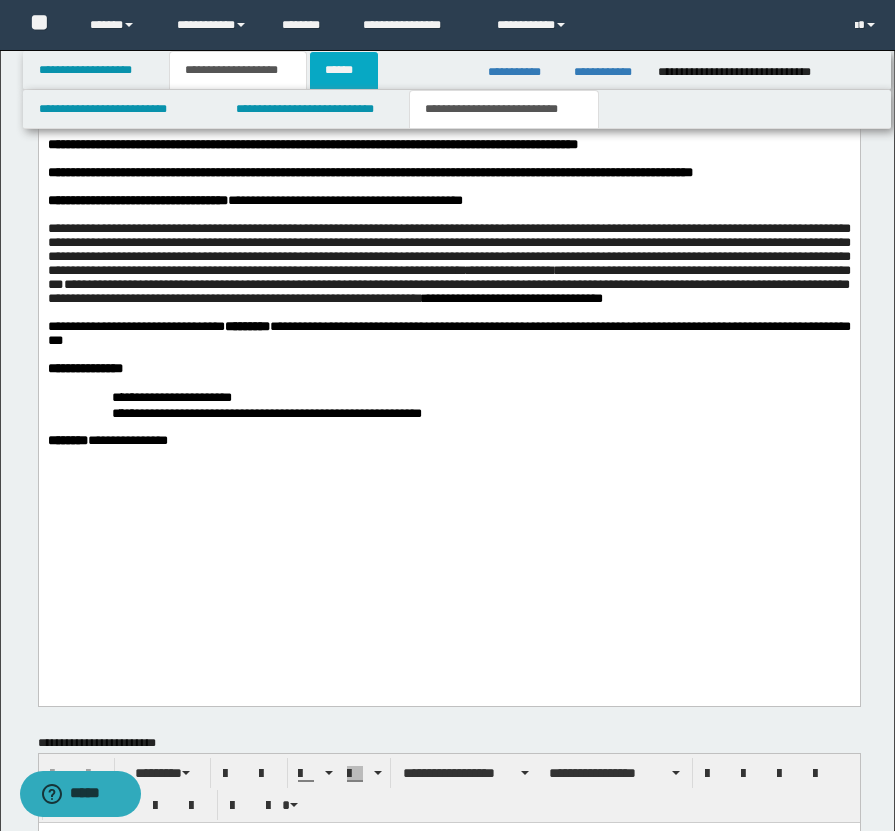 click on "******" at bounding box center [344, 70] 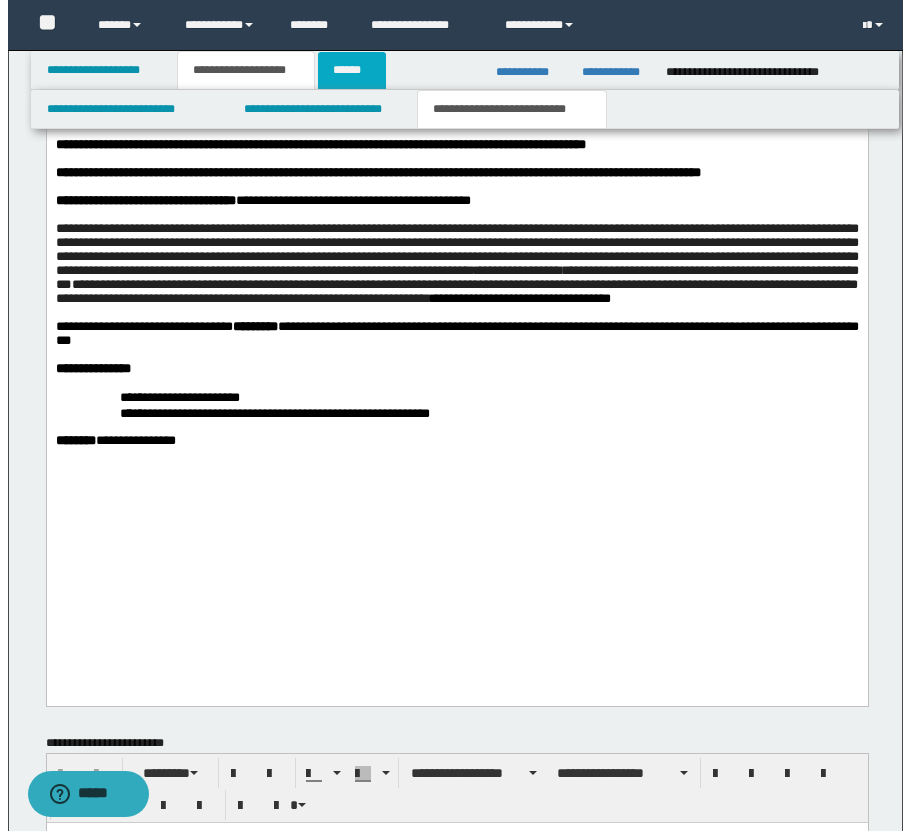scroll, scrollTop: 0, scrollLeft: 0, axis: both 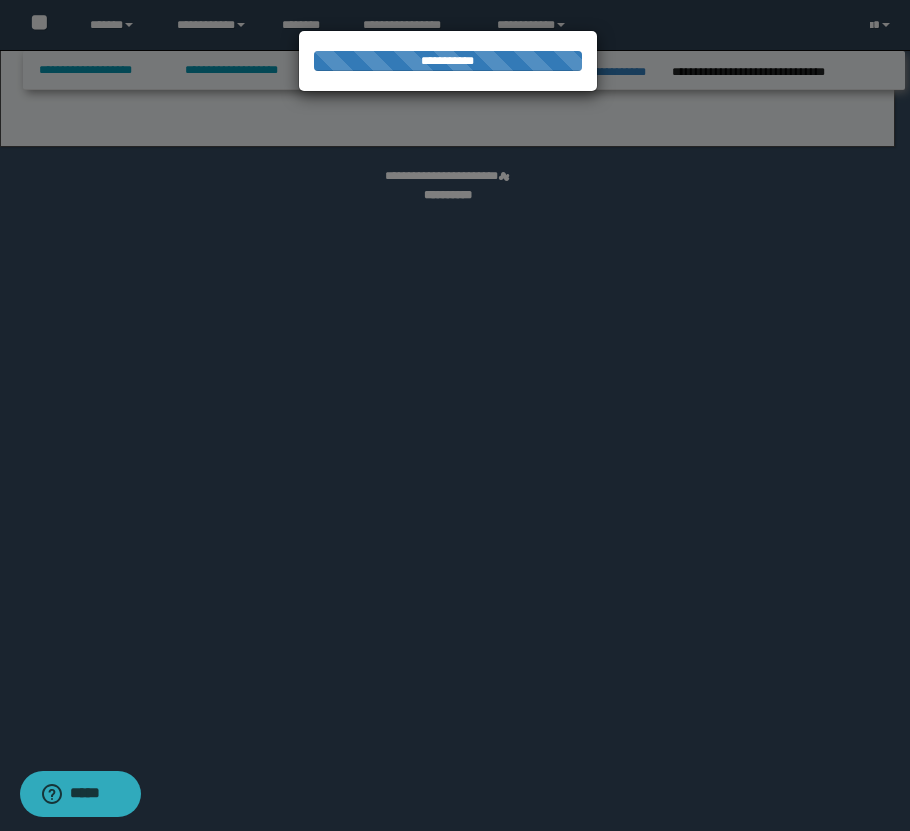 select on "*" 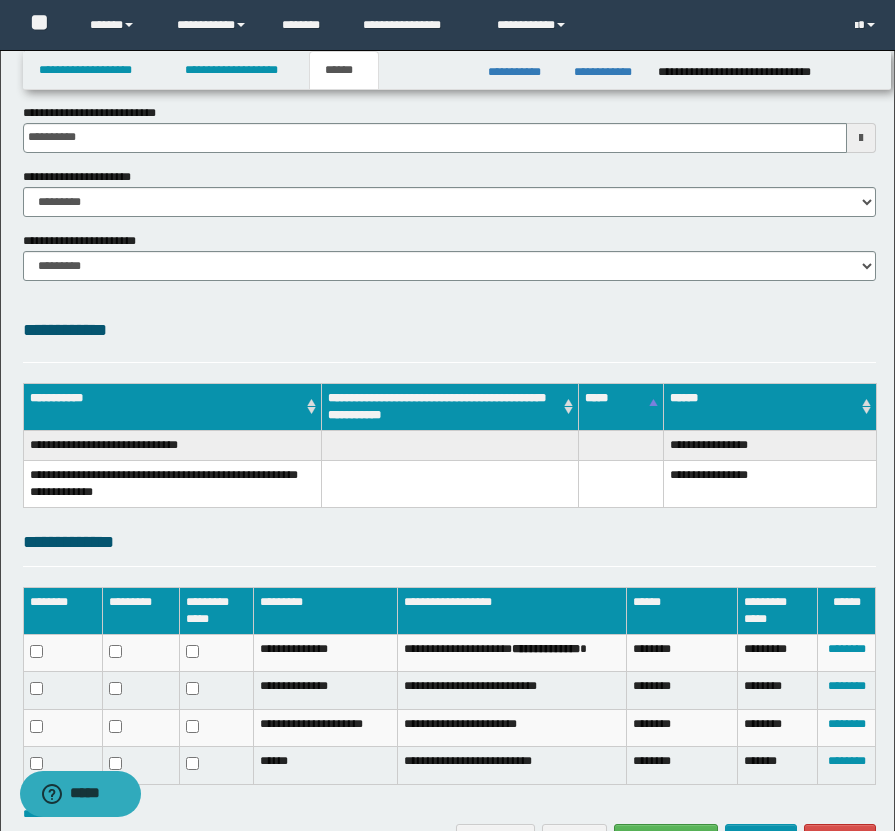 scroll, scrollTop: 338, scrollLeft: 0, axis: vertical 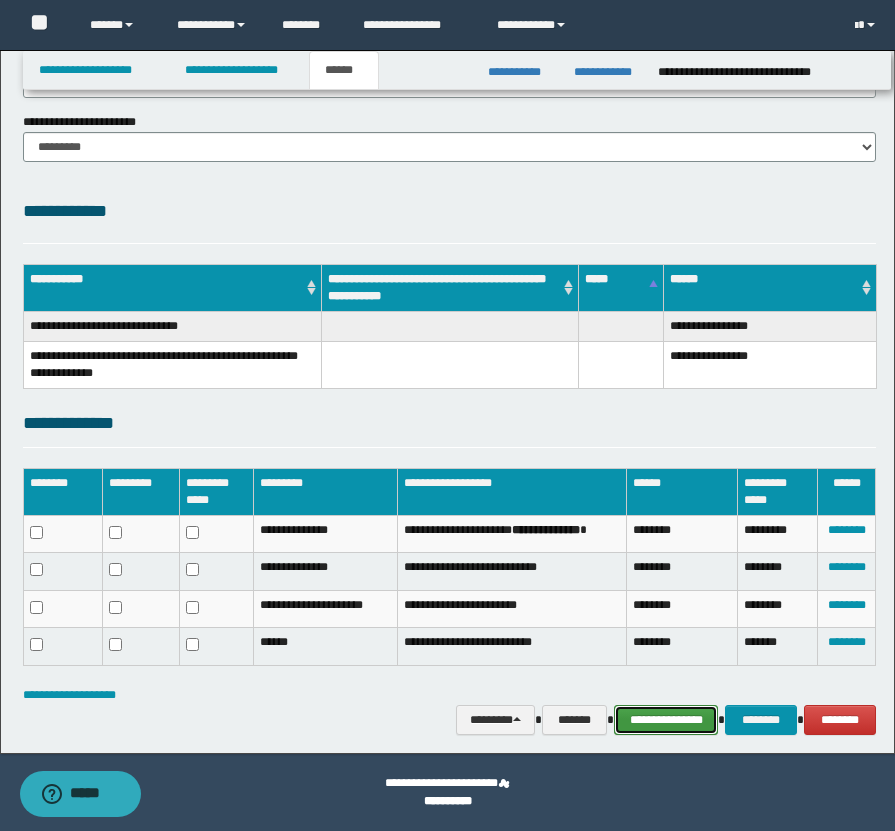 click on "**********" at bounding box center (666, 720) 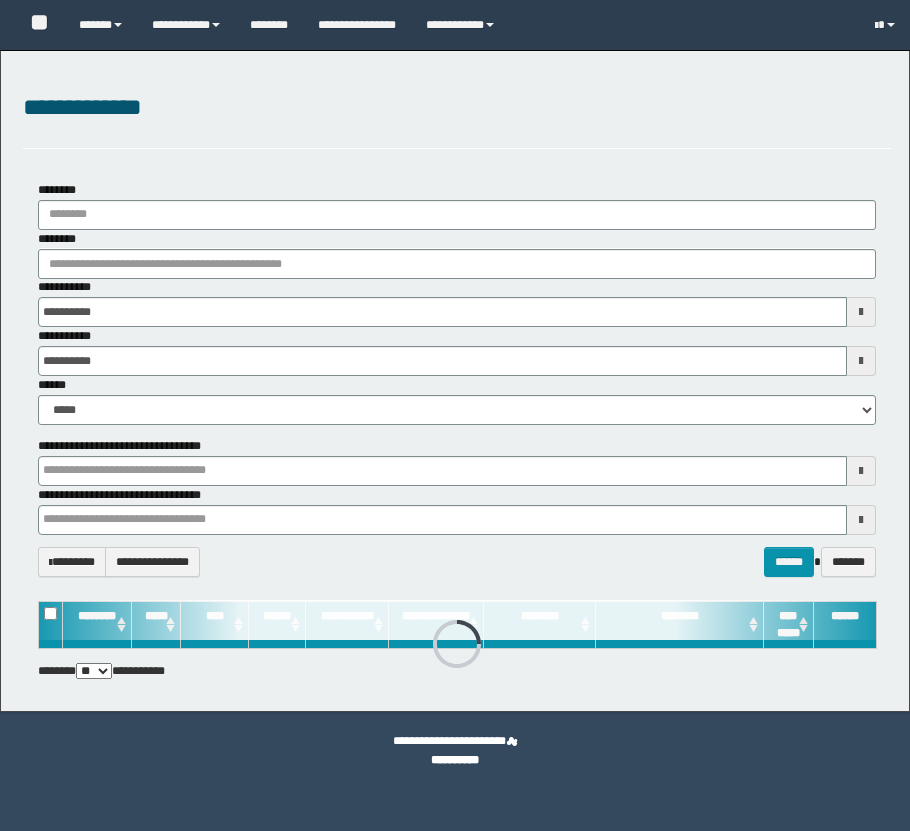 scroll, scrollTop: 0, scrollLeft: 0, axis: both 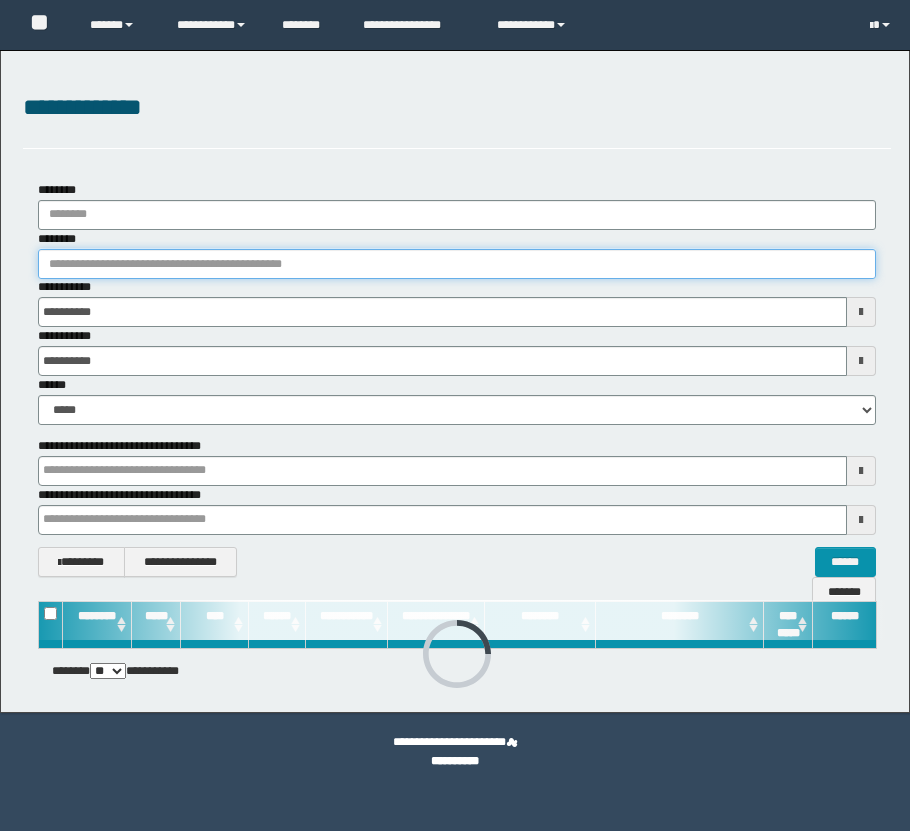 click on "********" at bounding box center [457, 264] 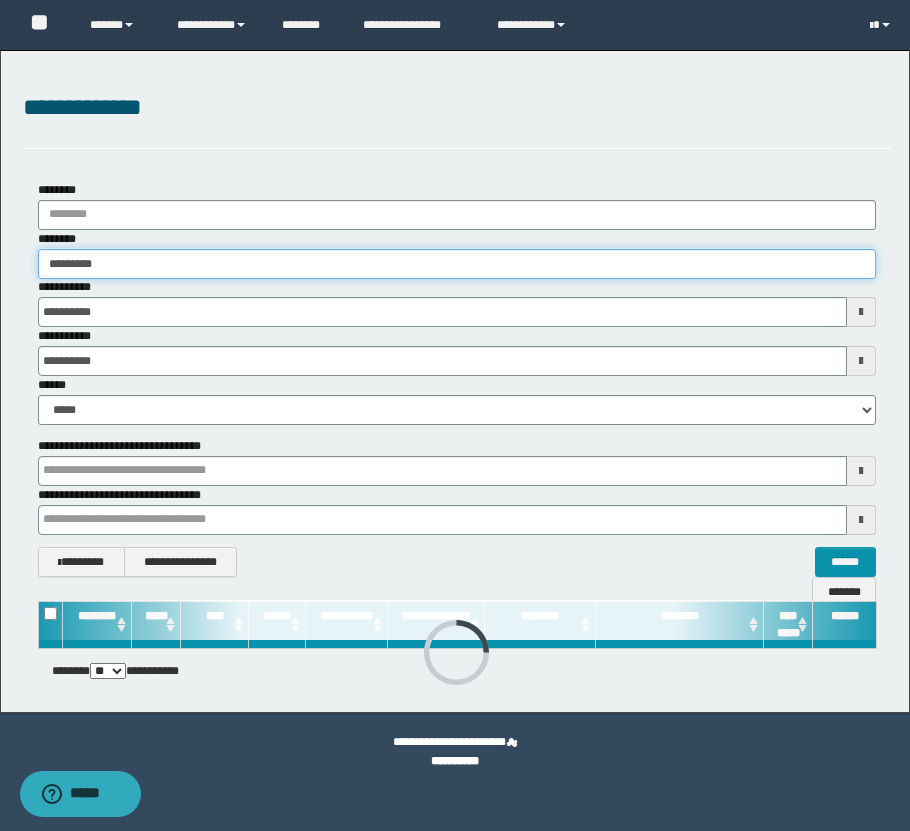 type on "**********" 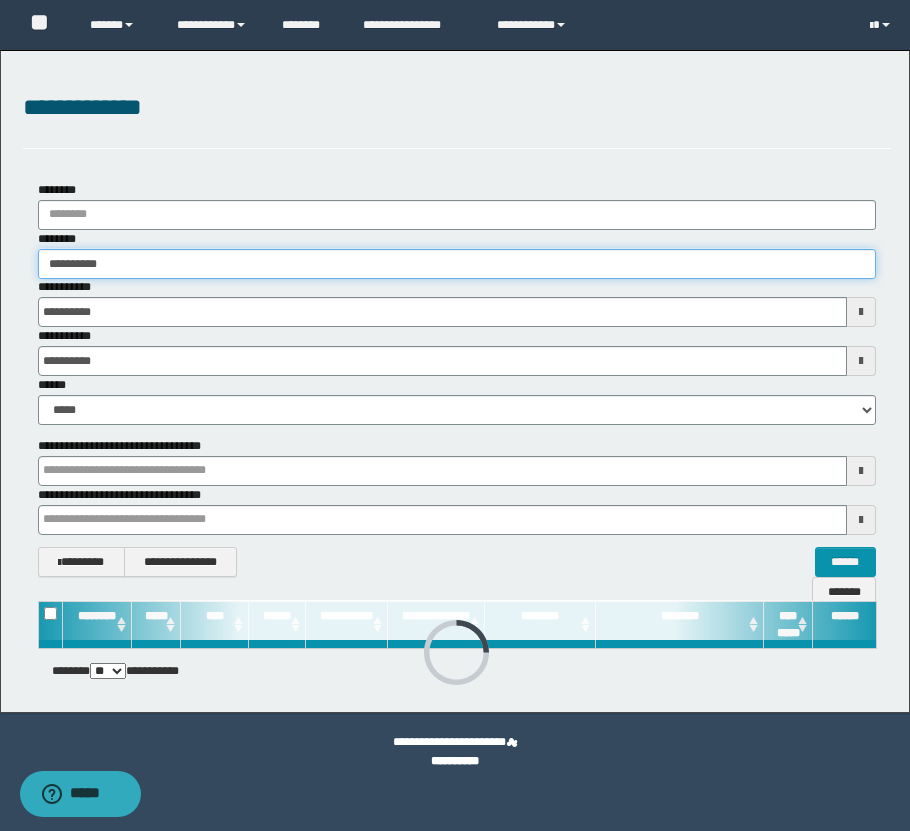 type on "**********" 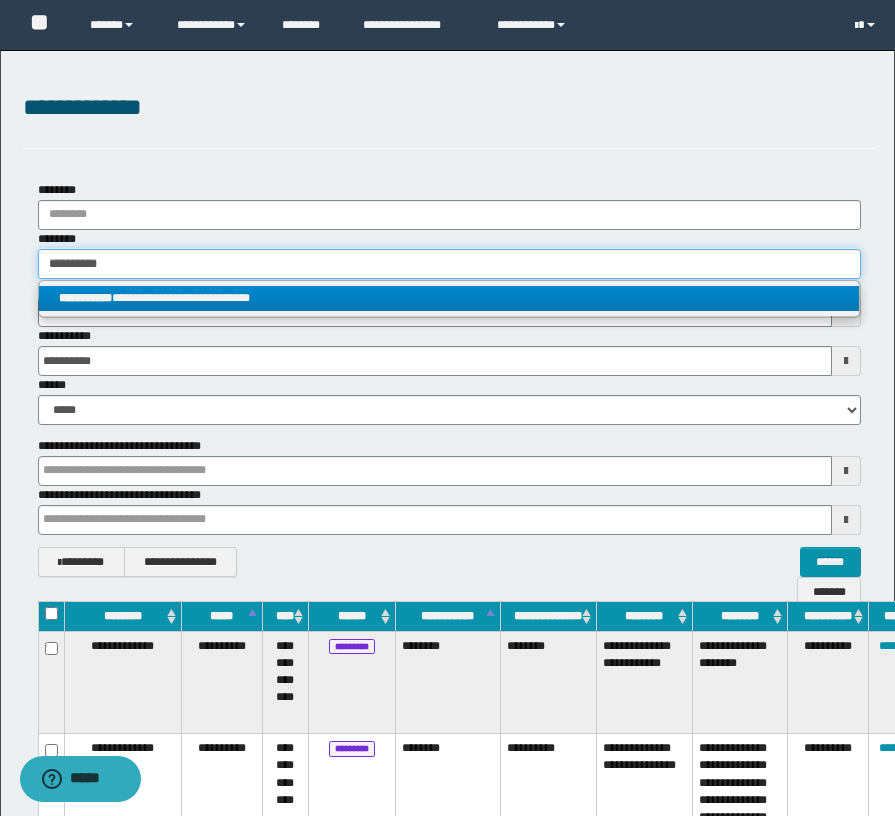 type on "**********" 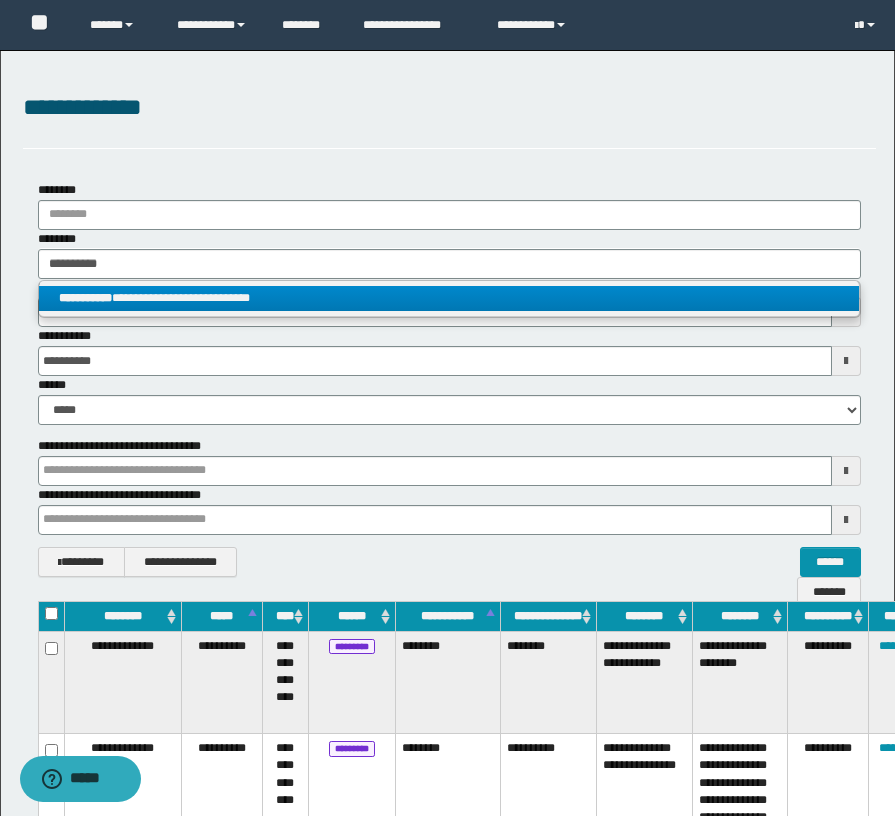click on "**********" at bounding box center (449, 298) 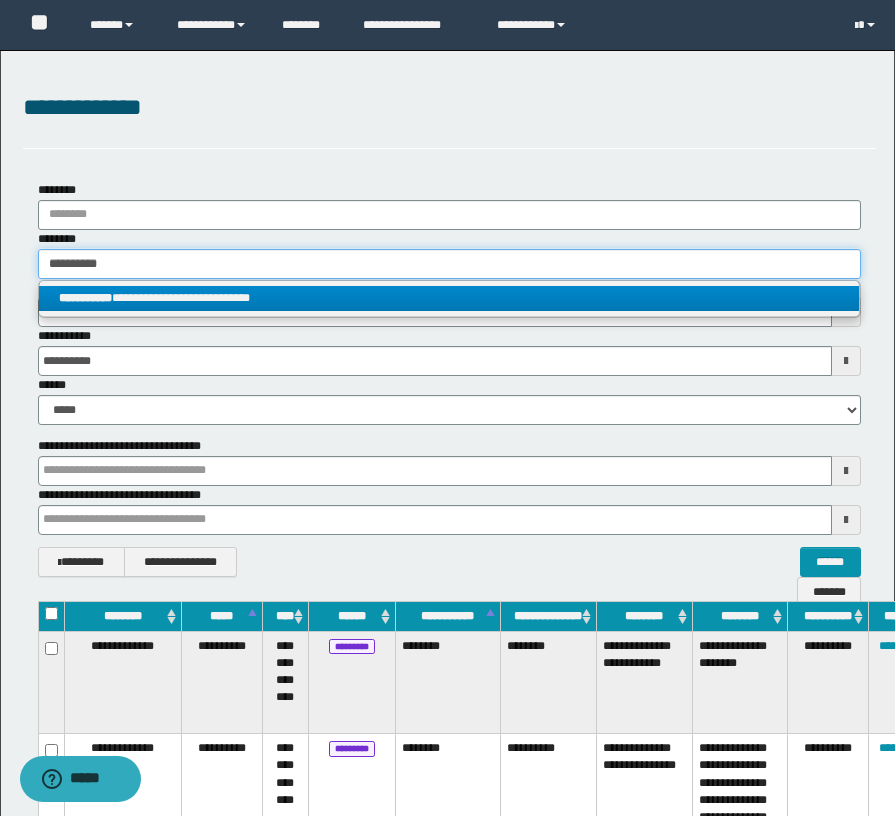 type 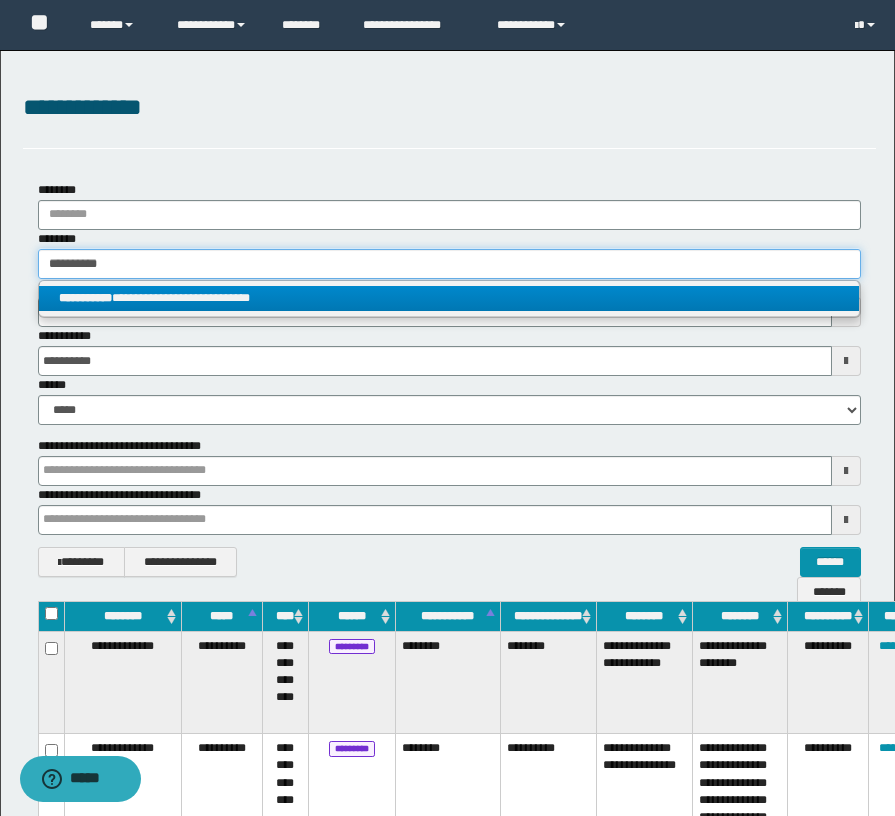 type on "**********" 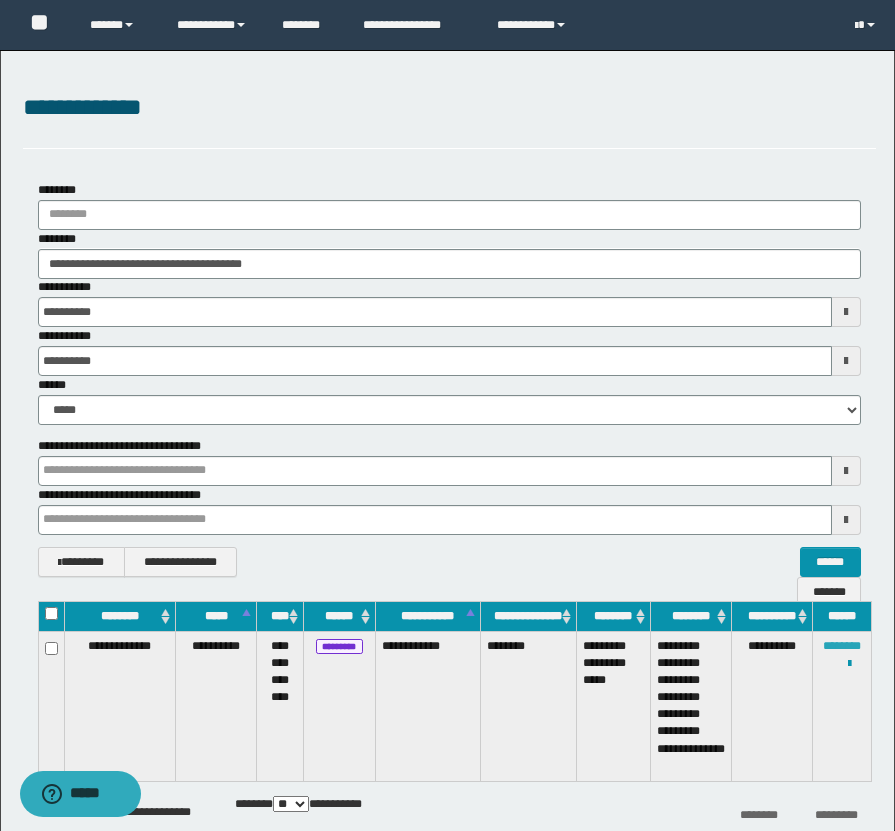 click on "********" at bounding box center (842, 646) 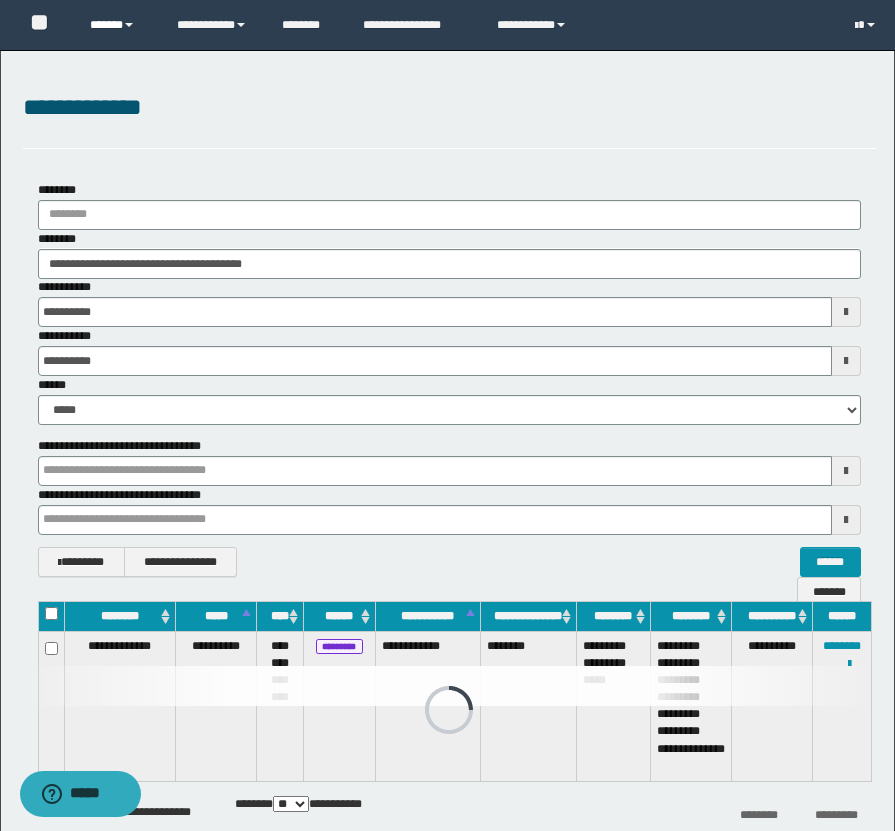 click on "******" at bounding box center [118, 25] 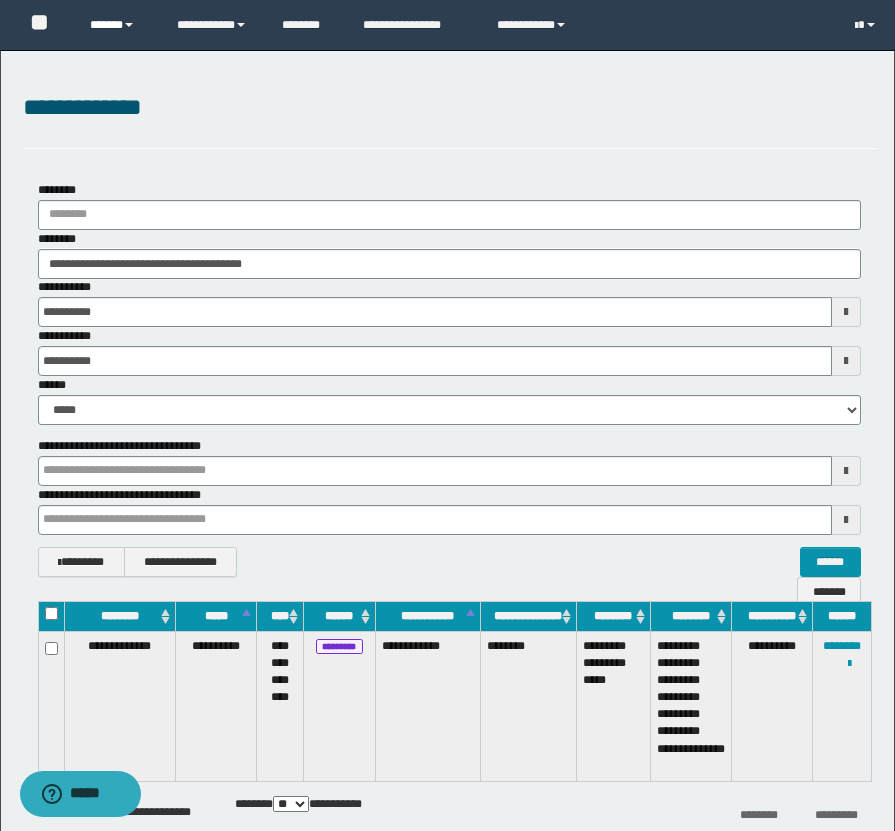 click on "******" at bounding box center [118, 25] 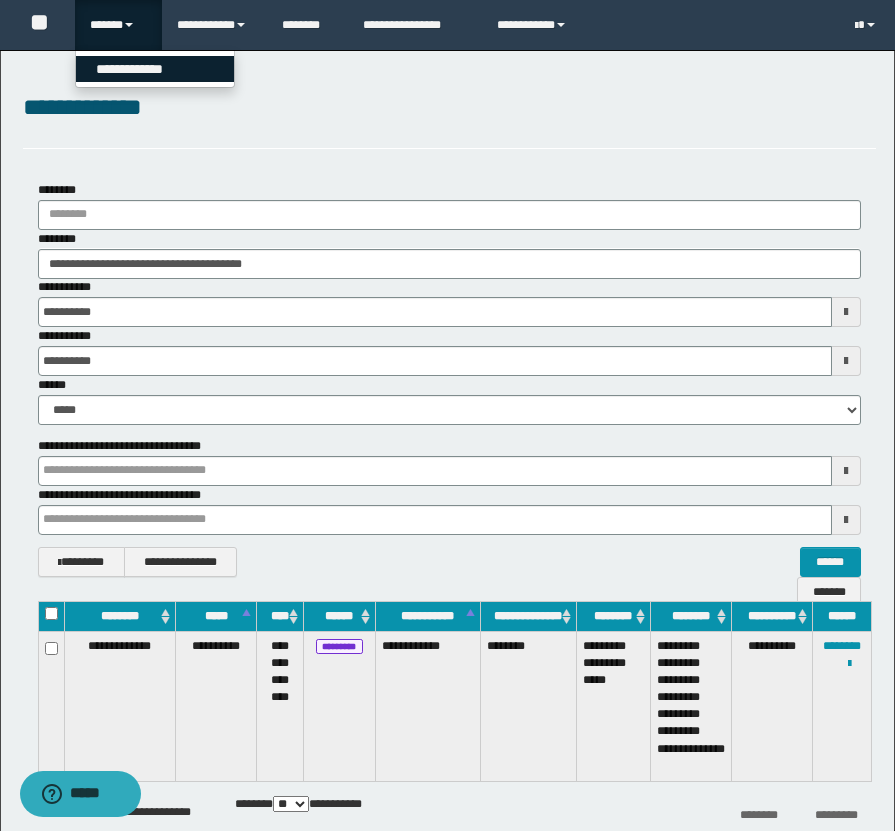 click on "**********" at bounding box center [155, 69] 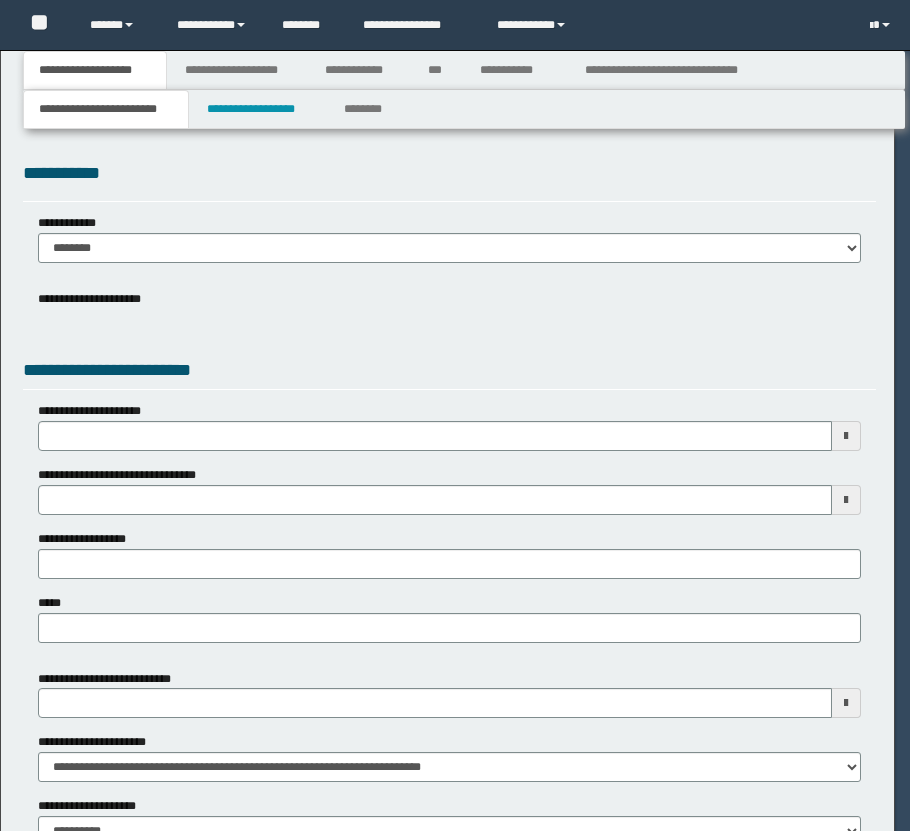 scroll, scrollTop: 0, scrollLeft: 0, axis: both 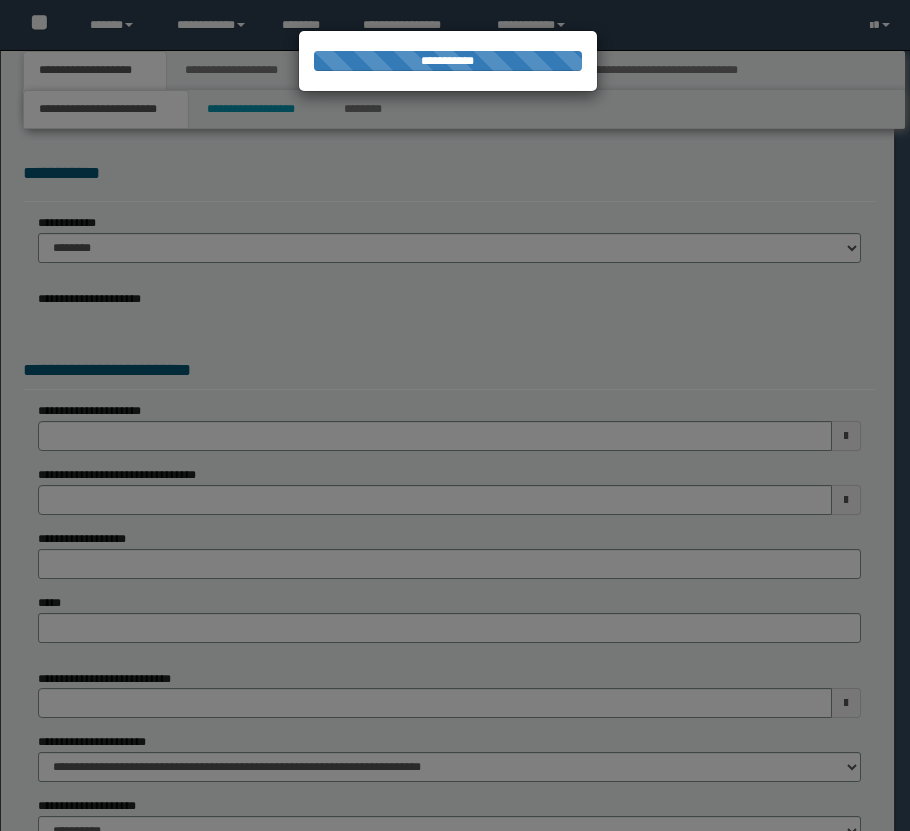 select on "*" 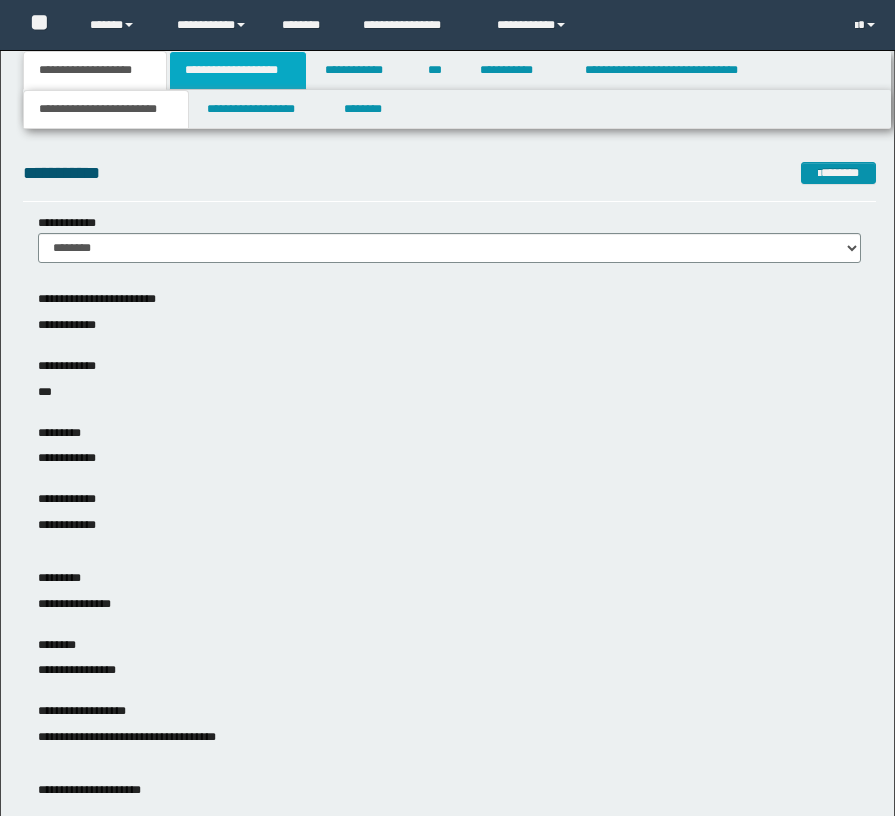 click on "**********" at bounding box center [238, 70] 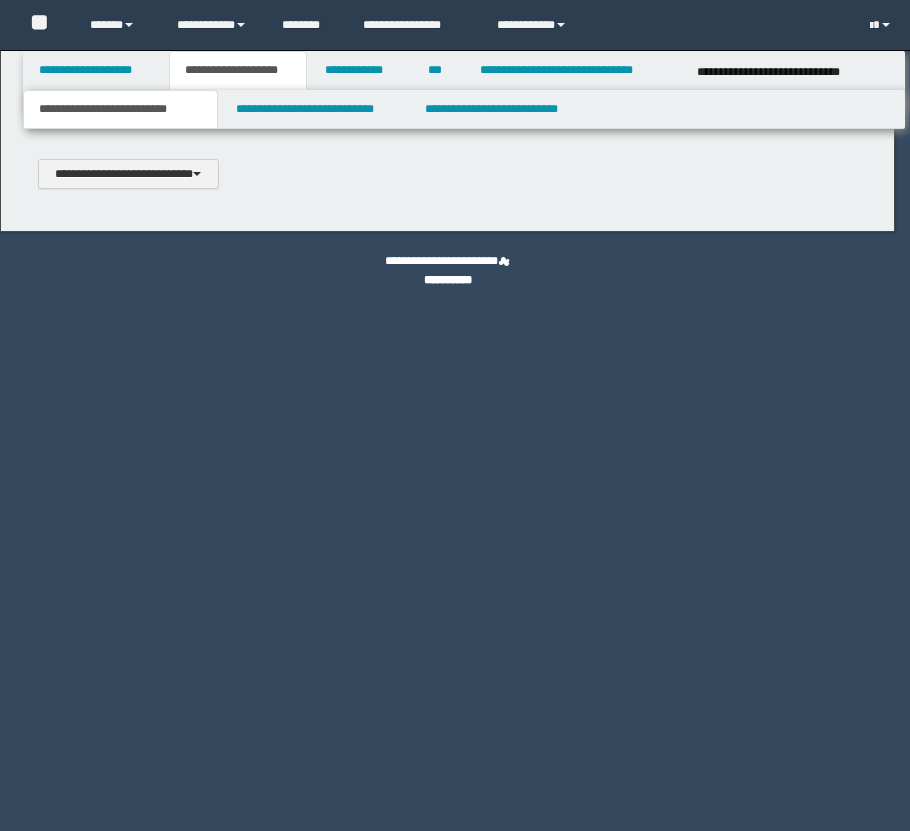 type 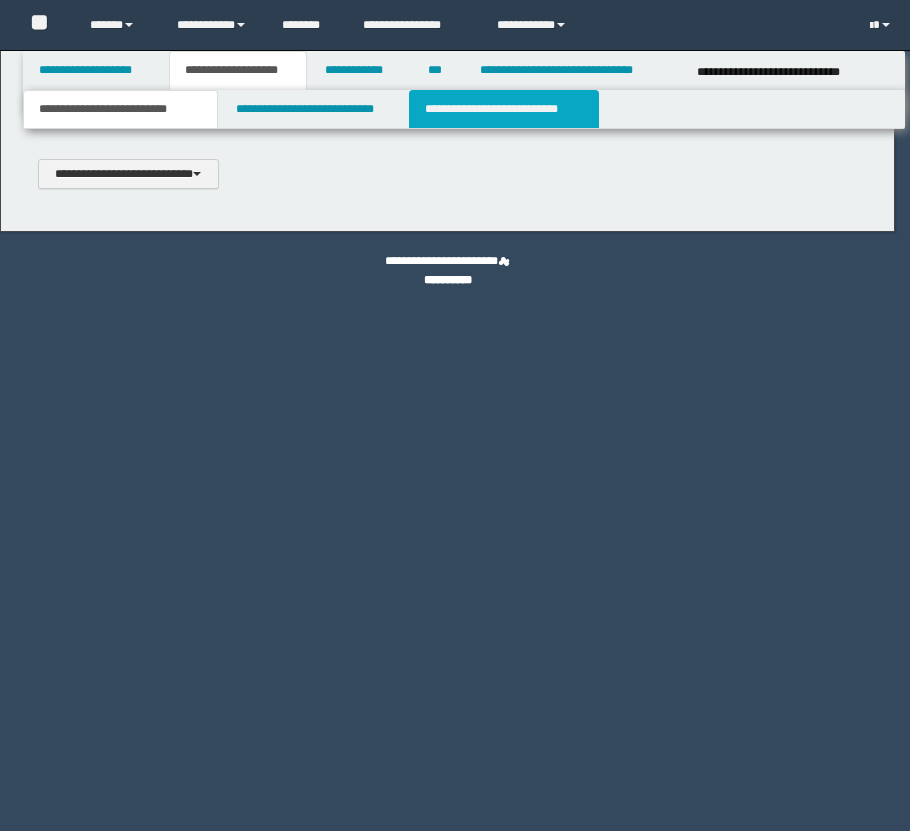scroll, scrollTop: 0, scrollLeft: 0, axis: both 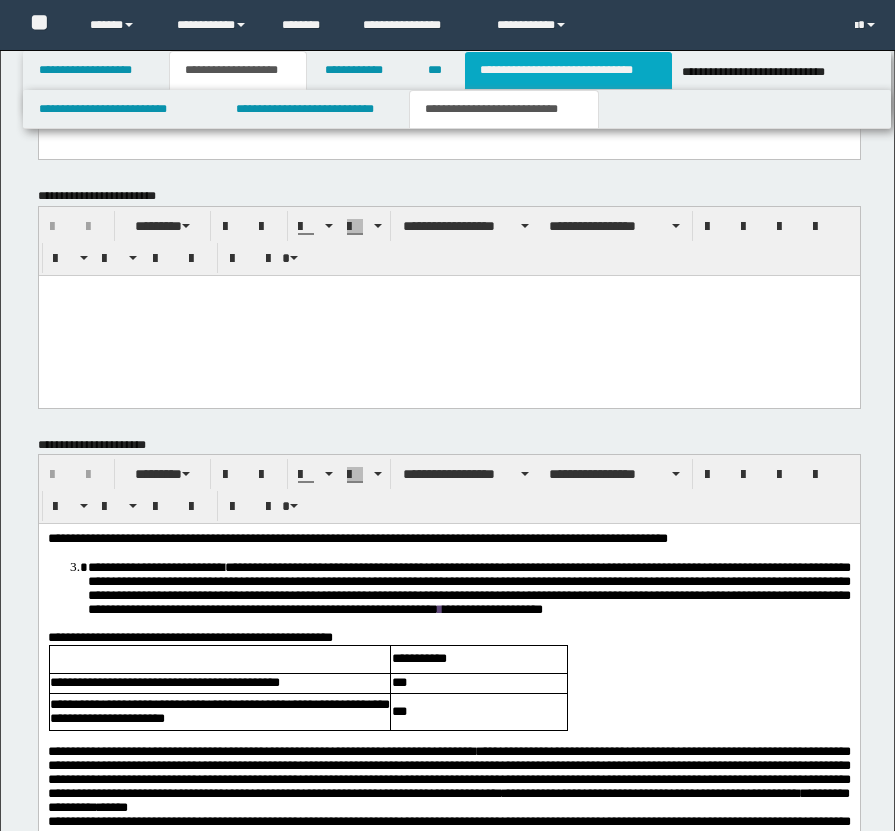 click on "**********" at bounding box center (568, 70) 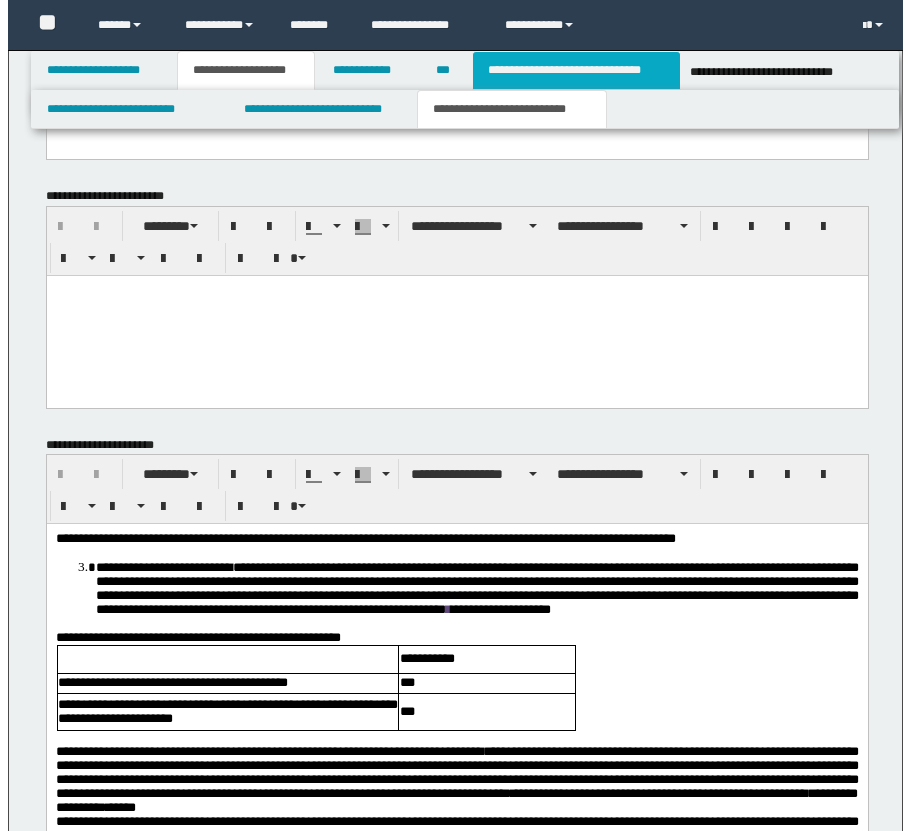 scroll, scrollTop: 0, scrollLeft: 0, axis: both 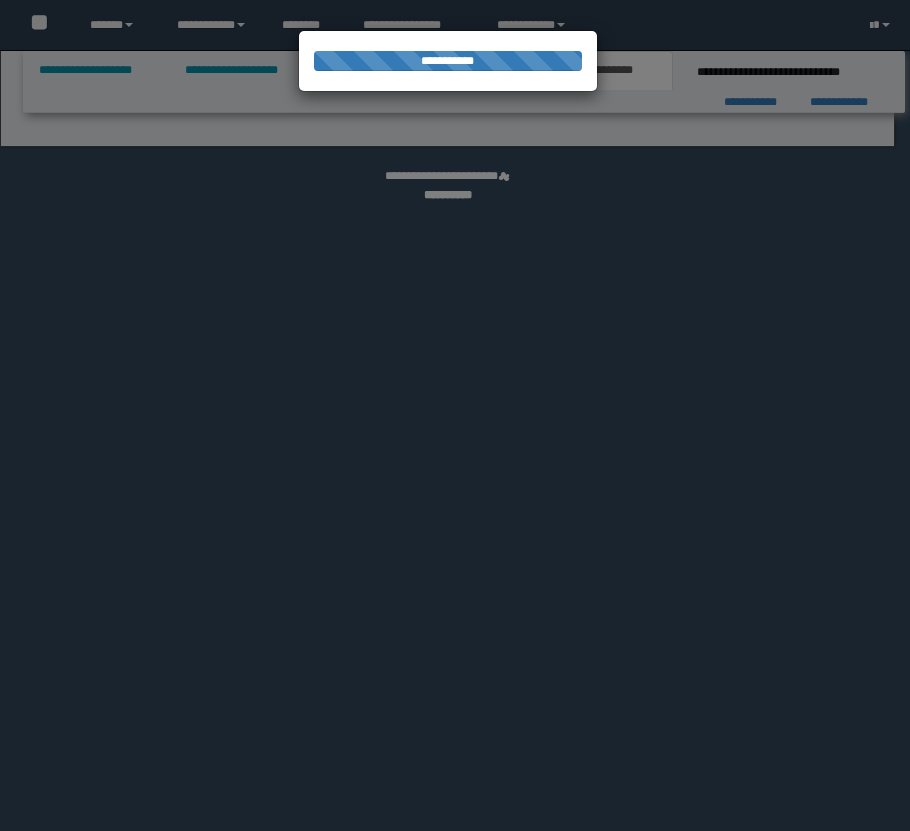 select on "*" 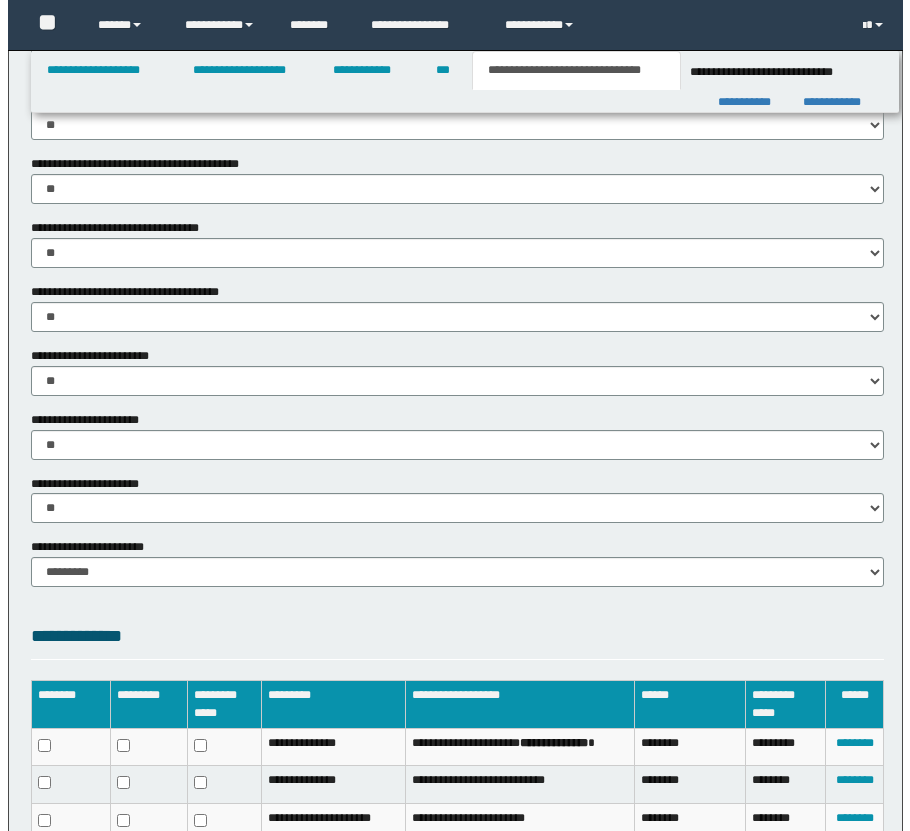 scroll, scrollTop: 1348, scrollLeft: 0, axis: vertical 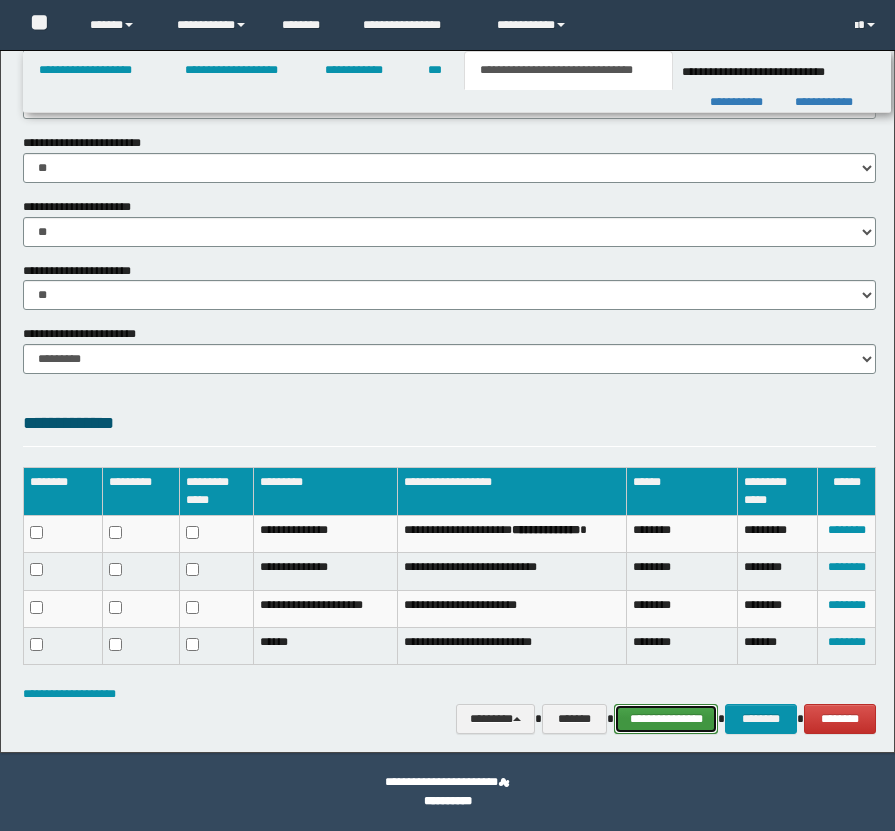click on "**********" at bounding box center (666, 719) 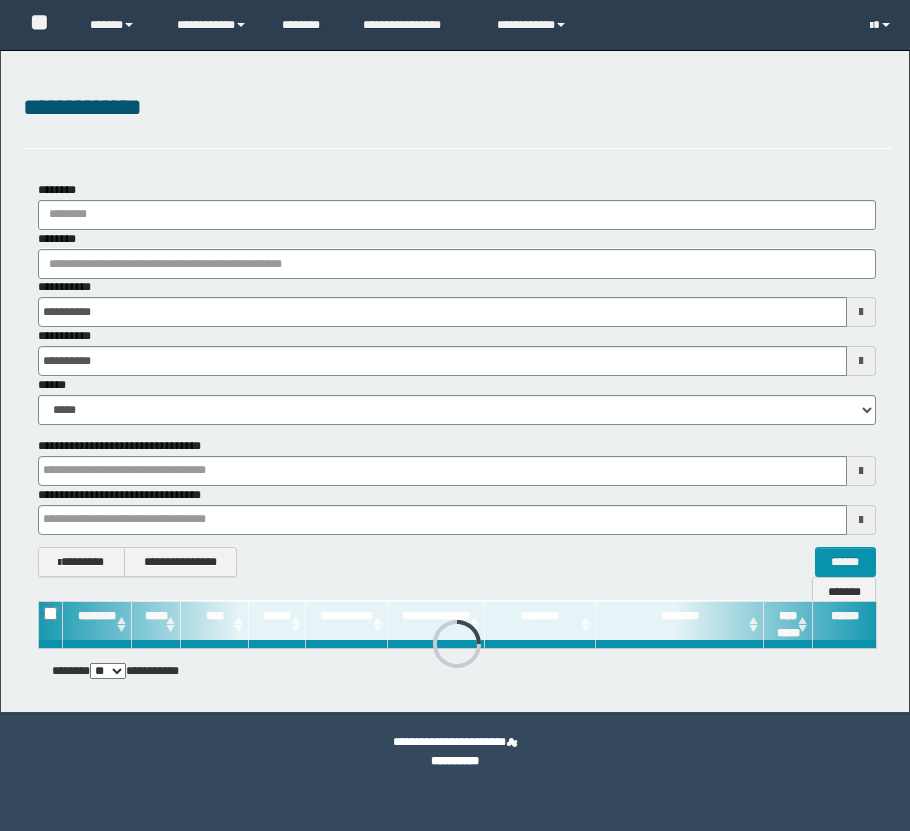 scroll, scrollTop: 0, scrollLeft: 0, axis: both 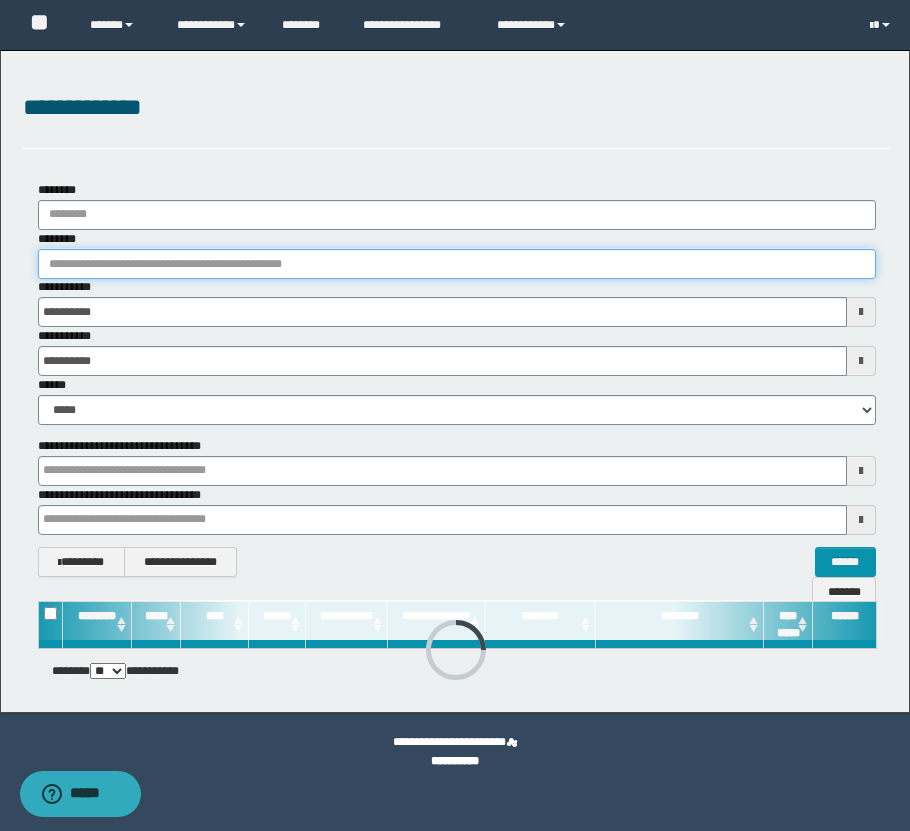 click on "********" at bounding box center (457, 264) 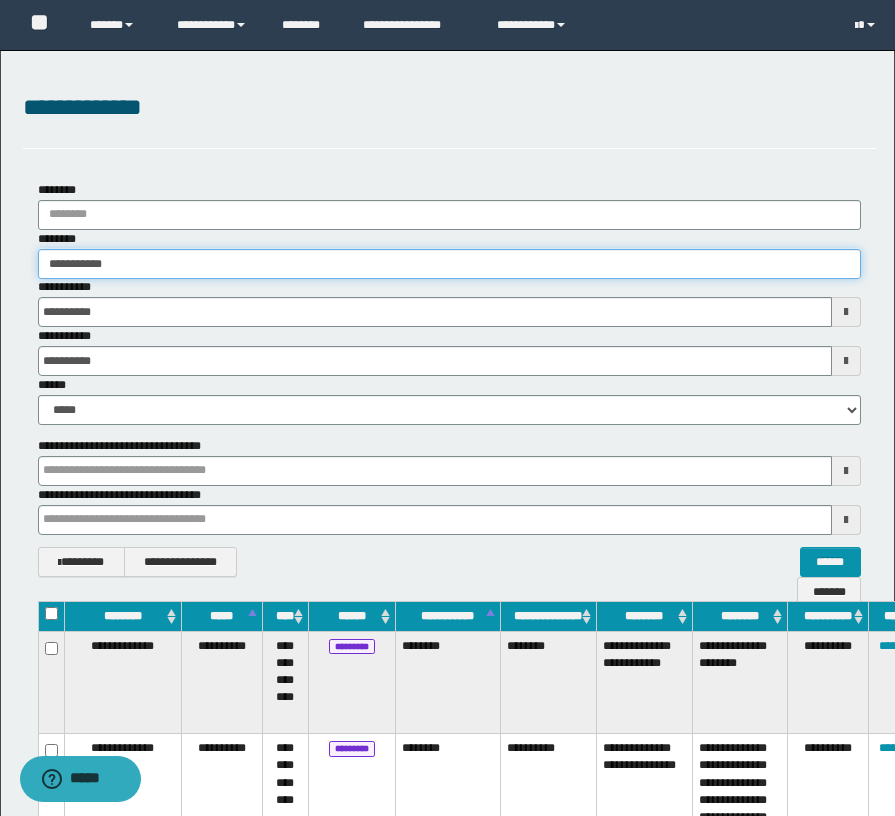 type on "**********" 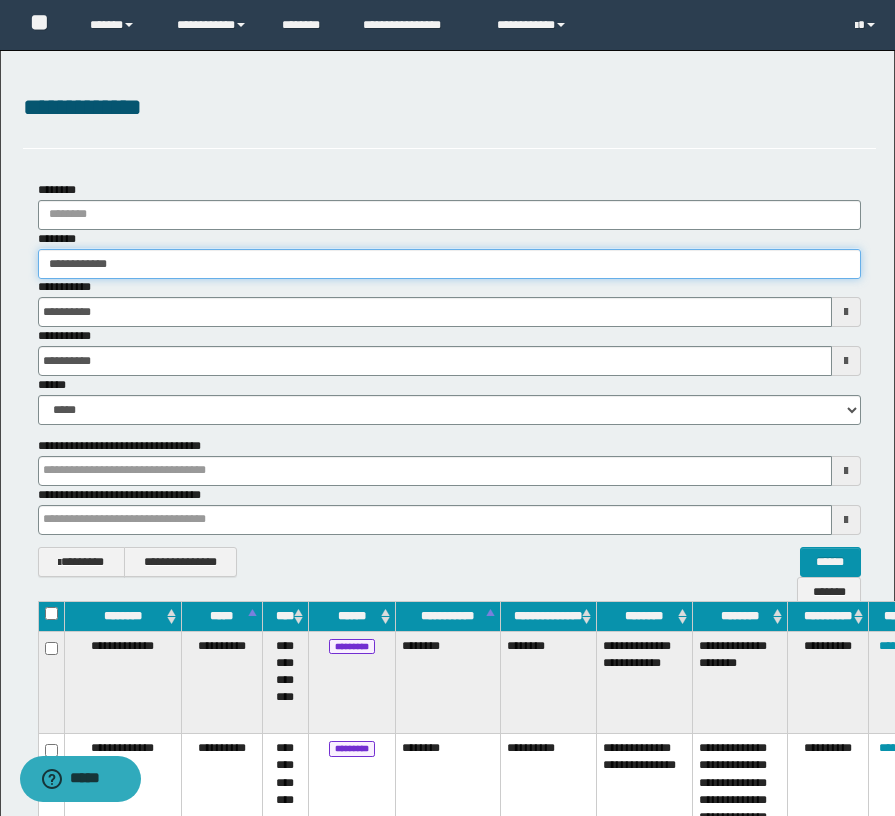 type on "**********" 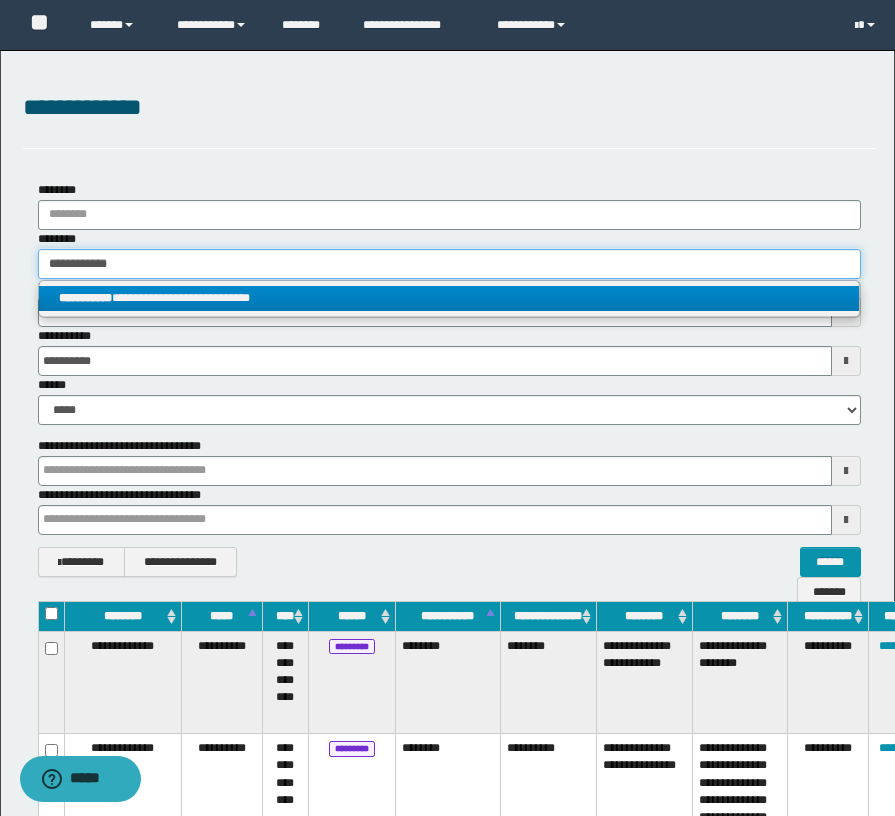 type on "**********" 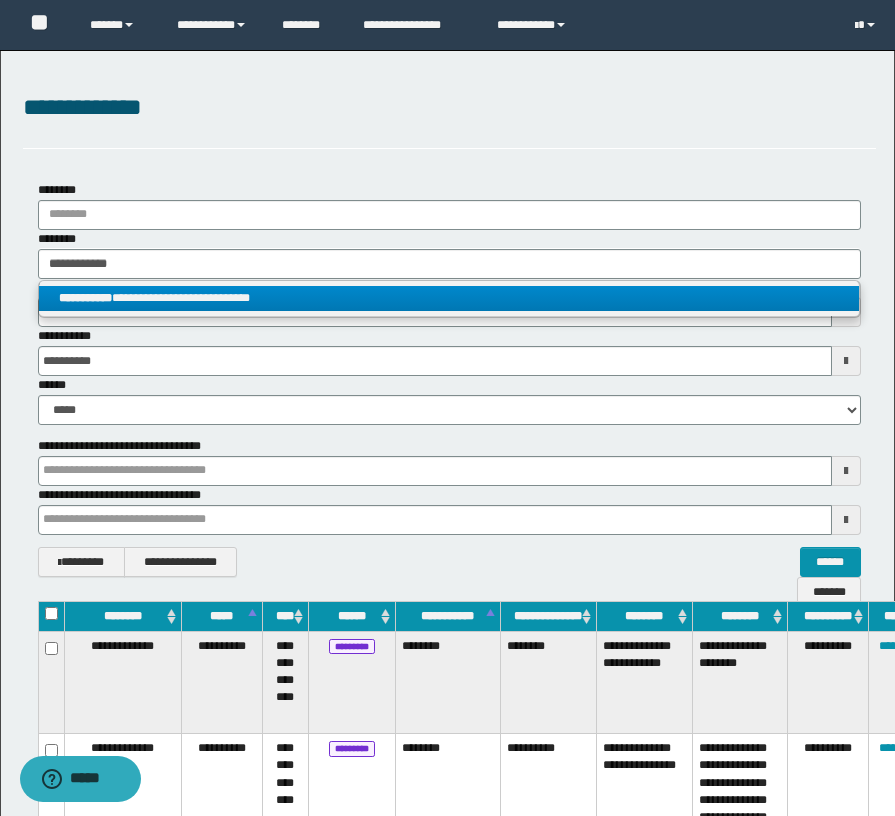 click on "**********" at bounding box center [449, 298] 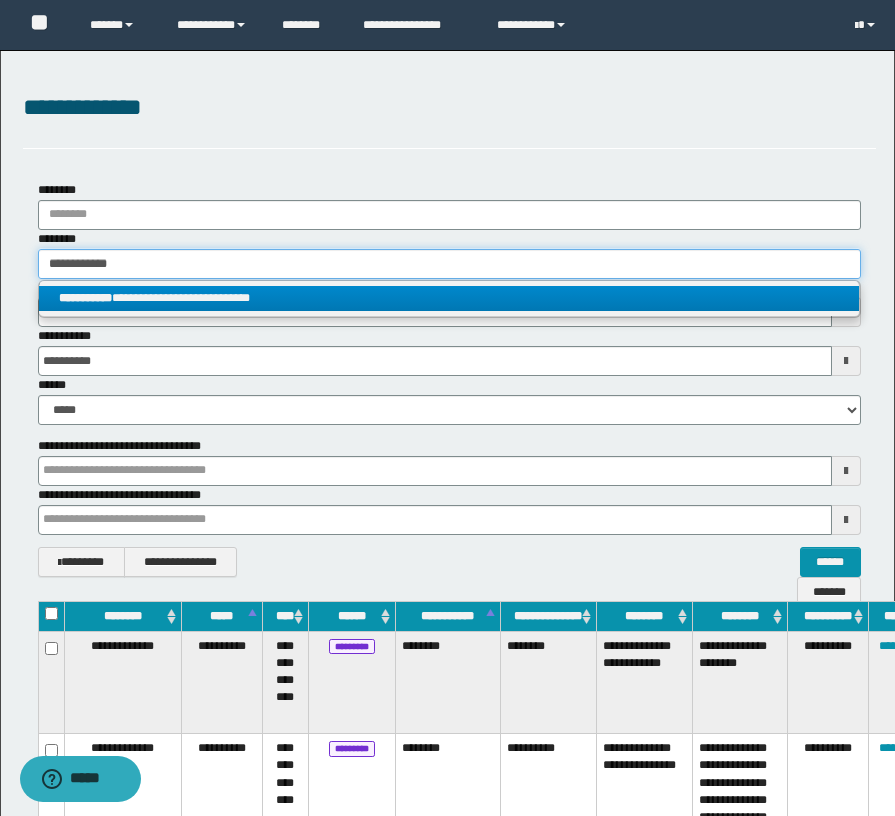 type 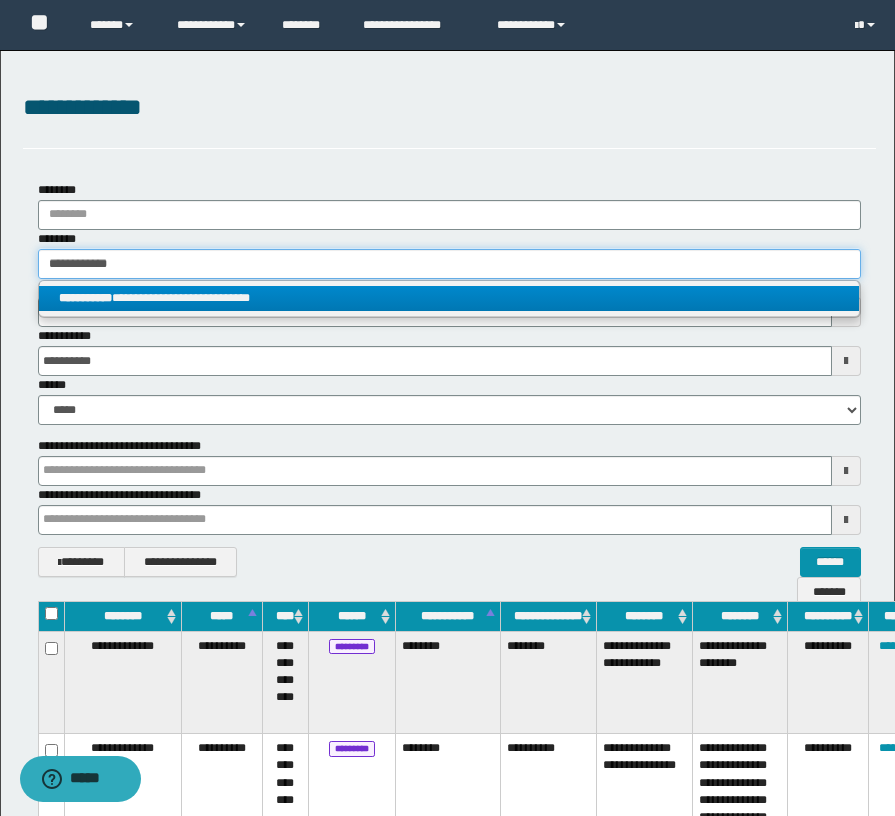 type on "**********" 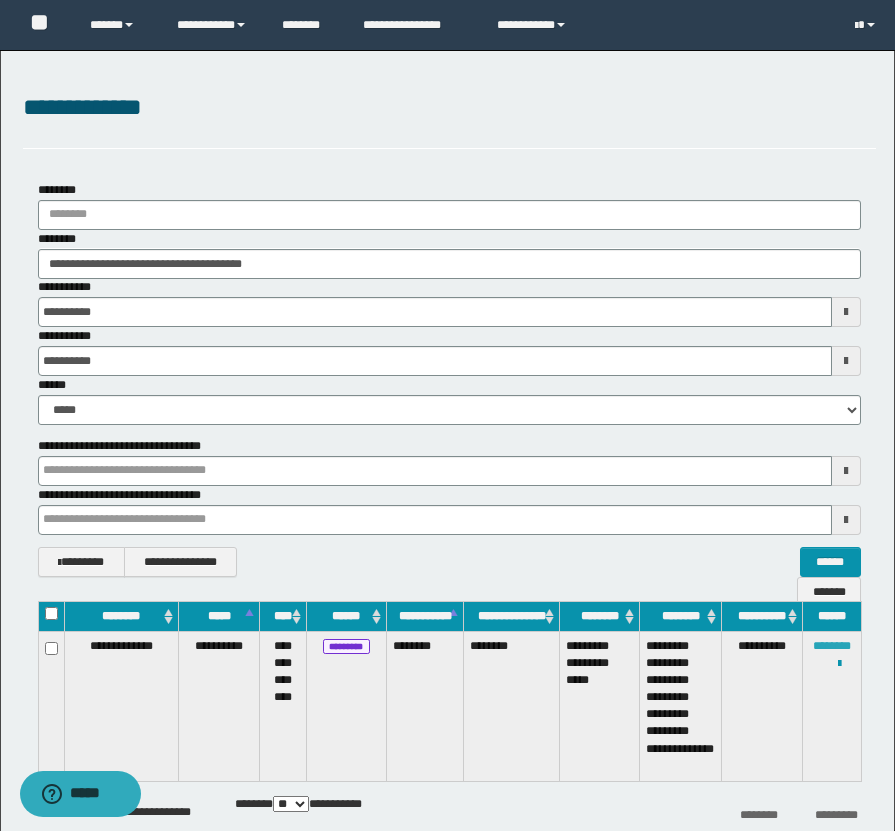 click on "********" at bounding box center [832, 646] 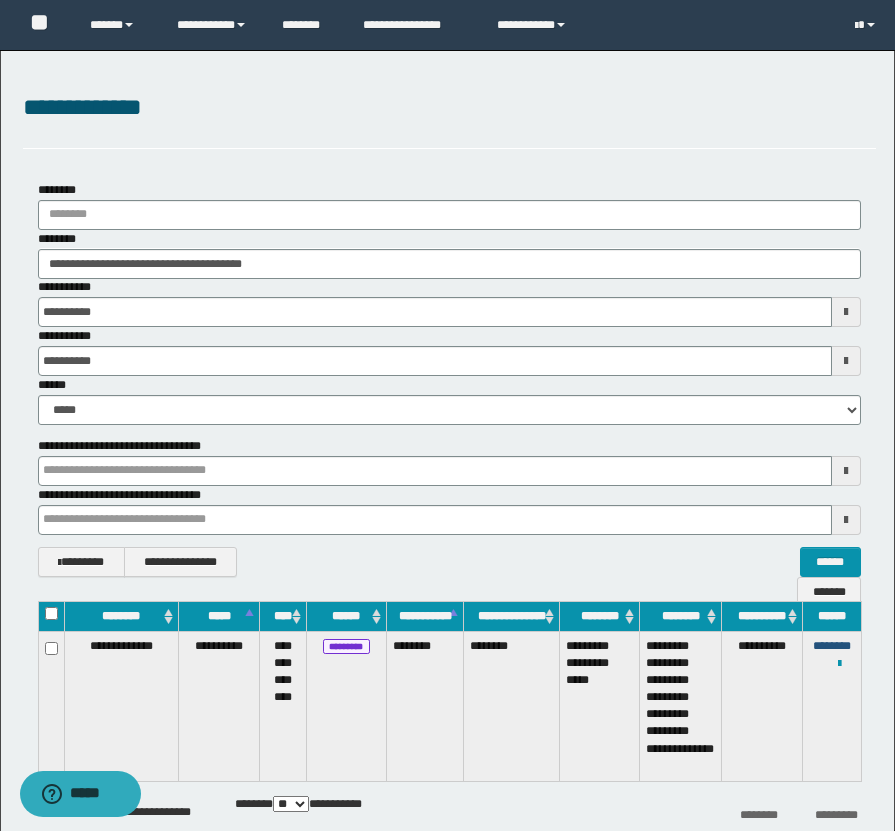 click on "********" at bounding box center [832, 646] 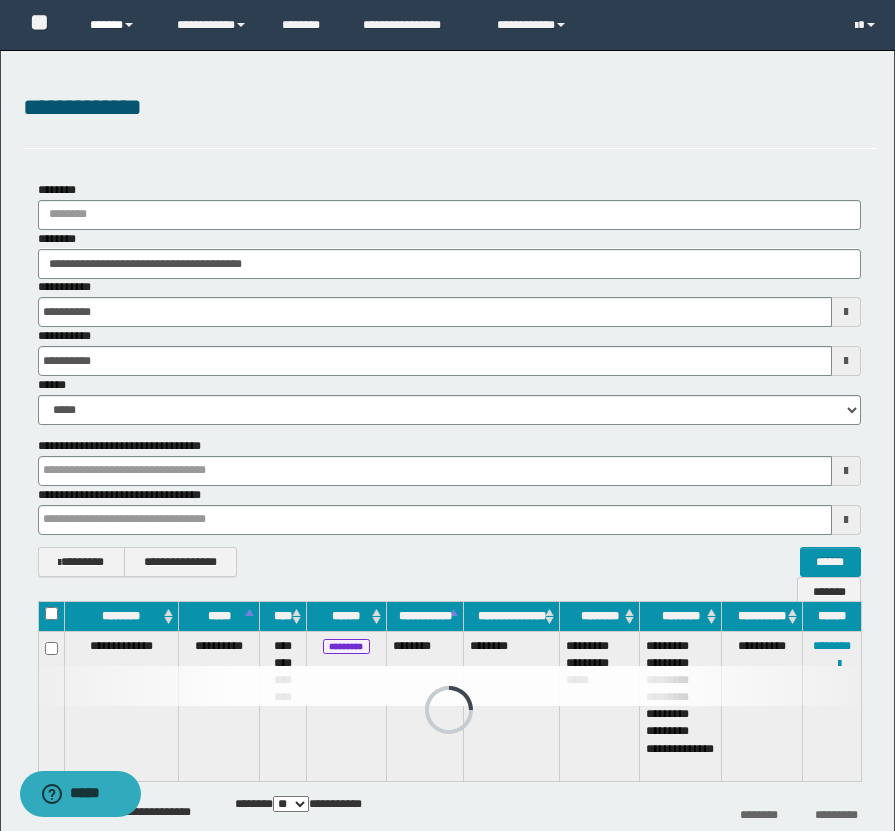click on "******" at bounding box center [118, 25] 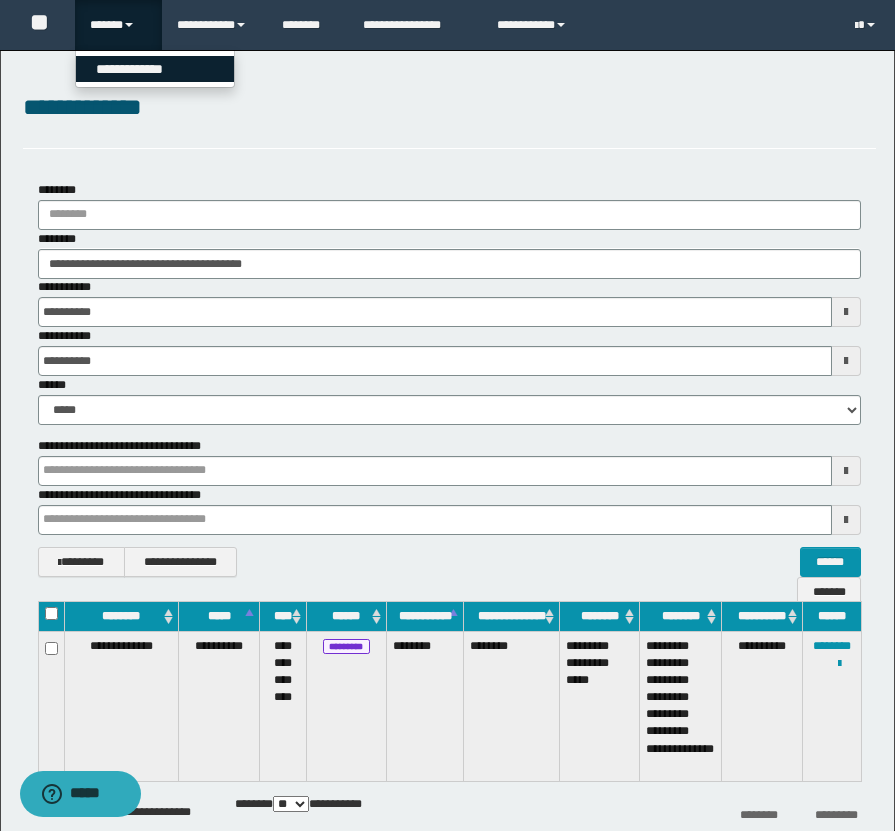 click on "**********" at bounding box center [155, 69] 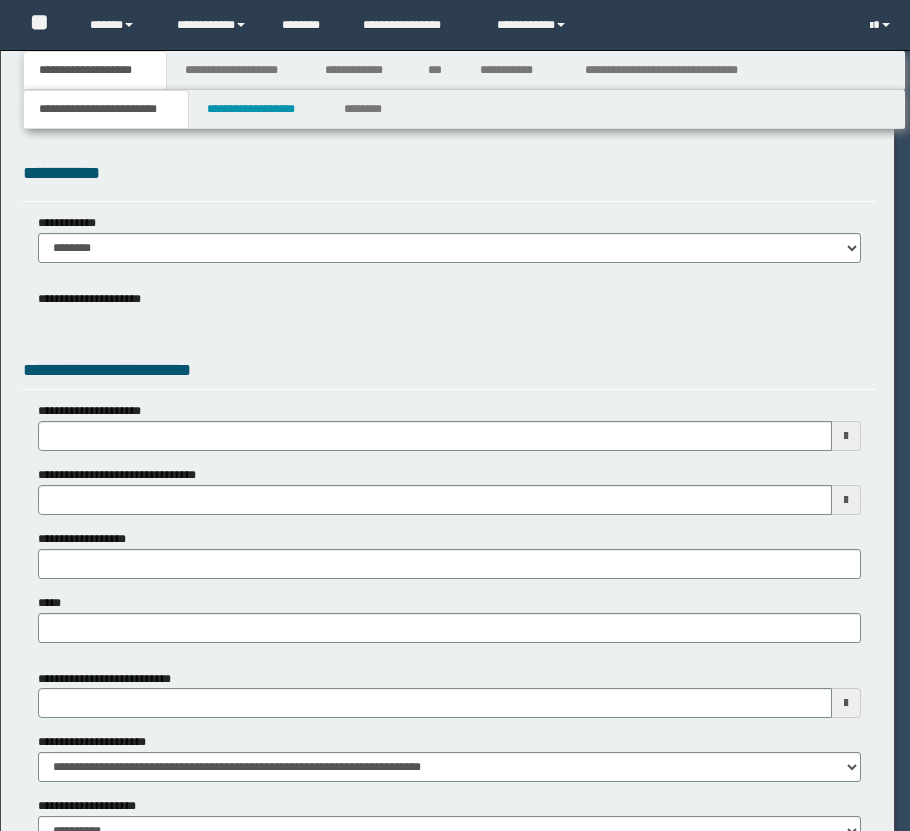 scroll, scrollTop: 0, scrollLeft: 0, axis: both 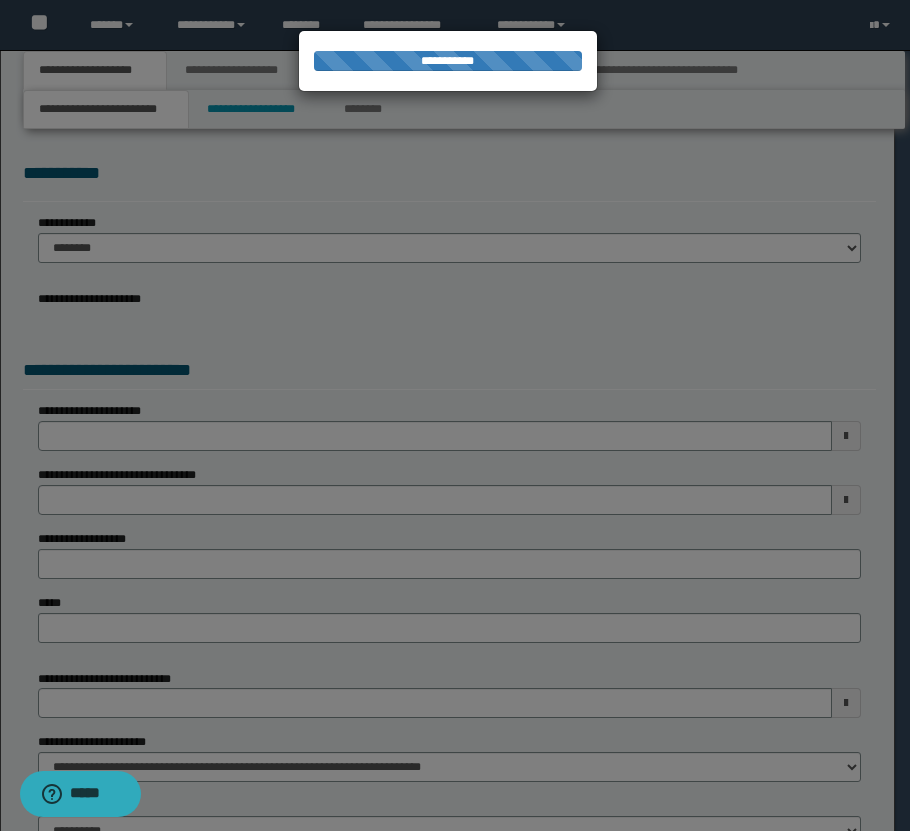select on "*" 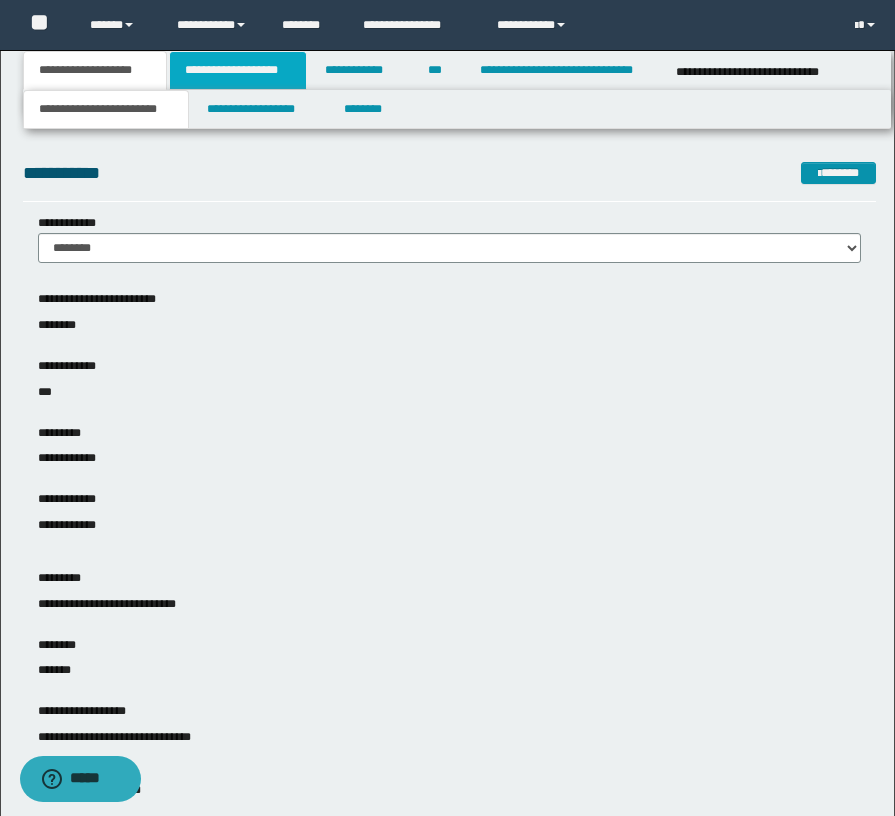 click on "**********" at bounding box center [238, 70] 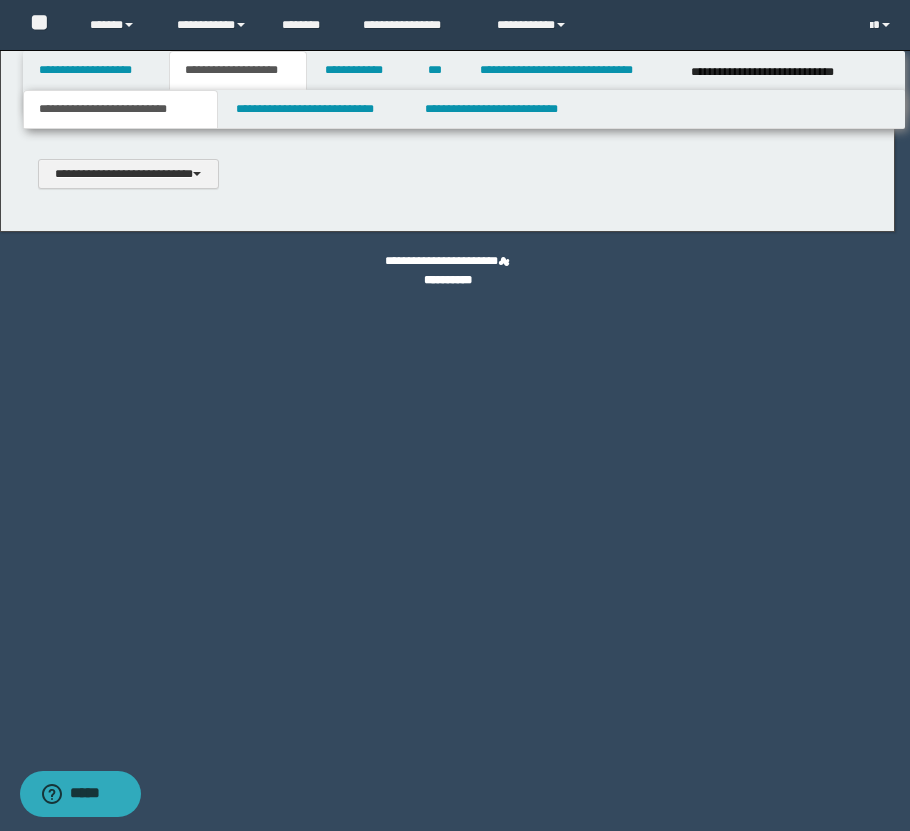 scroll, scrollTop: 0, scrollLeft: 0, axis: both 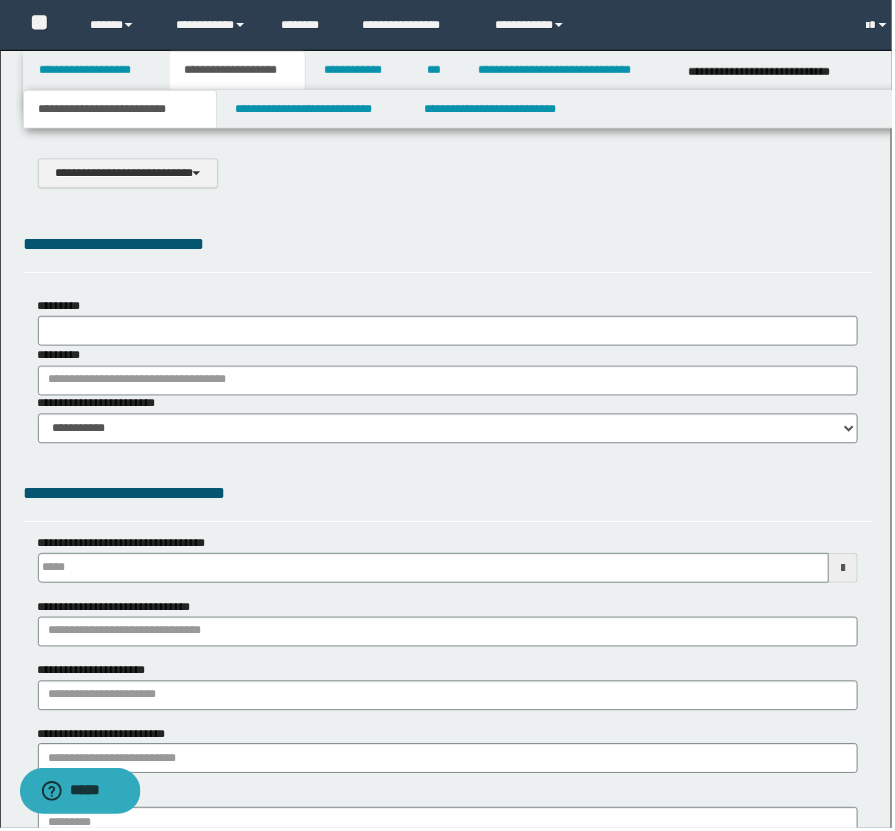 type on "**********" 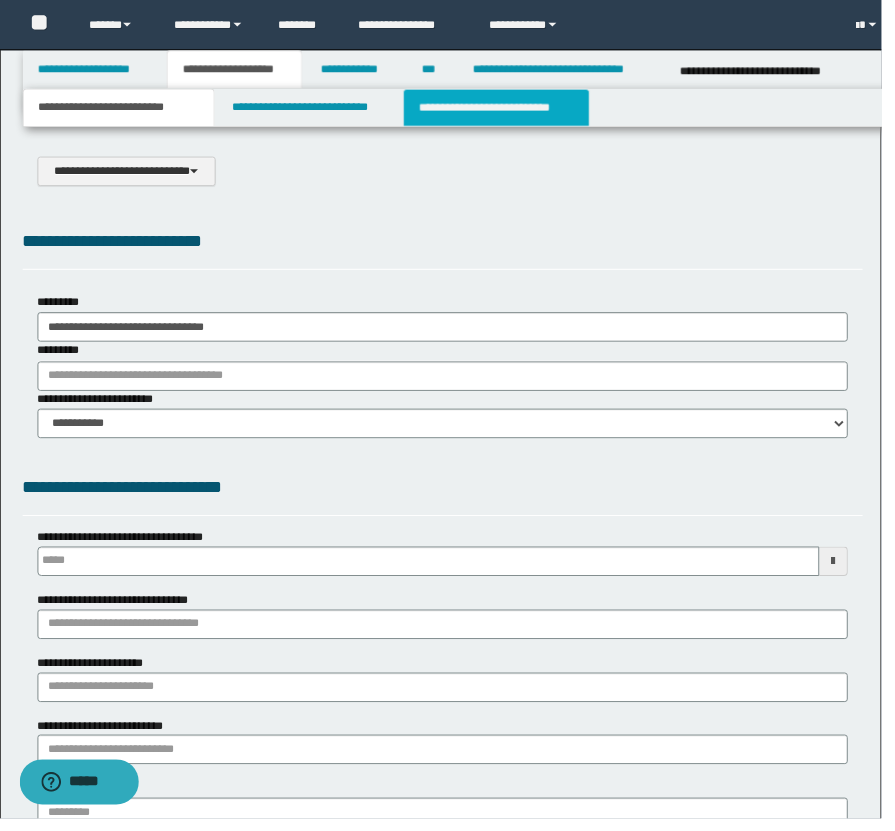 click on "**********" at bounding box center (504, 109) 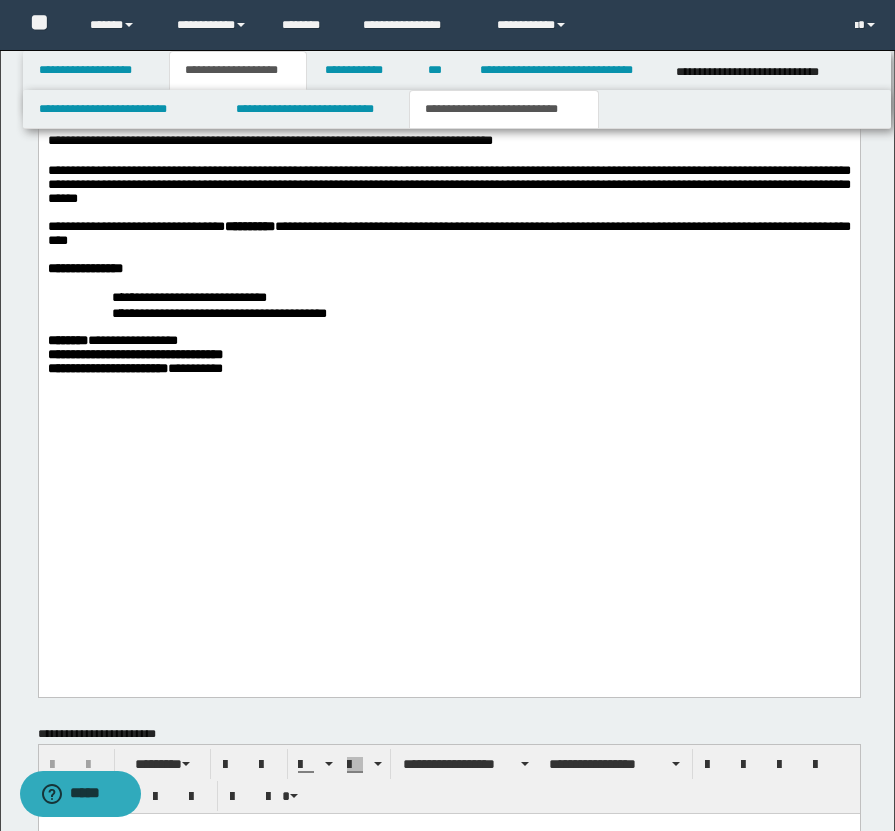 scroll, scrollTop: 2592, scrollLeft: 0, axis: vertical 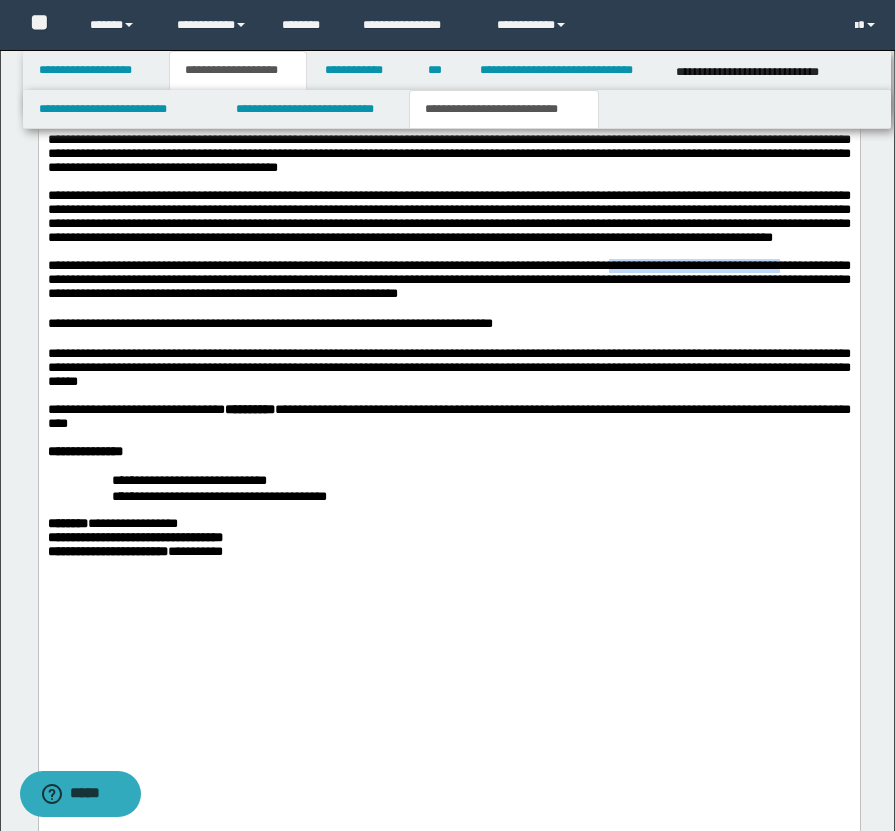 drag, startPoint x: 784, startPoint y: 433, endPoint x: 207, endPoint y: 452, distance: 577.31274 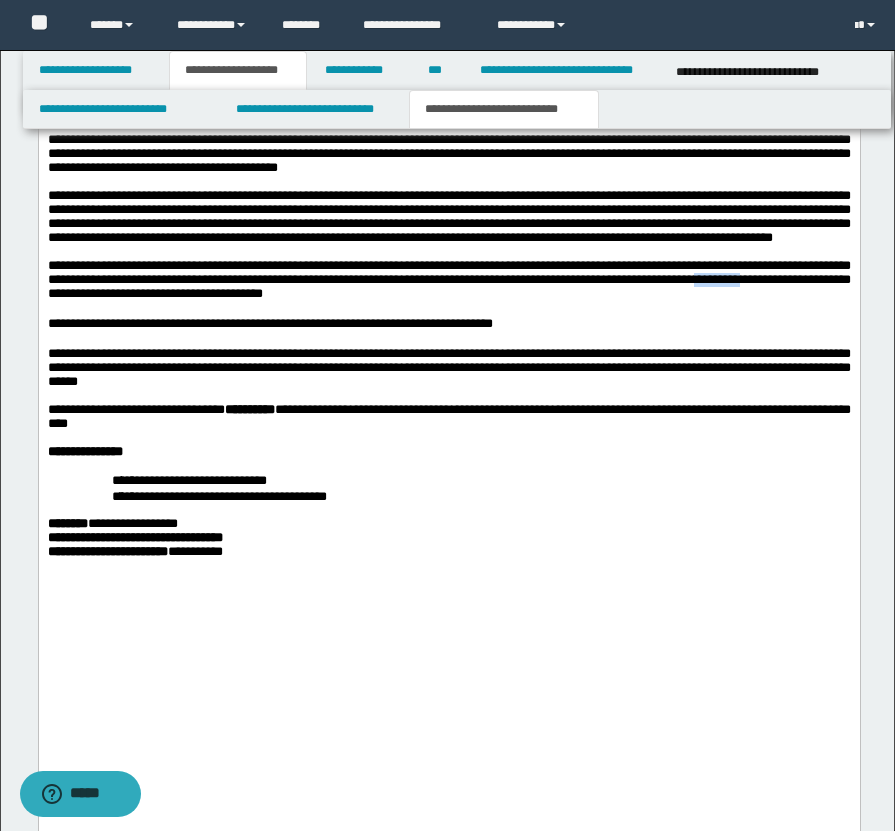 drag, startPoint x: 186, startPoint y: 467, endPoint x: 242, endPoint y: 472, distance: 56.22277 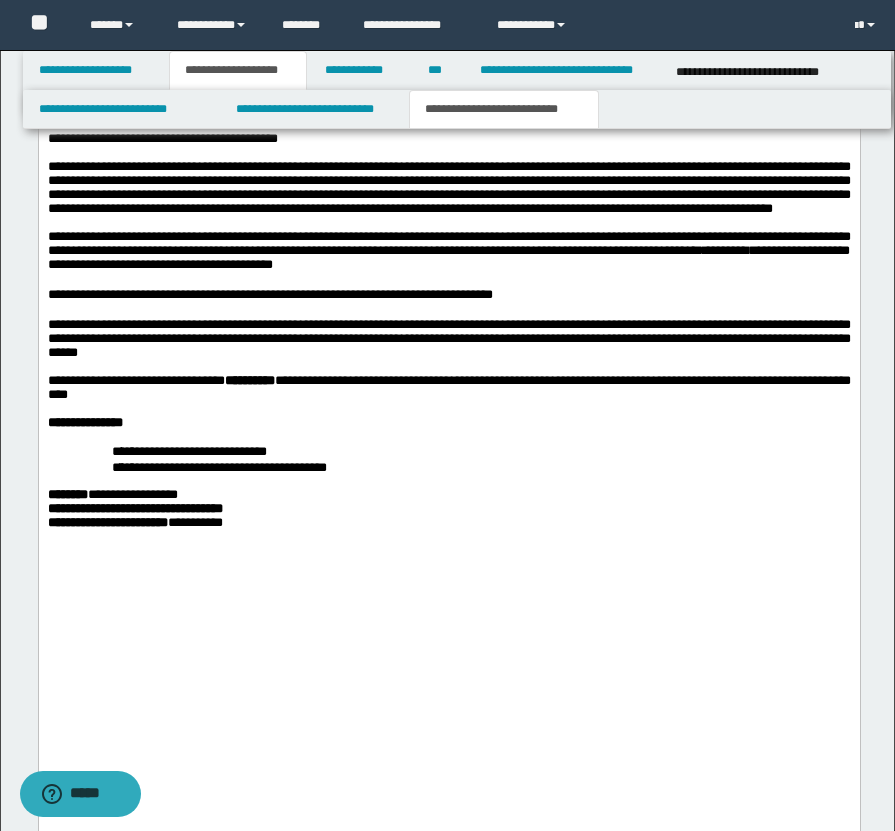 scroll, scrollTop: 2625, scrollLeft: 0, axis: vertical 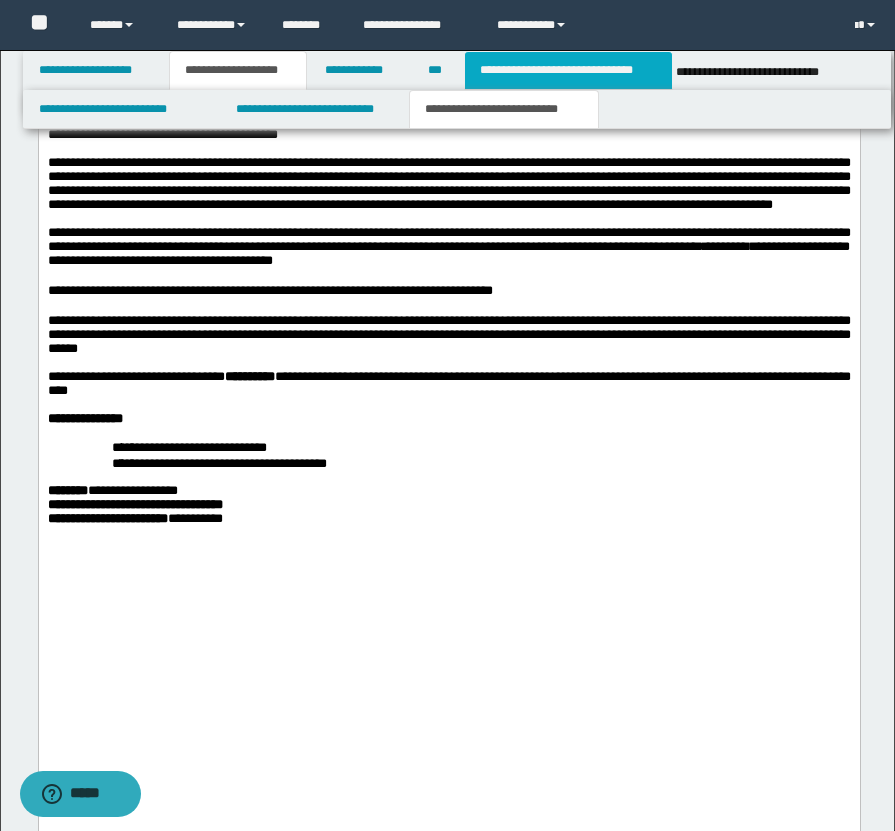 click on "**********" at bounding box center (568, 70) 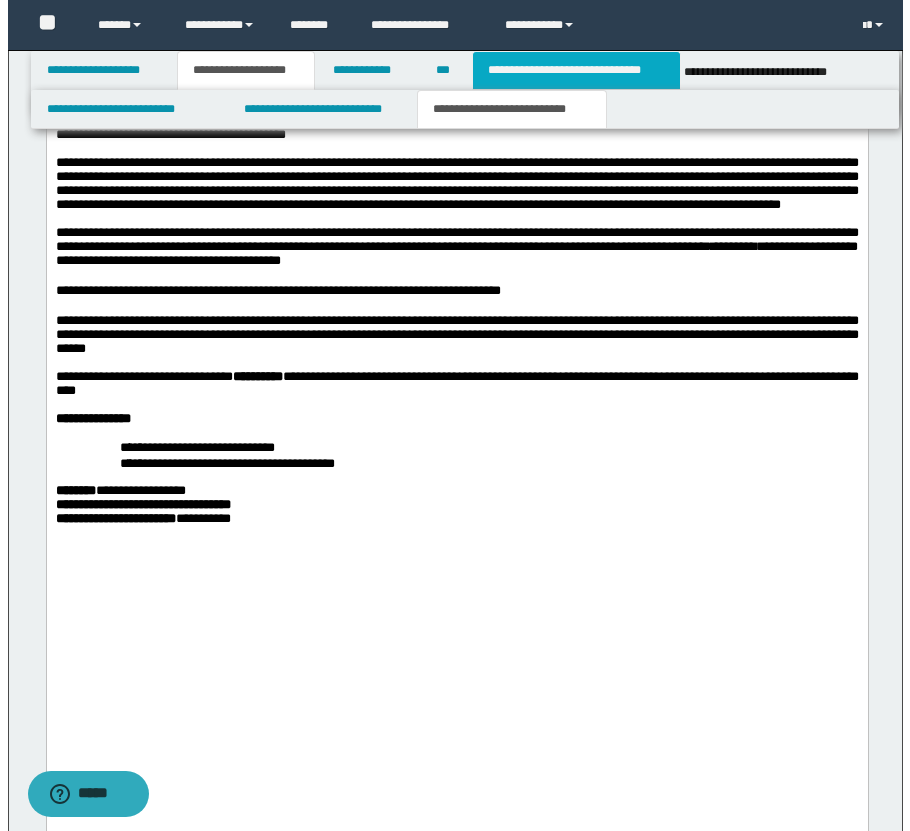 scroll, scrollTop: 0, scrollLeft: 0, axis: both 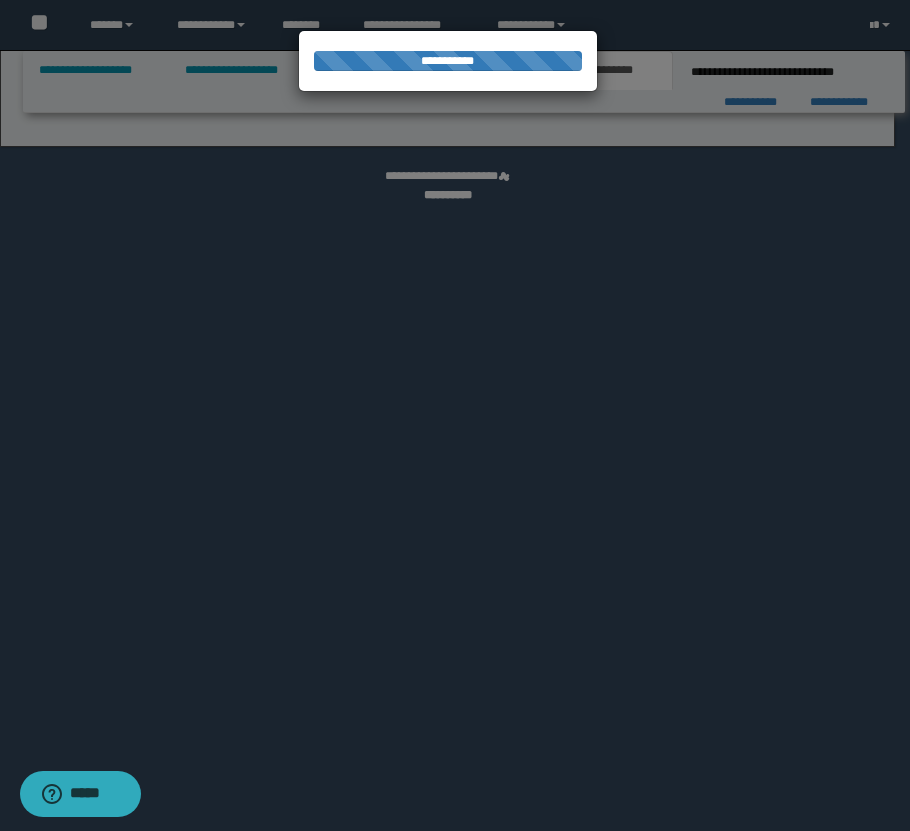 select on "*" 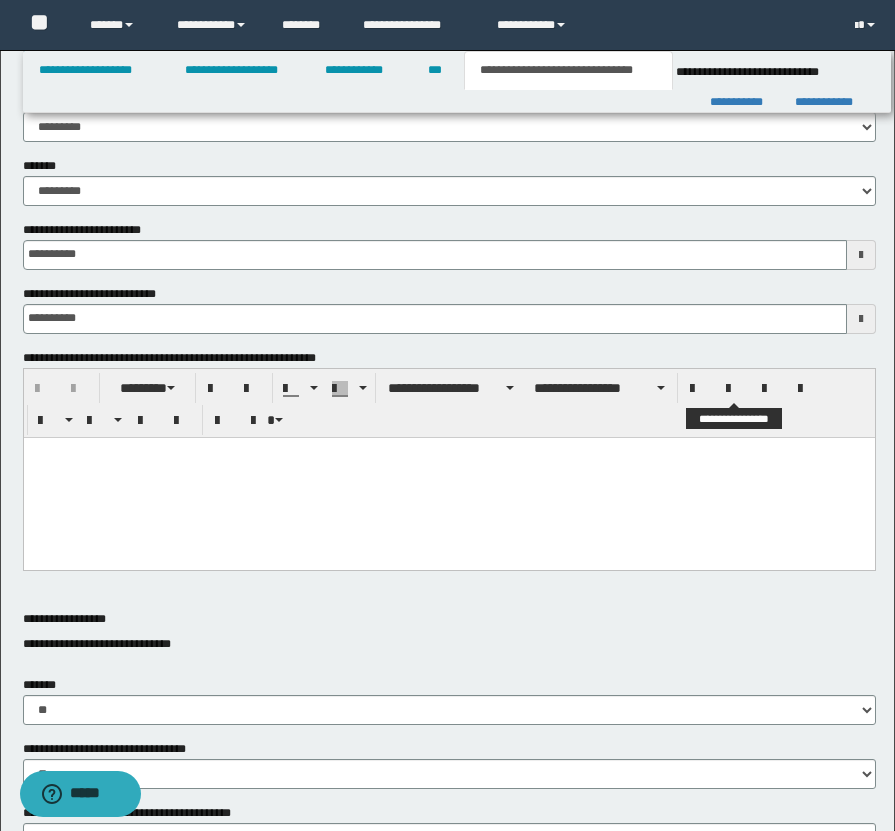 scroll, scrollTop: 352, scrollLeft: 0, axis: vertical 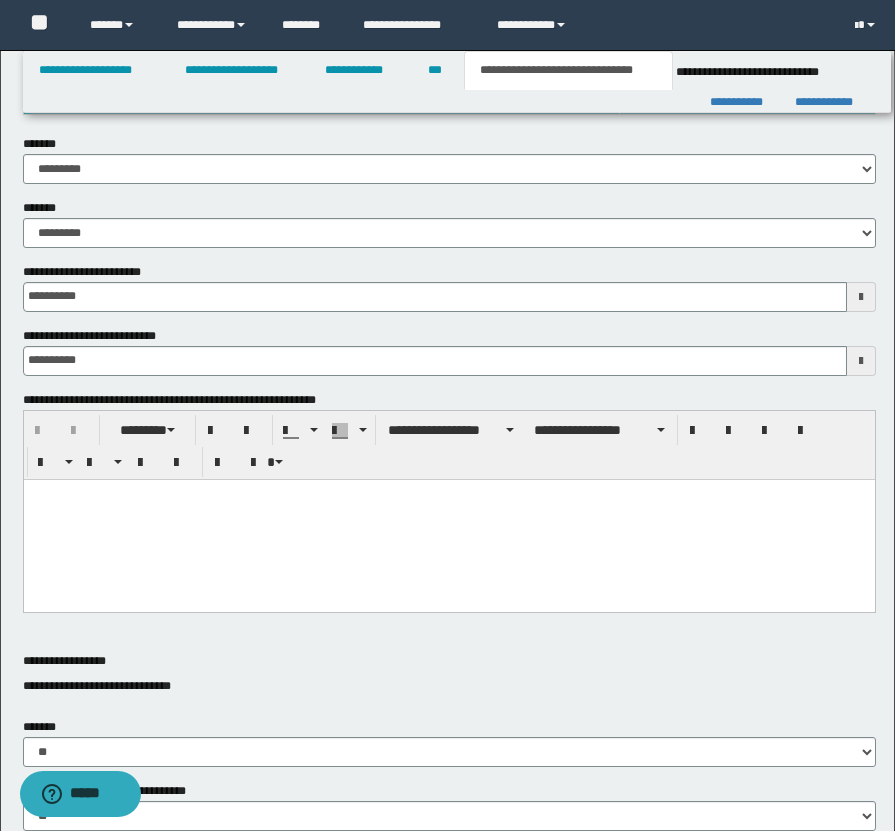 click at bounding box center (448, 519) 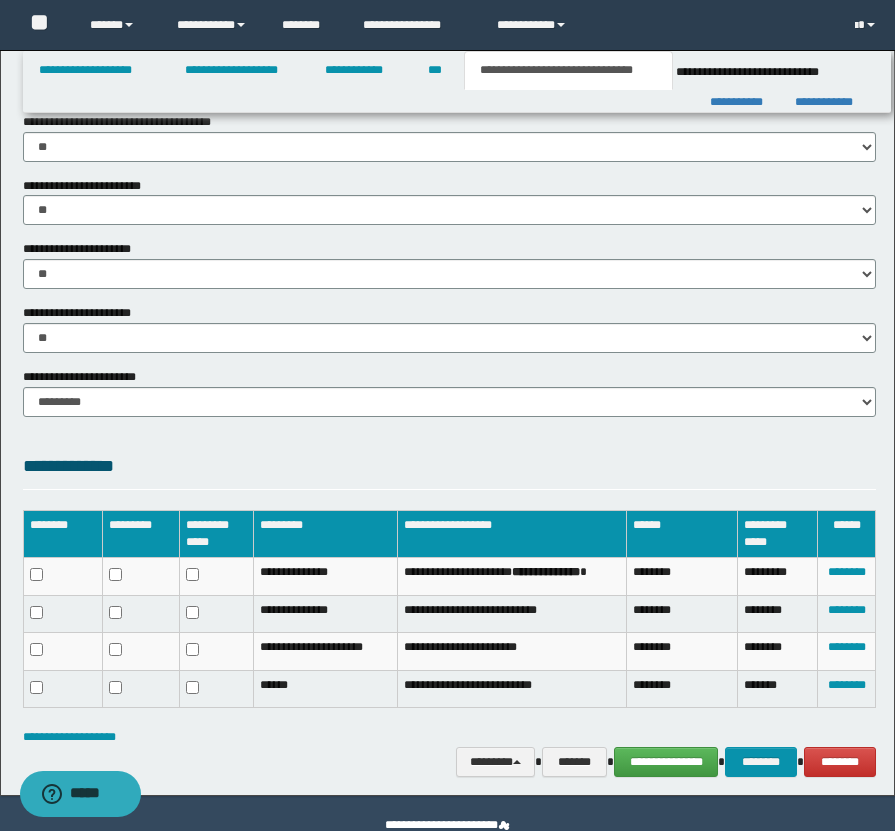 scroll, scrollTop: 1256, scrollLeft: 0, axis: vertical 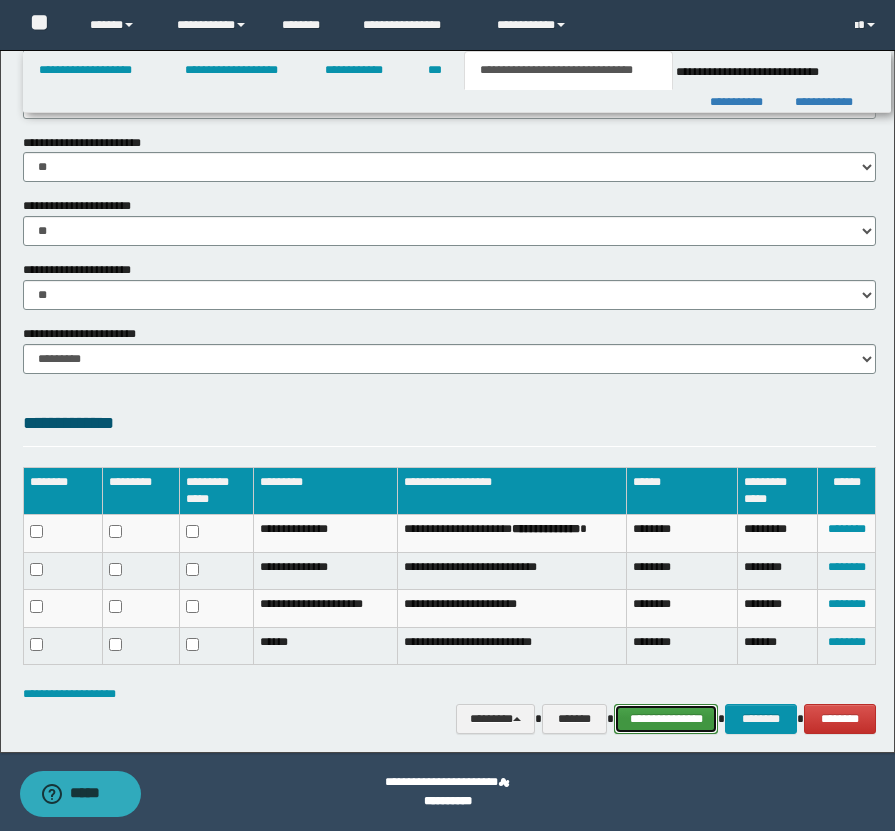 click on "**********" at bounding box center (666, 719) 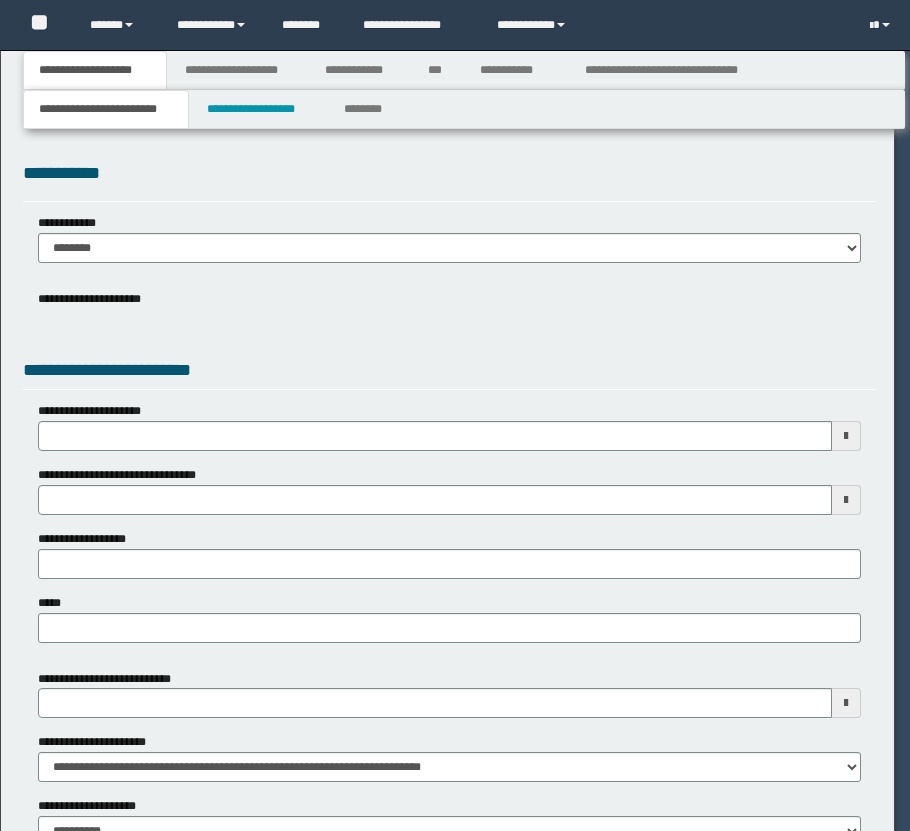 scroll, scrollTop: 0, scrollLeft: 0, axis: both 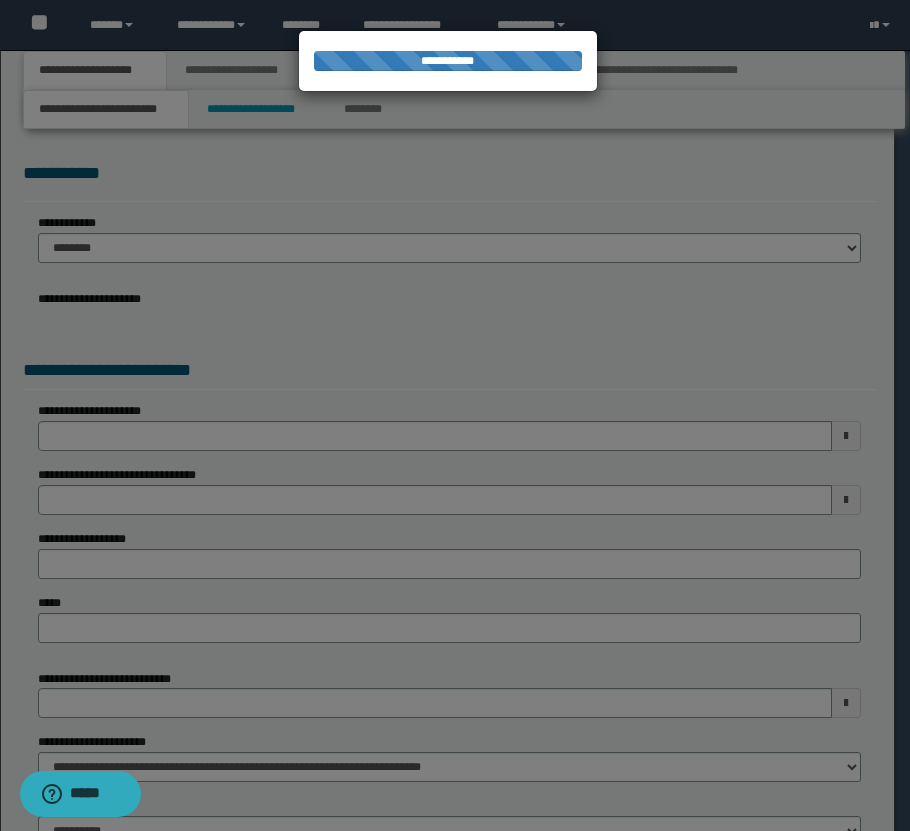 select on "*" 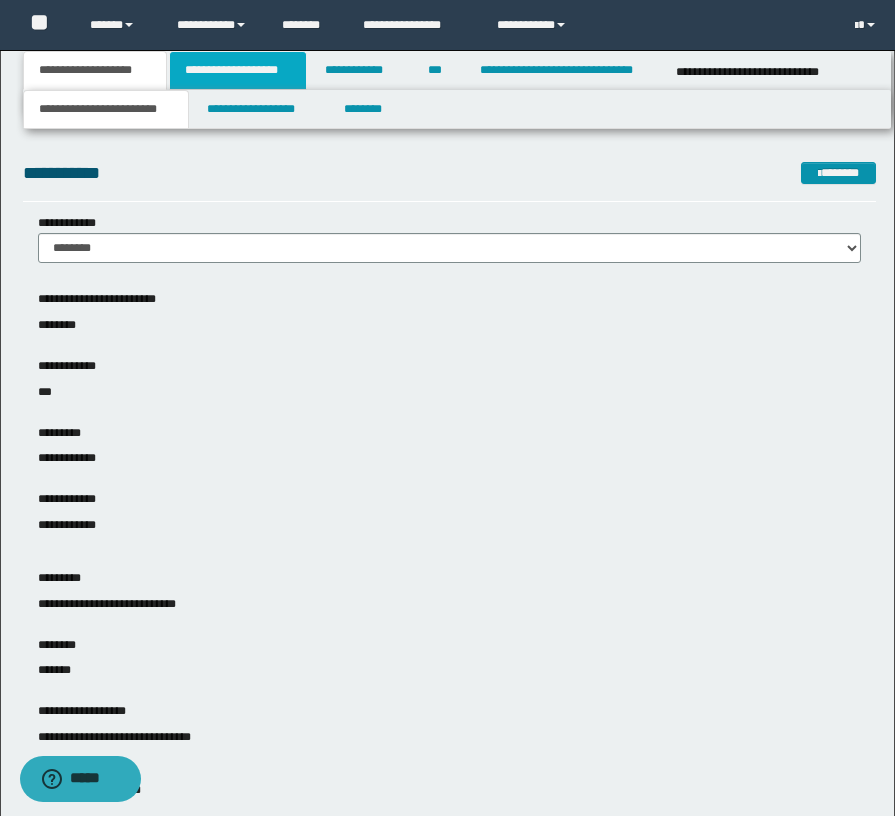 click on "**********" at bounding box center (238, 70) 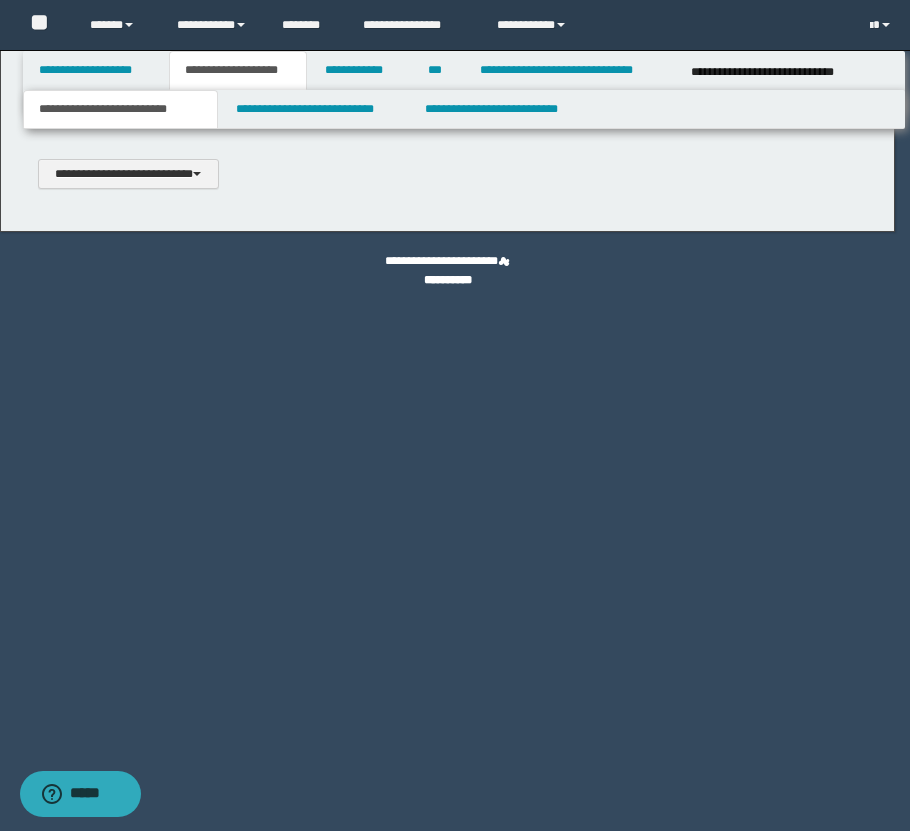 scroll, scrollTop: 0, scrollLeft: 0, axis: both 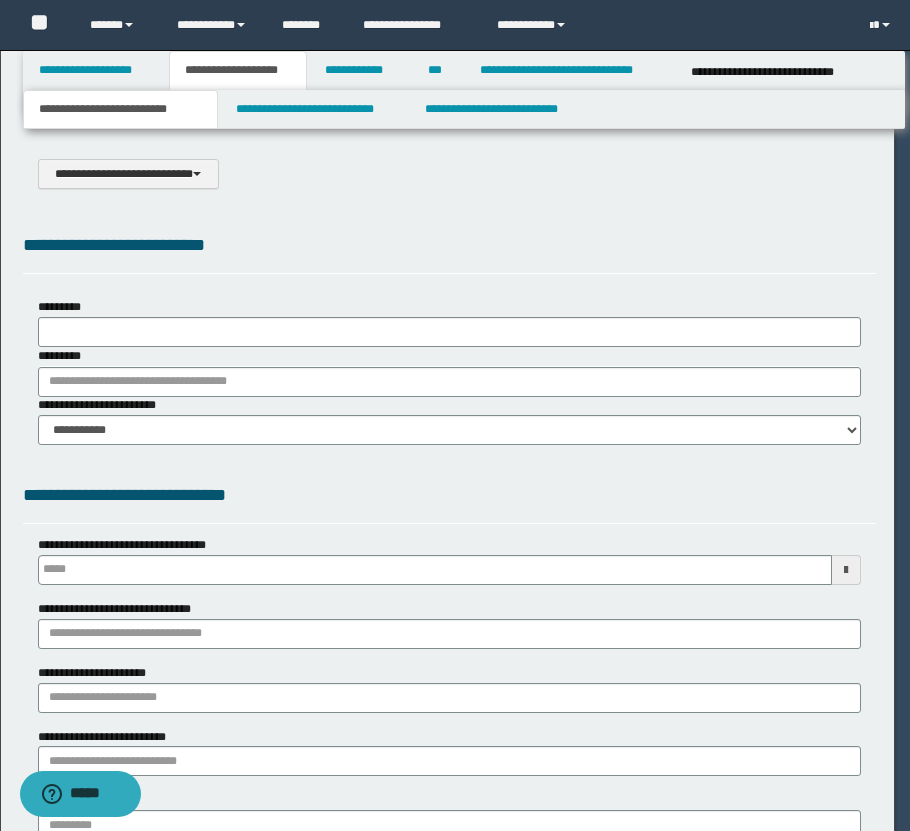 type on "**********" 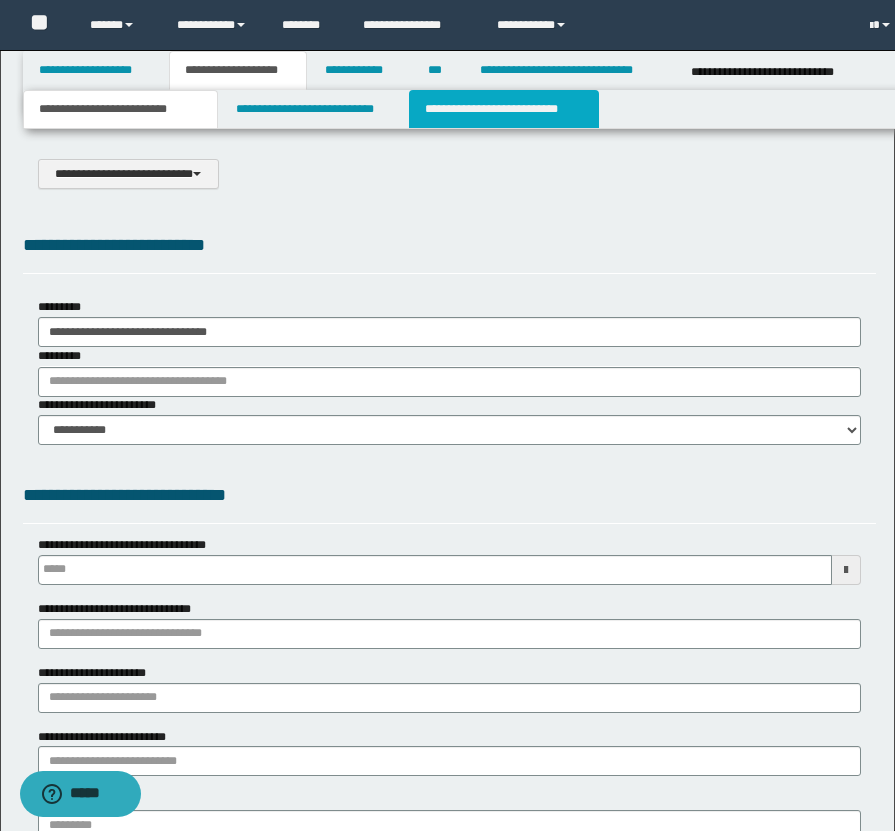 click on "**********" at bounding box center [504, 109] 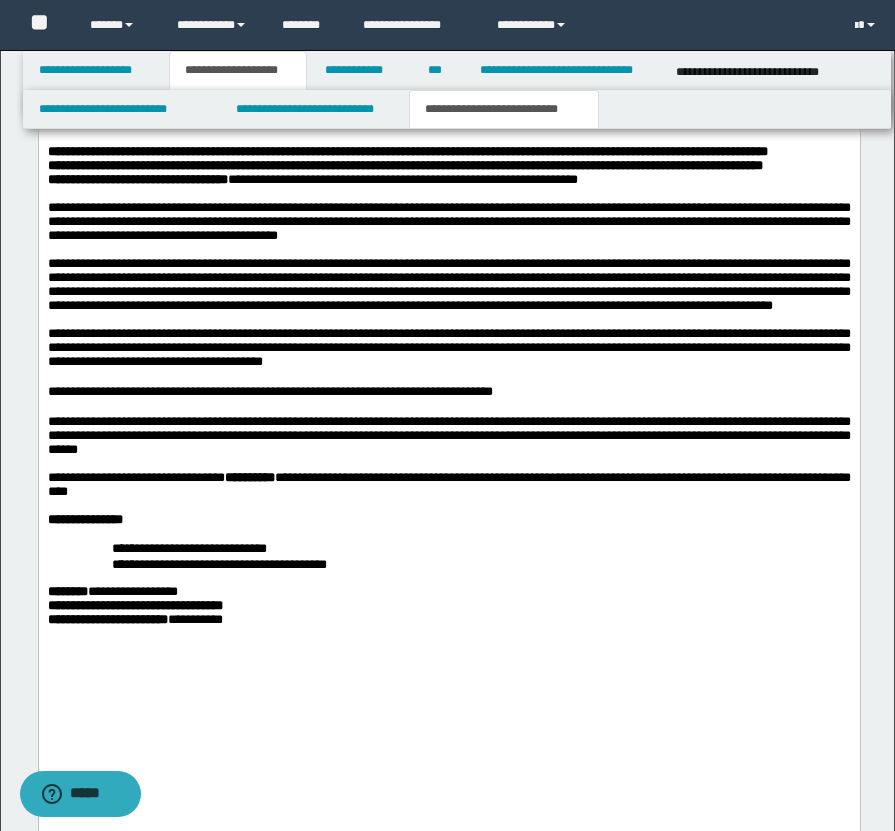 scroll, scrollTop: 2532, scrollLeft: 0, axis: vertical 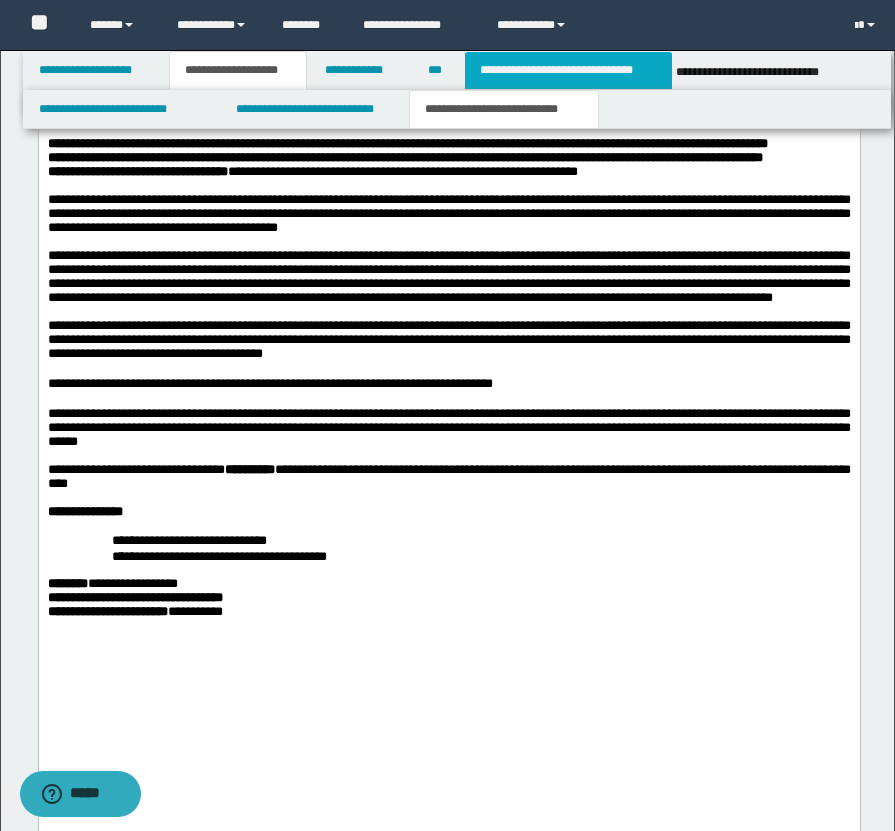 click on "**********" at bounding box center (568, 70) 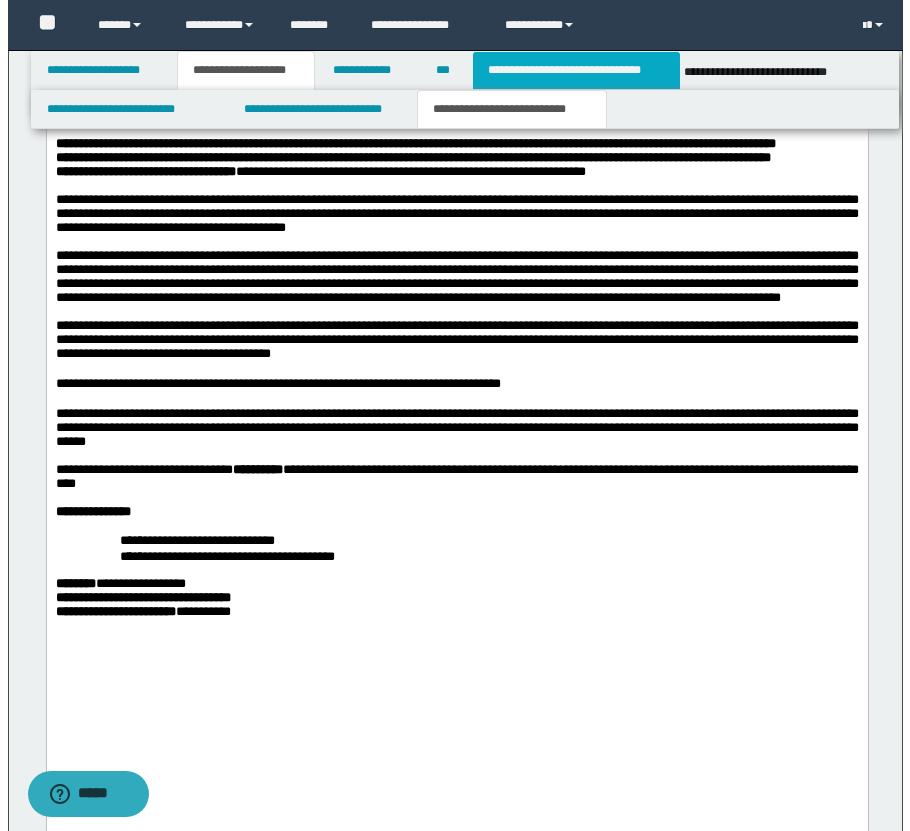 scroll, scrollTop: 0, scrollLeft: 0, axis: both 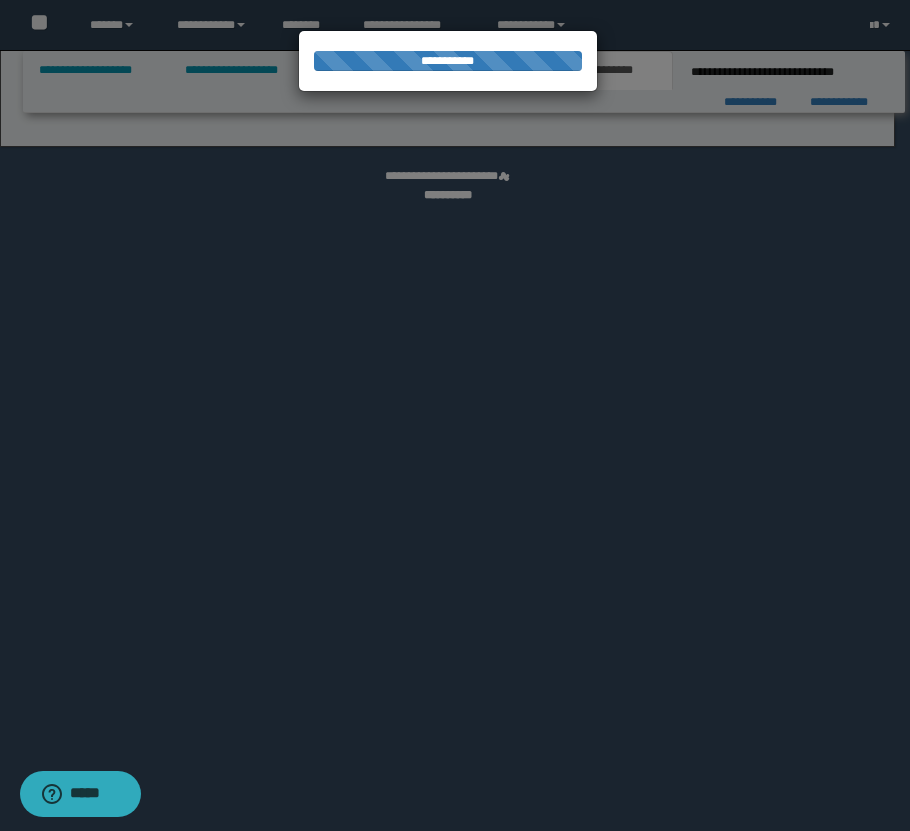 select on "*" 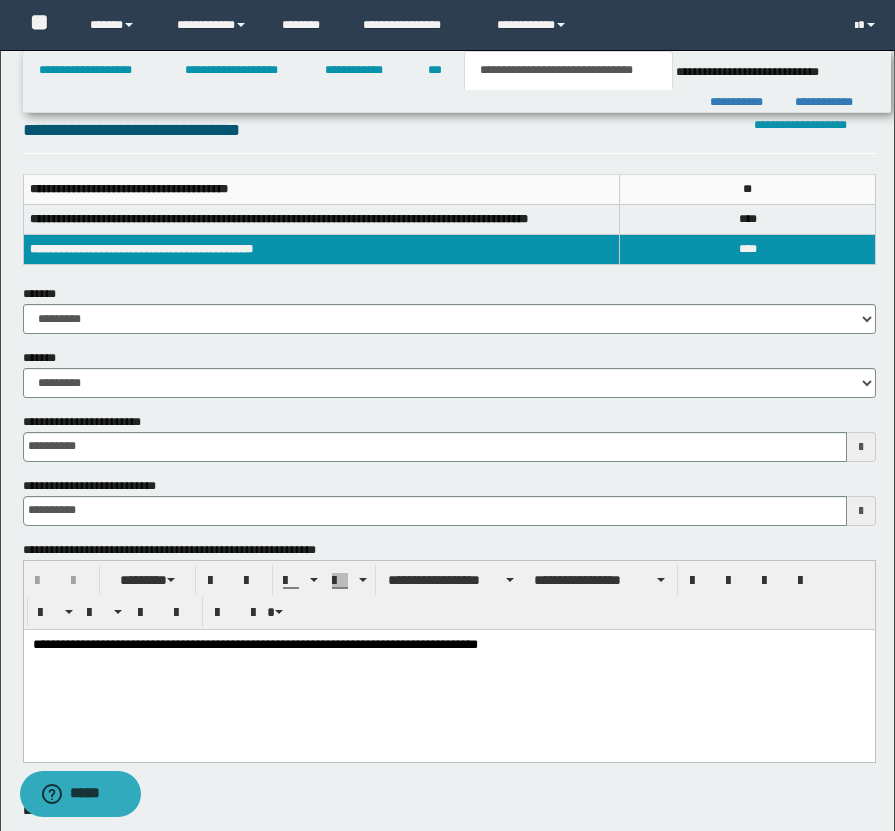 scroll, scrollTop: 222, scrollLeft: 0, axis: vertical 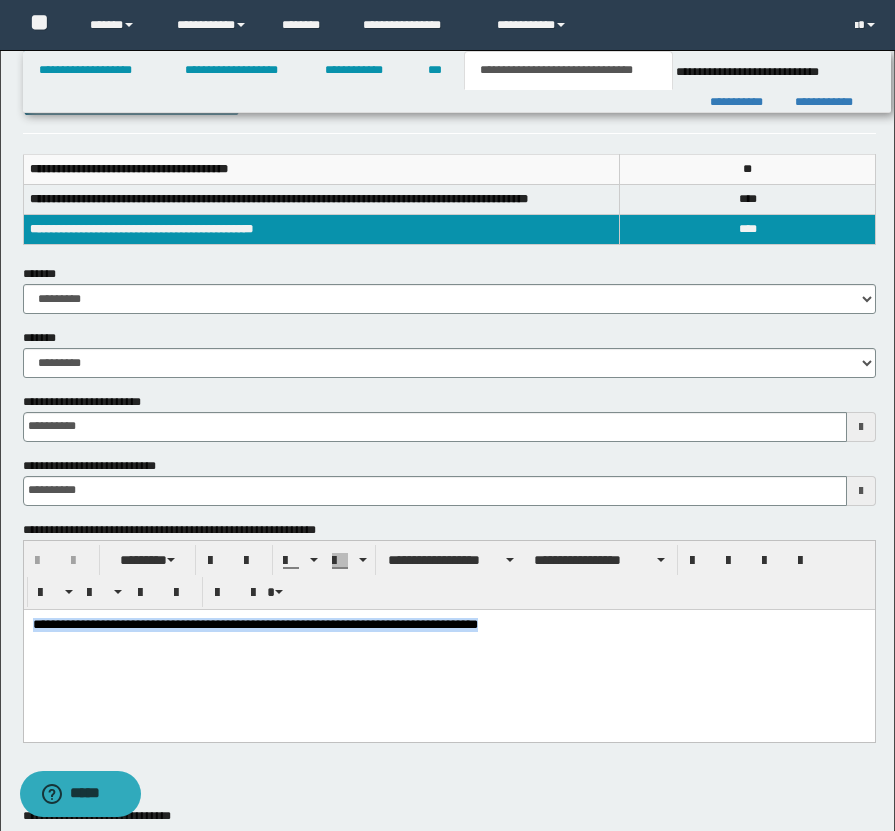 drag, startPoint x: 31, startPoint y: 626, endPoint x: 535, endPoint y: 637, distance: 504.12003 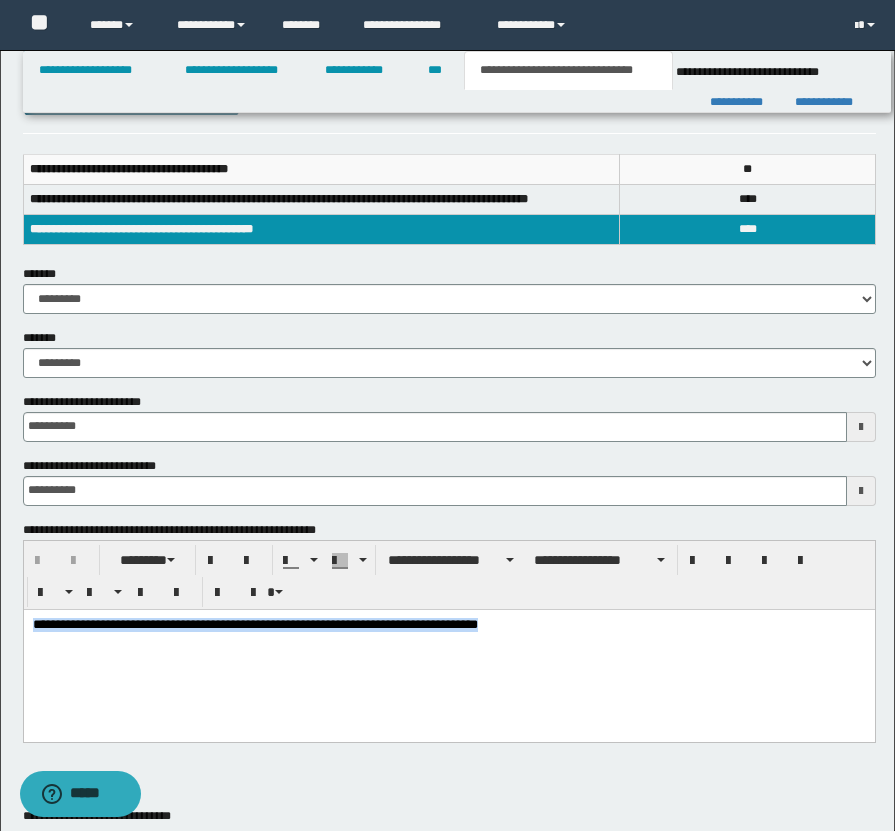 click on "**********" at bounding box center (448, 650) 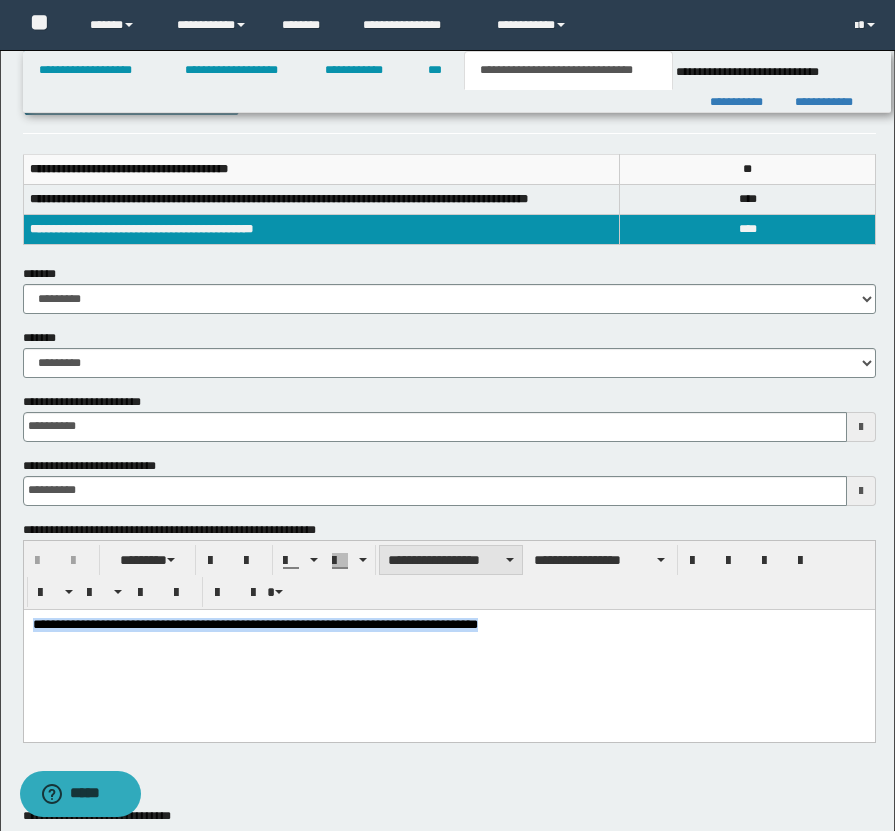 click on "**********" at bounding box center (451, 560) 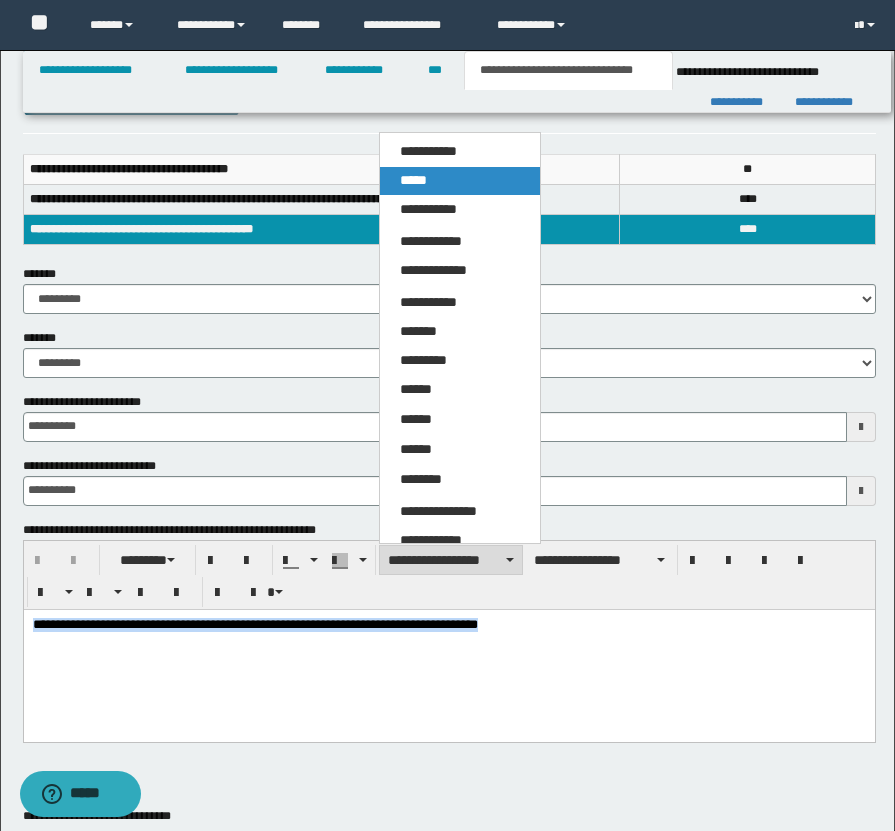 click on "*****" at bounding box center (460, 181) 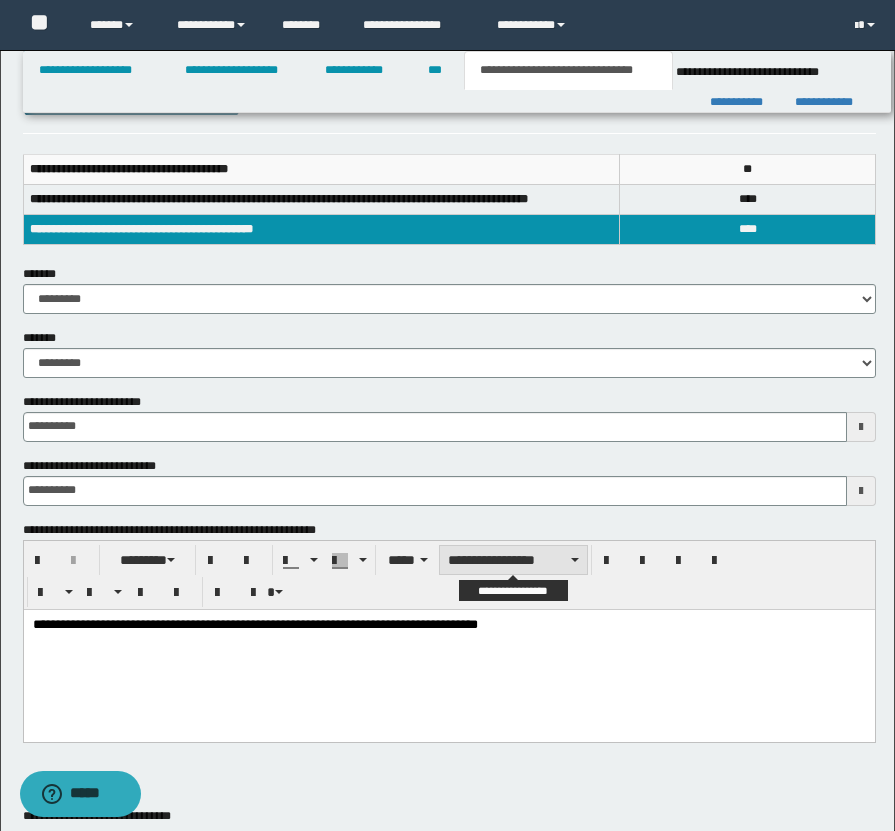 click on "**********" at bounding box center [513, 560] 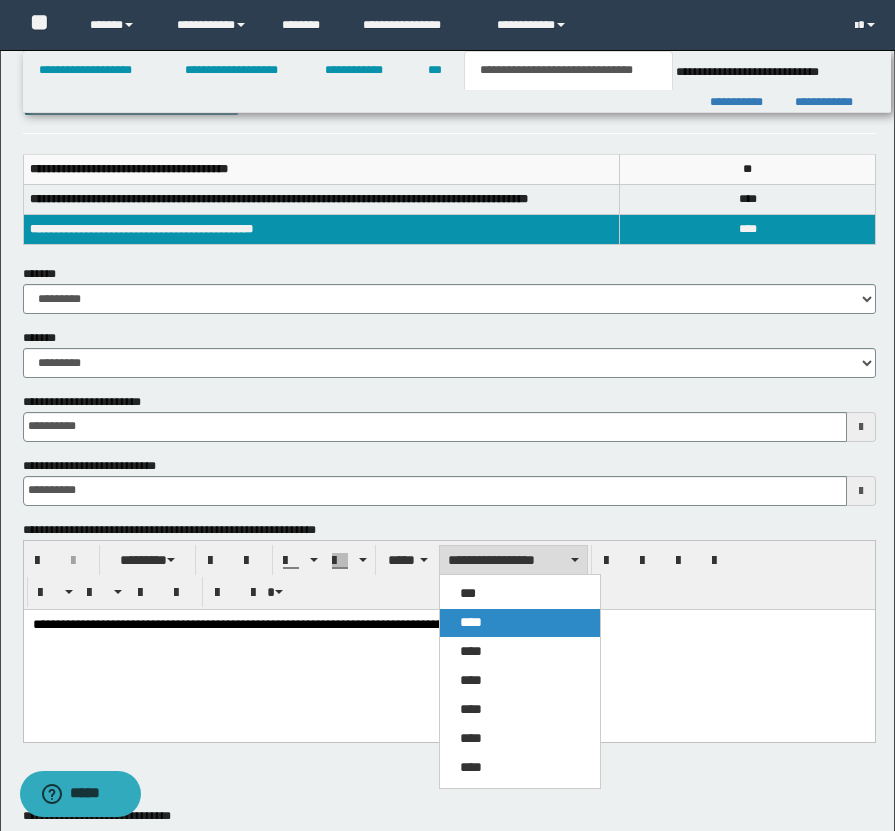 click on "****" at bounding box center [520, 623] 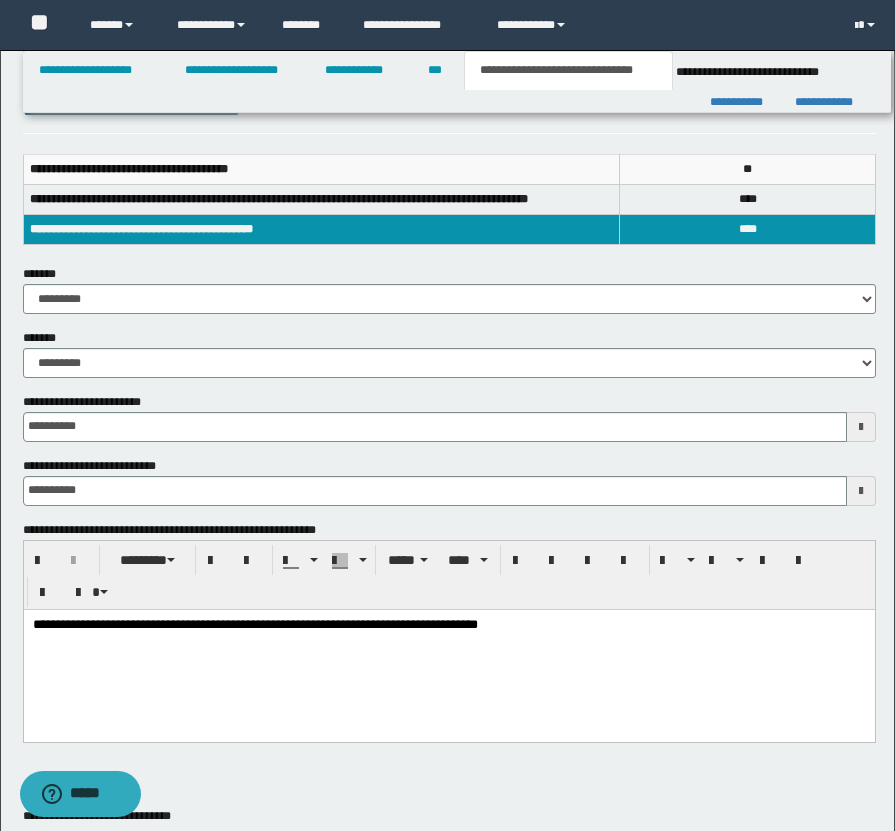 click on "**********" at bounding box center (448, 650) 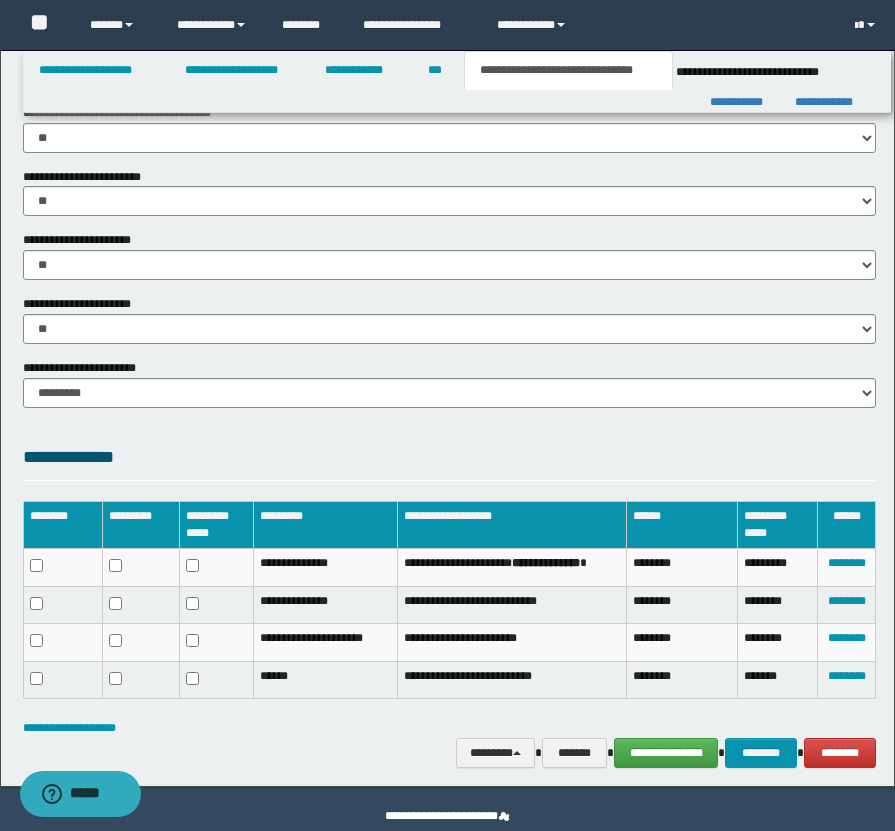 scroll, scrollTop: 1256, scrollLeft: 0, axis: vertical 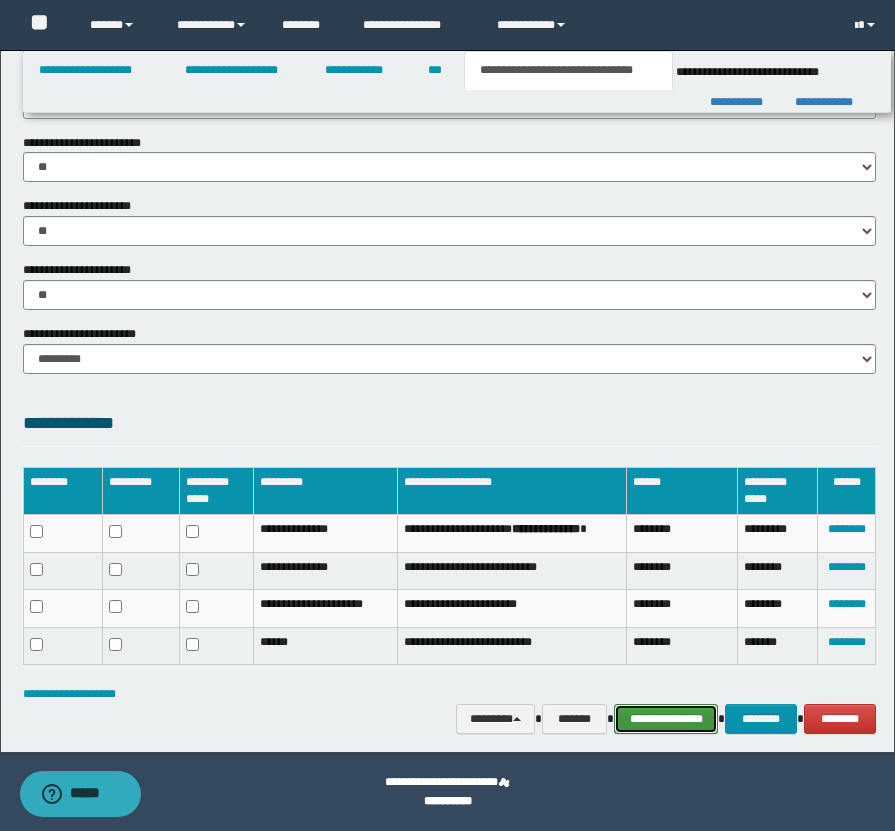 click on "**********" at bounding box center (666, 719) 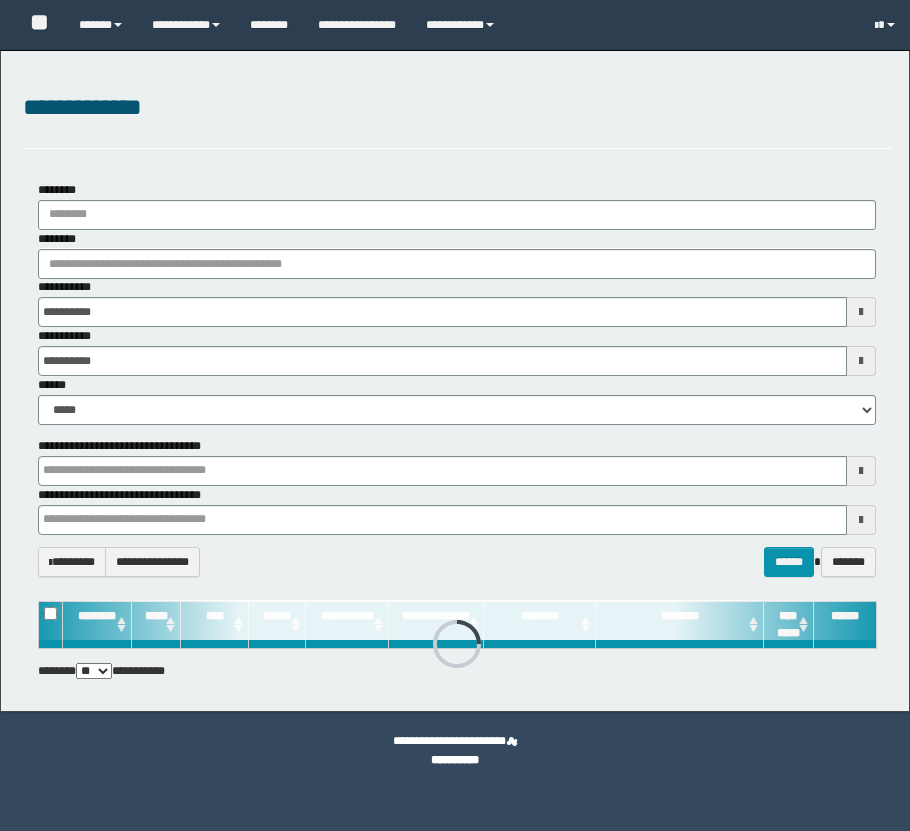 scroll, scrollTop: 0, scrollLeft: 0, axis: both 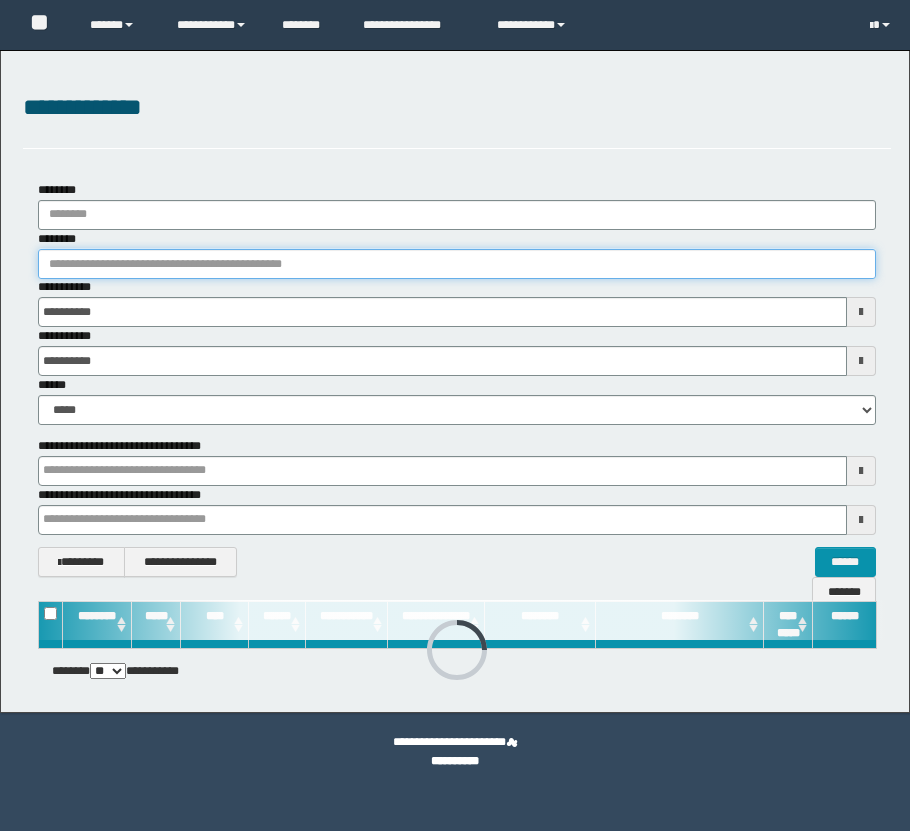 click on "********" at bounding box center [457, 264] 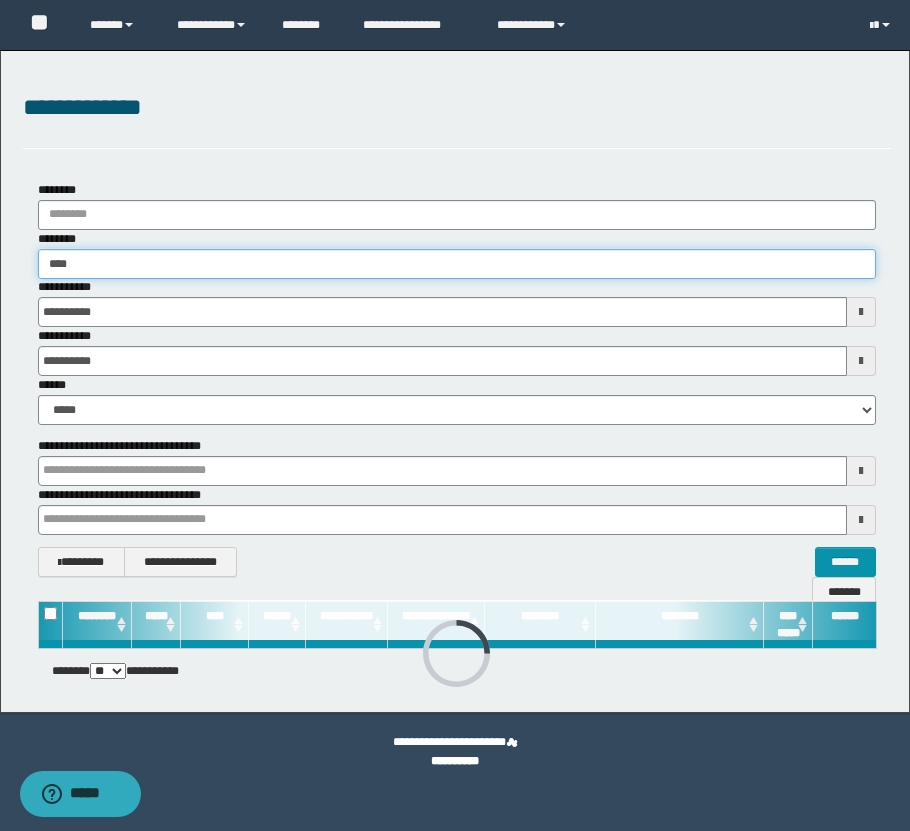 type on "*****" 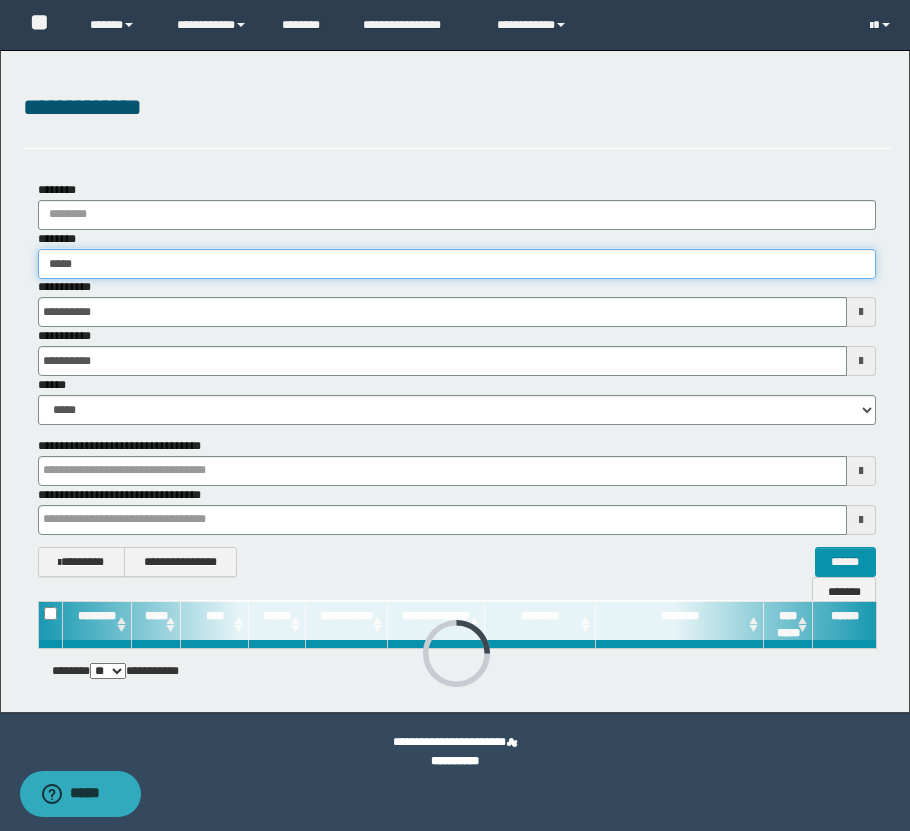 type on "*****" 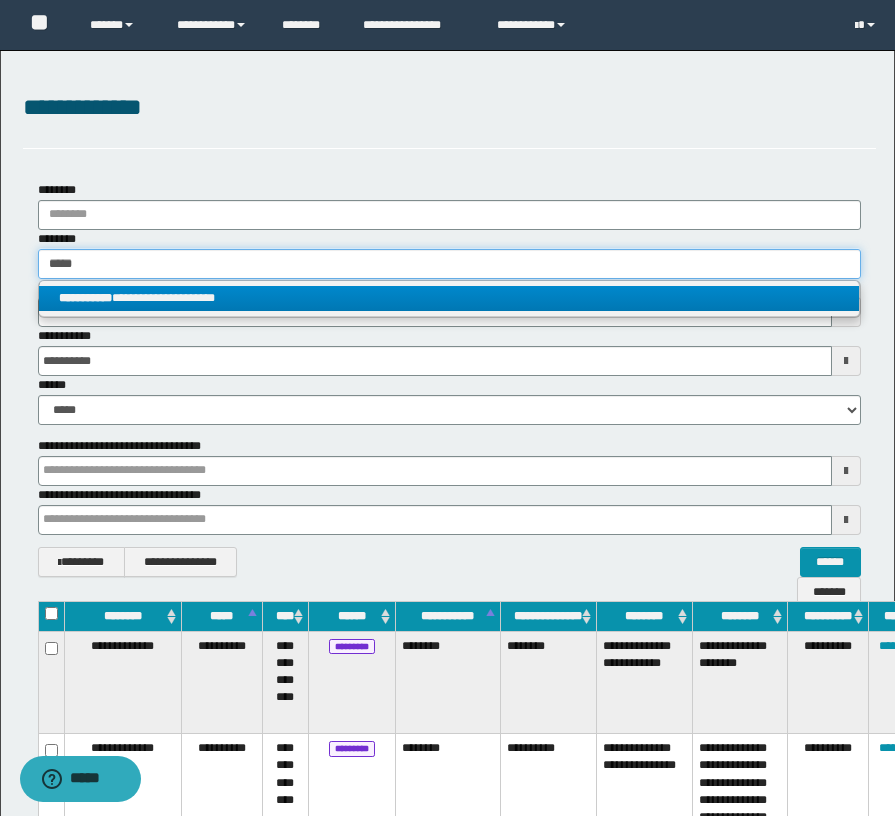 type on "*****" 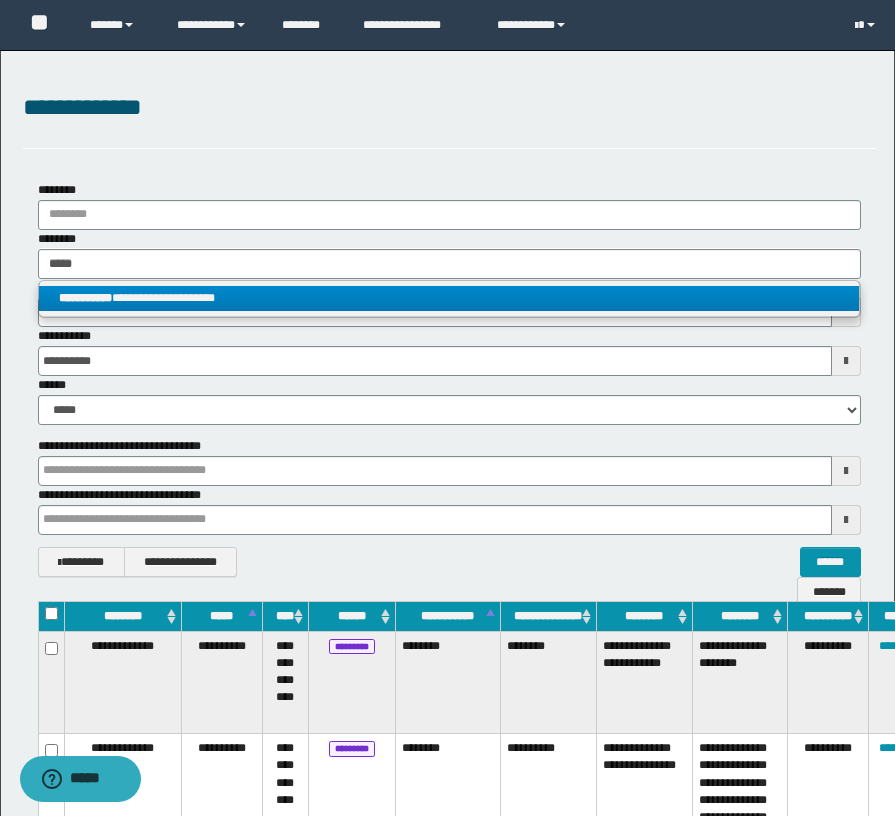 click on "**********" at bounding box center [449, 298] 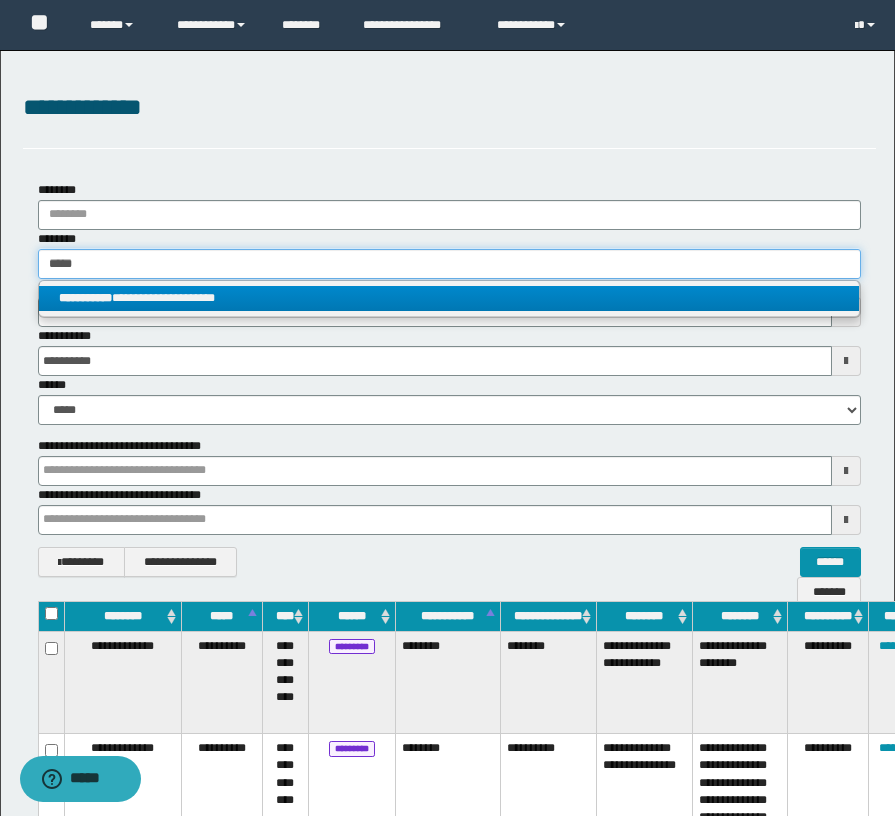 type 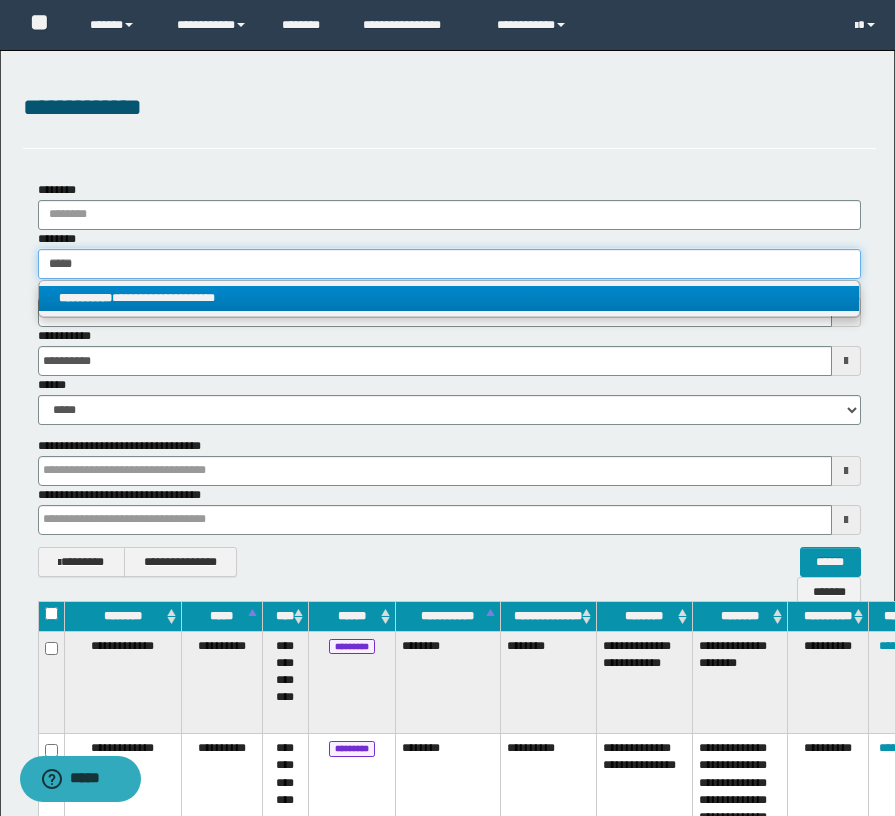 type on "**********" 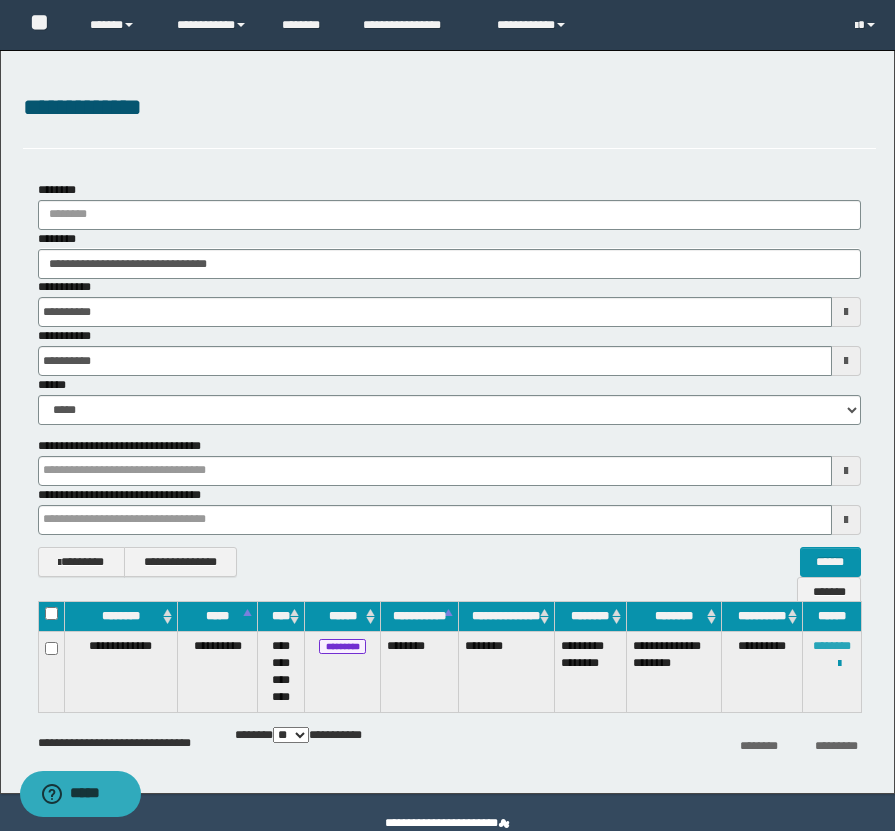 click on "********" at bounding box center [832, 646] 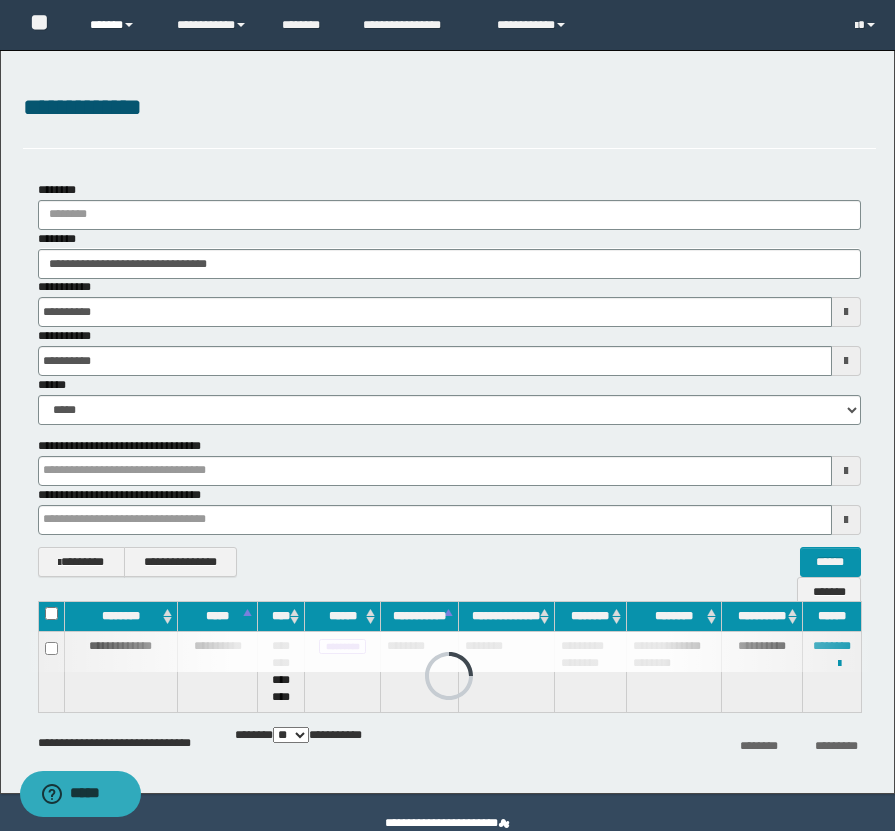 click on "******" at bounding box center [118, 25] 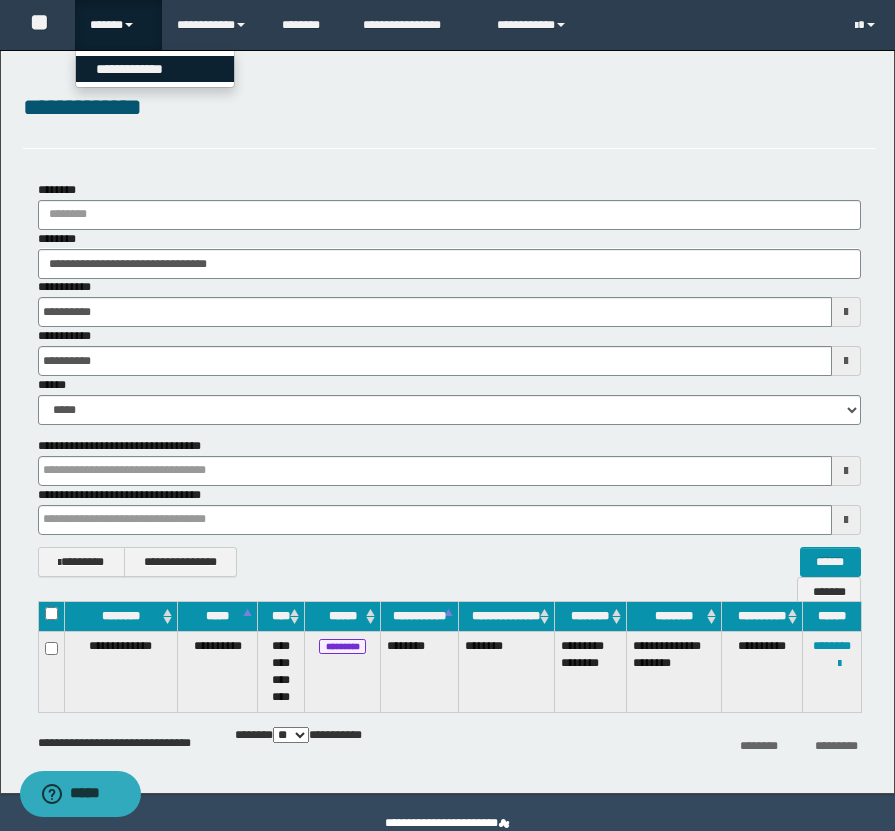 click on "**********" at bounding box center (155, 69) 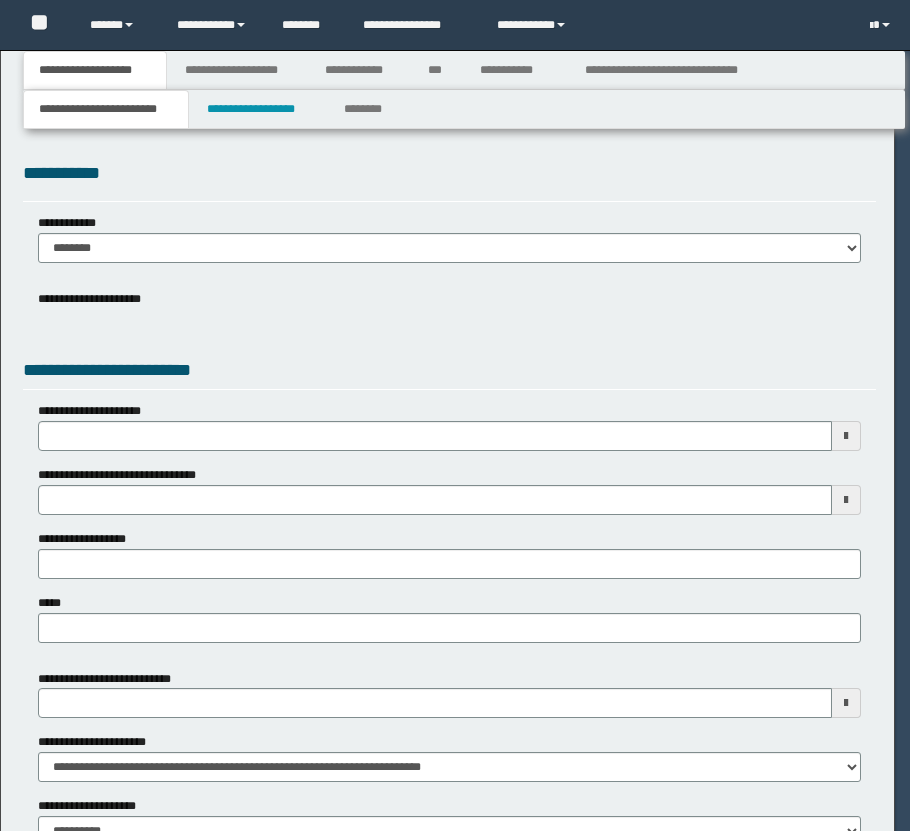 scroll, scrollTop: 0, scrollLeft: 0, axis: both 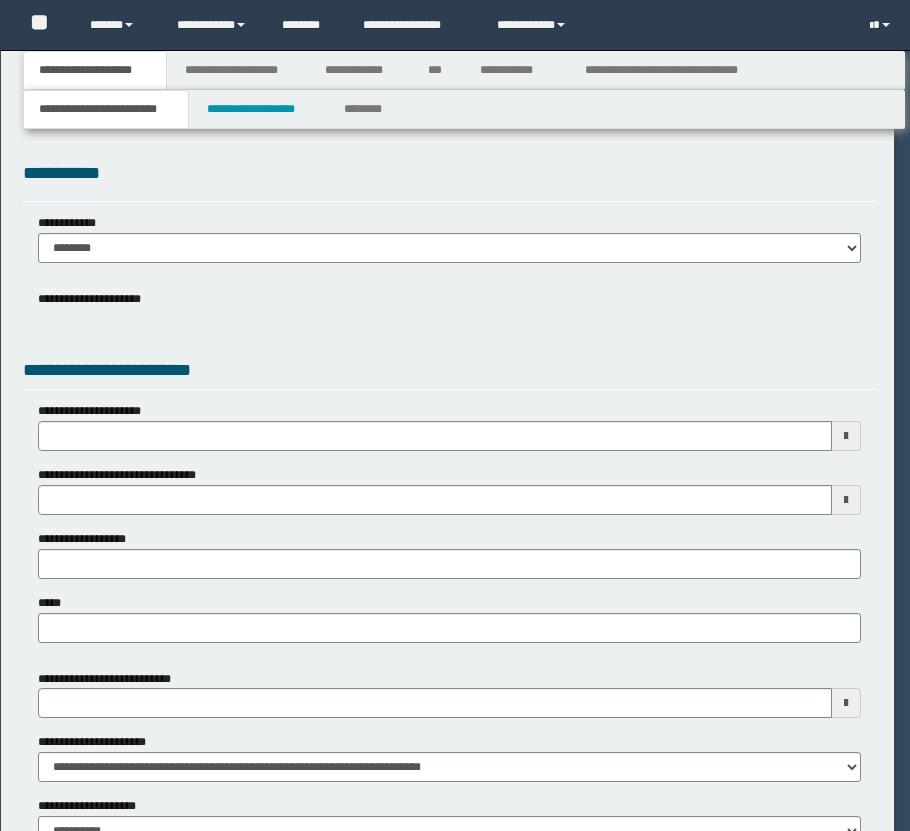 select on "*" 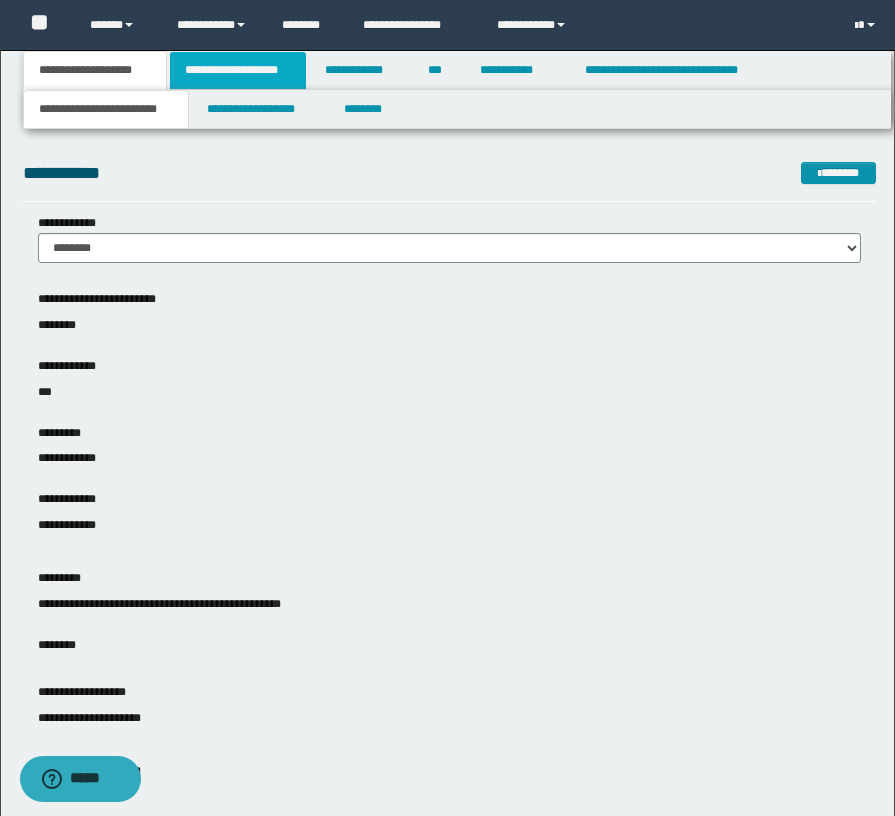 click on "**********" at bounding box center (238, 70) 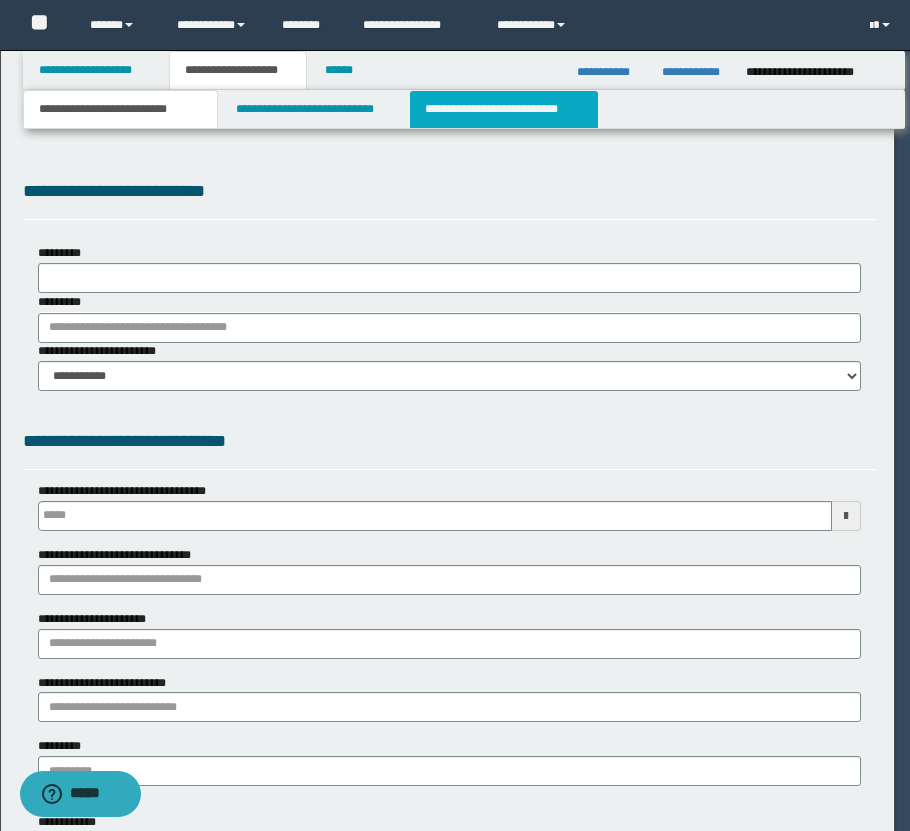 type 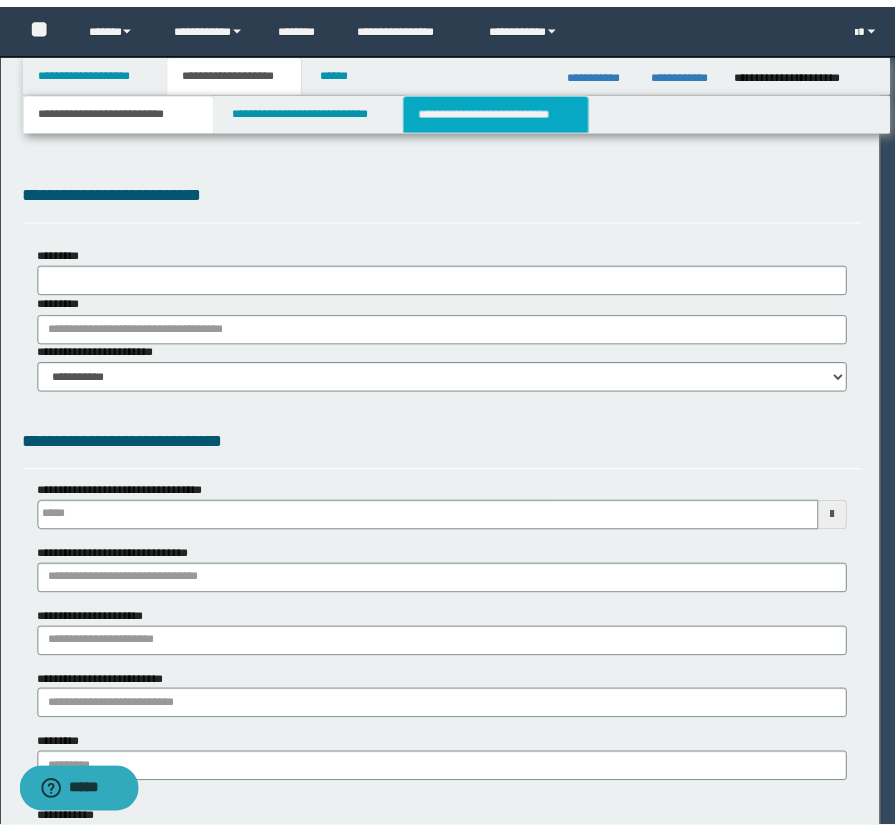scroll, scrollTop: 0, scrollLeft: 0, axis: both 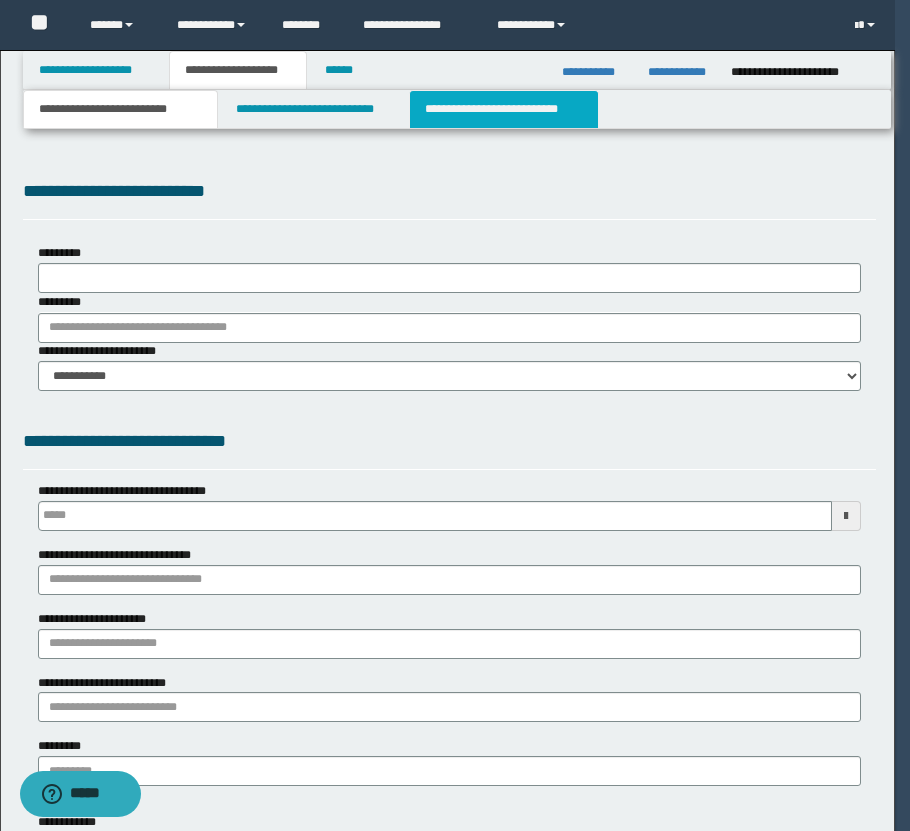 select on "*" 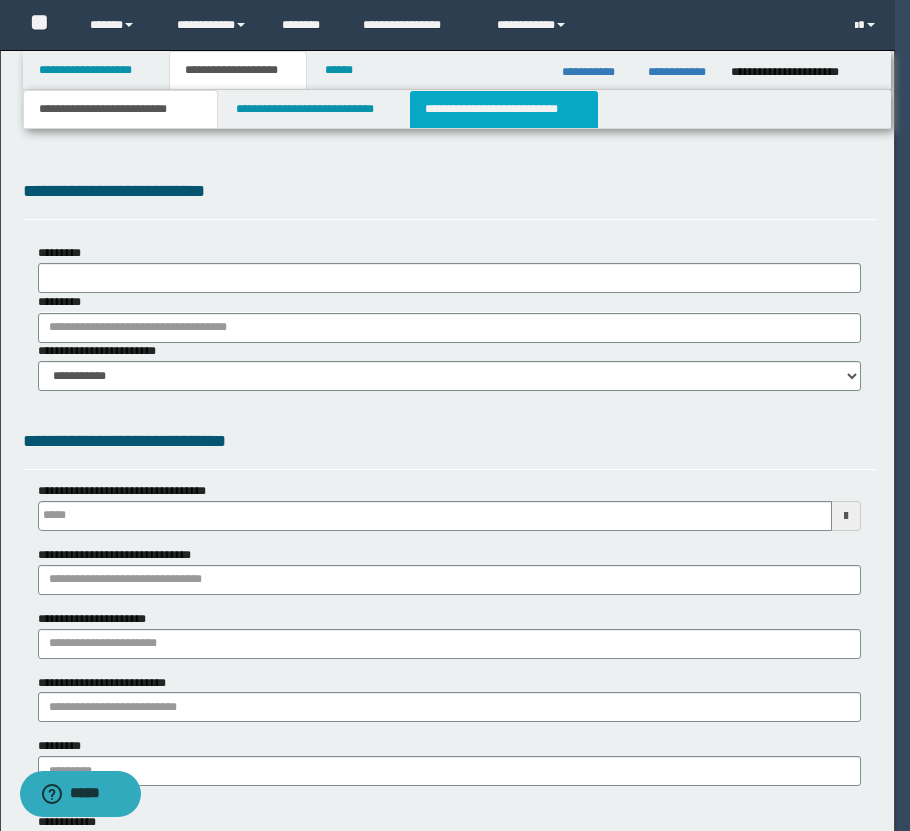 type 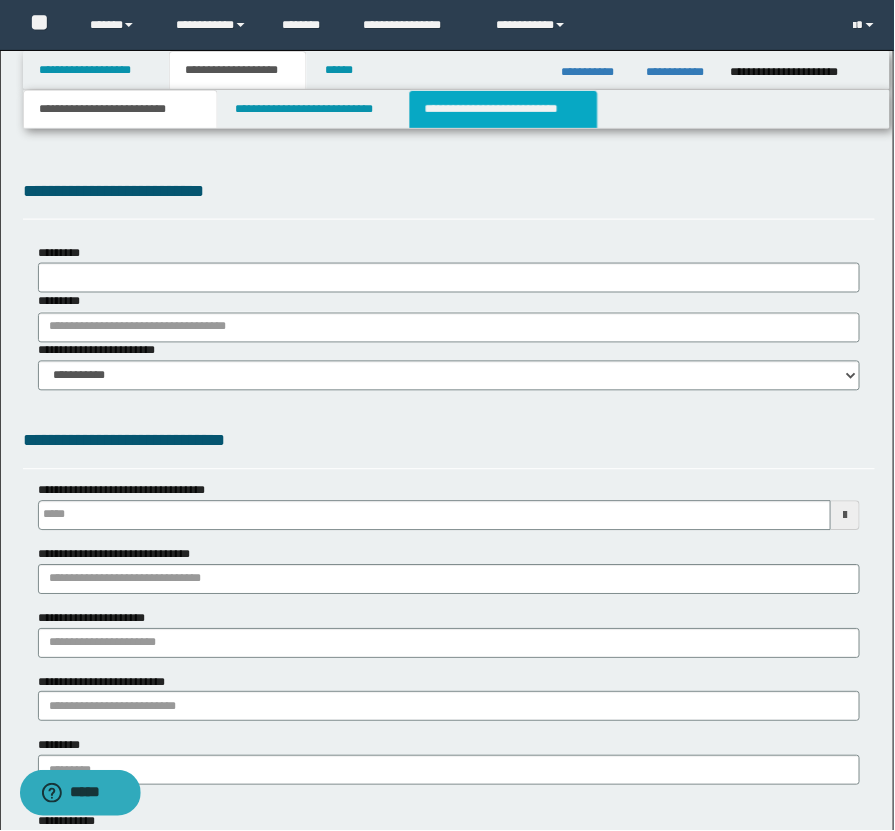 click on "**********" at bounding box center (504, 109) 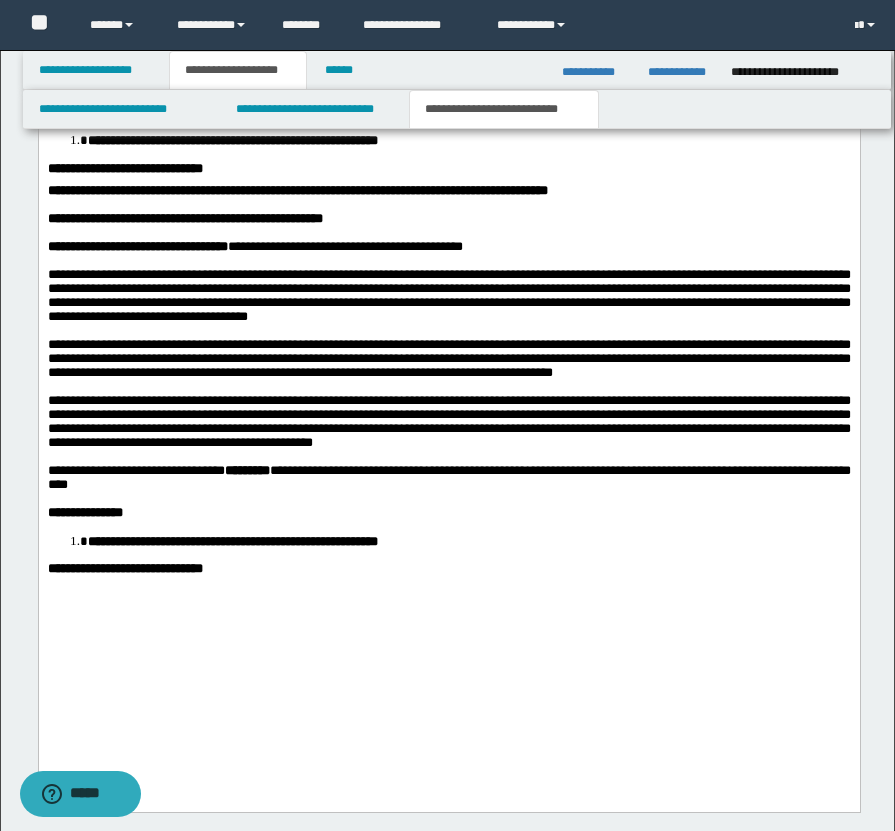 scroll, scrollTop: 2201, scrollLeft: 0, axis: vertical 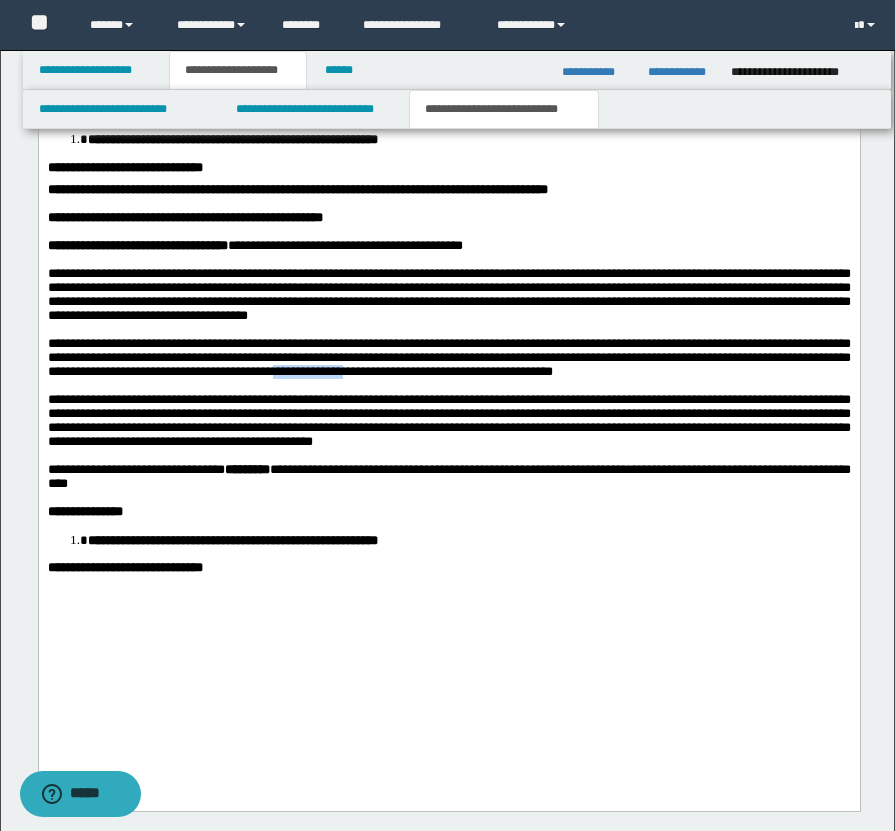 drag, startPoint x: 589, startPoint y: 444, endPoint x: 673, endPoint y: 446, distance: 84.0238 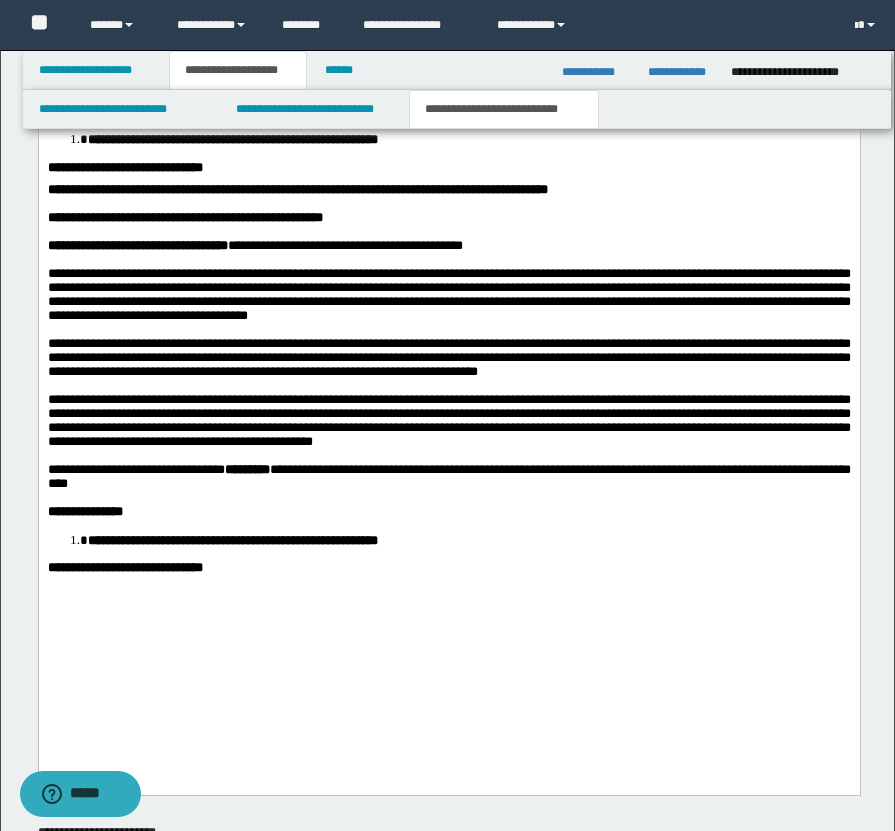 click on "**********" at bounding box center [448, 357] 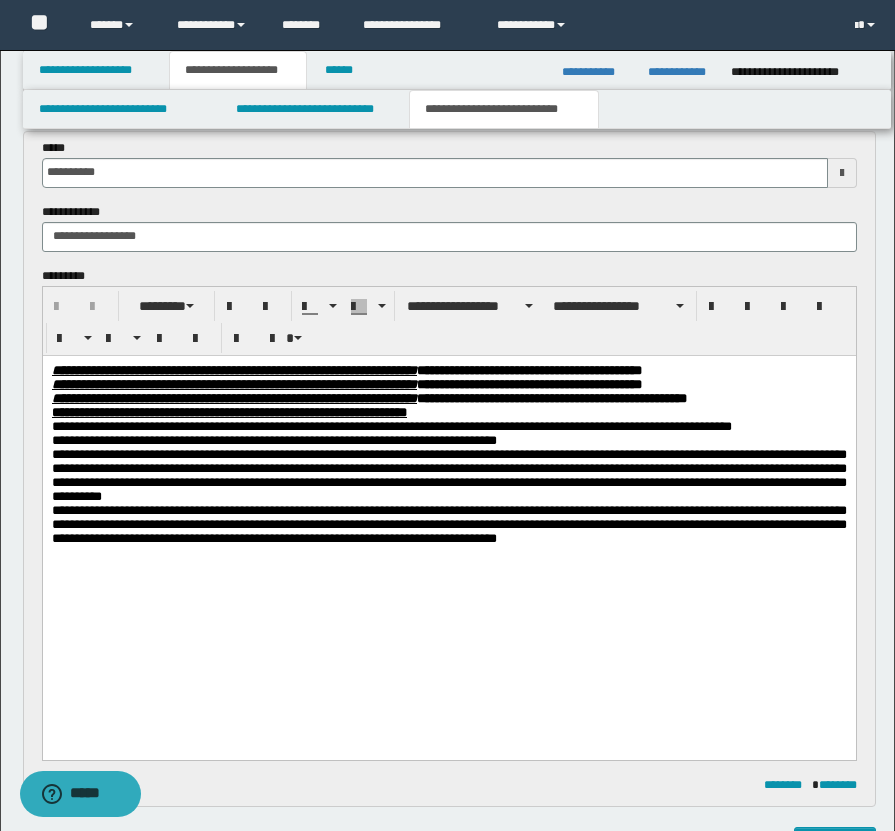 scroll, scrollTop: 1040, scrollLeft: 0, axis: vertical 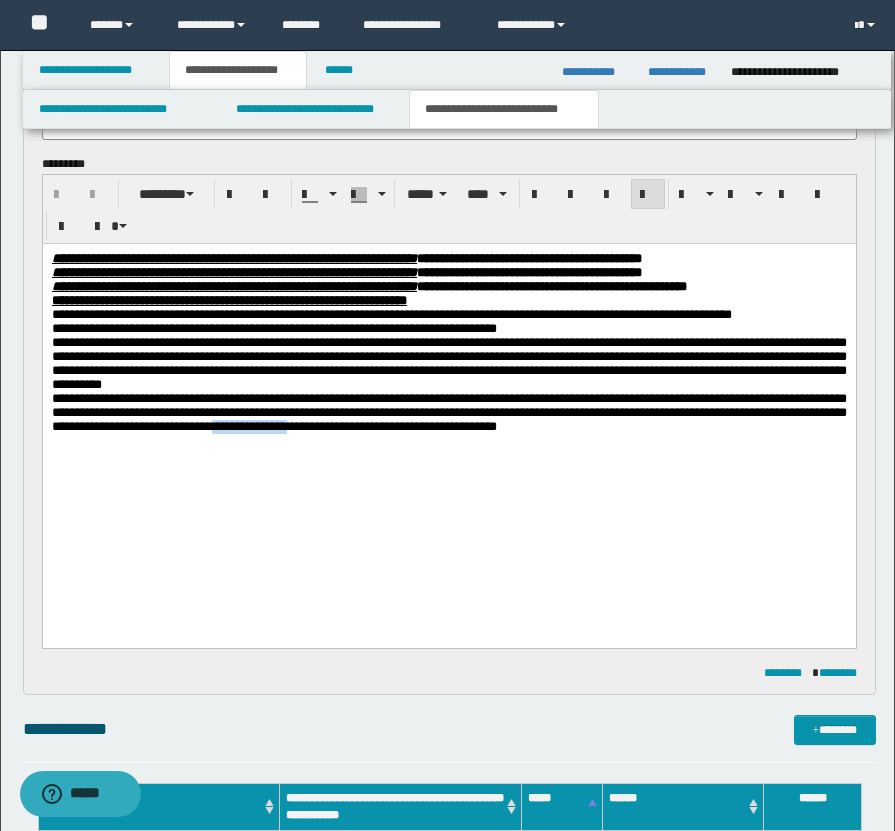 drag, startPoint x: 576, startPoint y: 516, endPoint x: 669, endPoint y: 517, distance: 93.00538 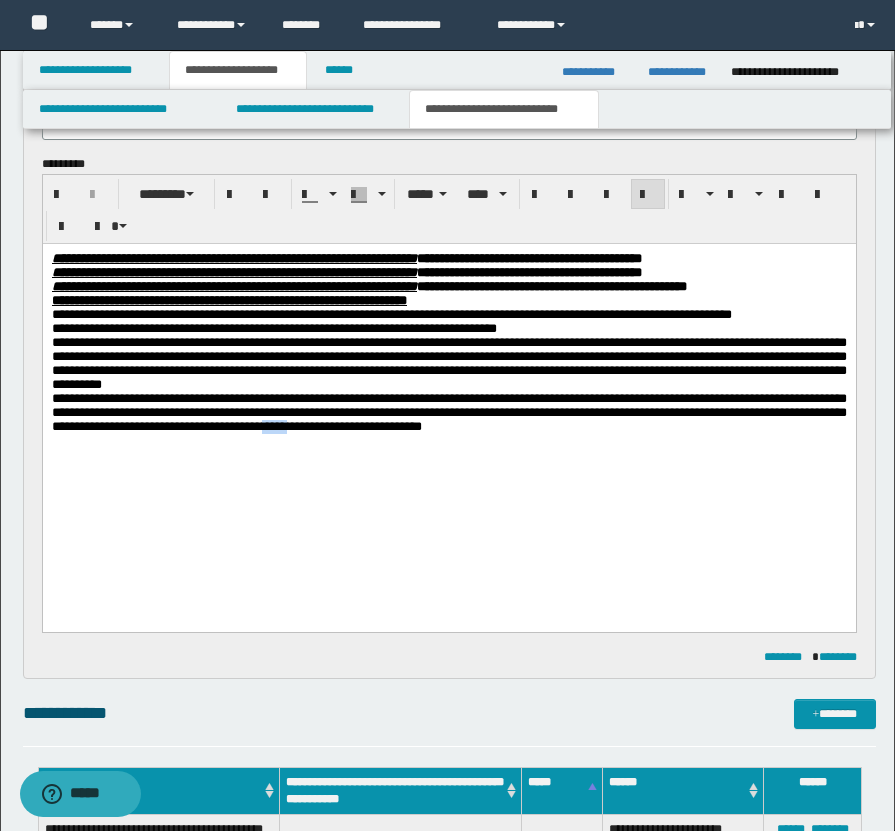 drag, startPoint x: 627, startPoint y: 515, endPoint x: 657, endPoint y: 513, distance: 30.066593 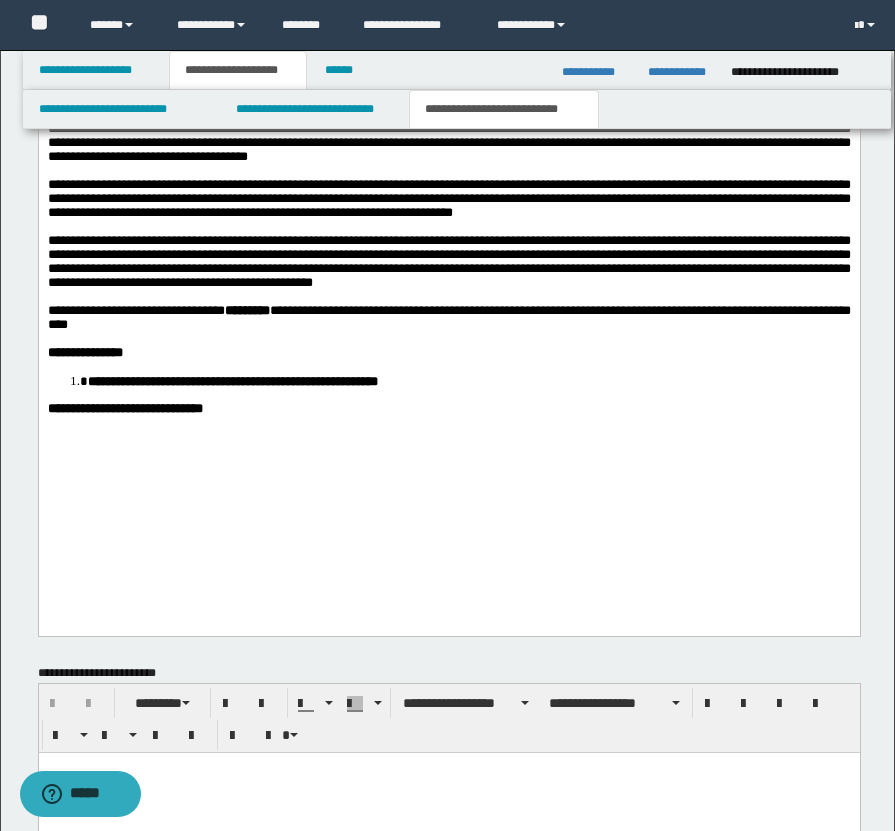 scroll, scrollTop: 2481, scrollLeft: 0, axis: vertical 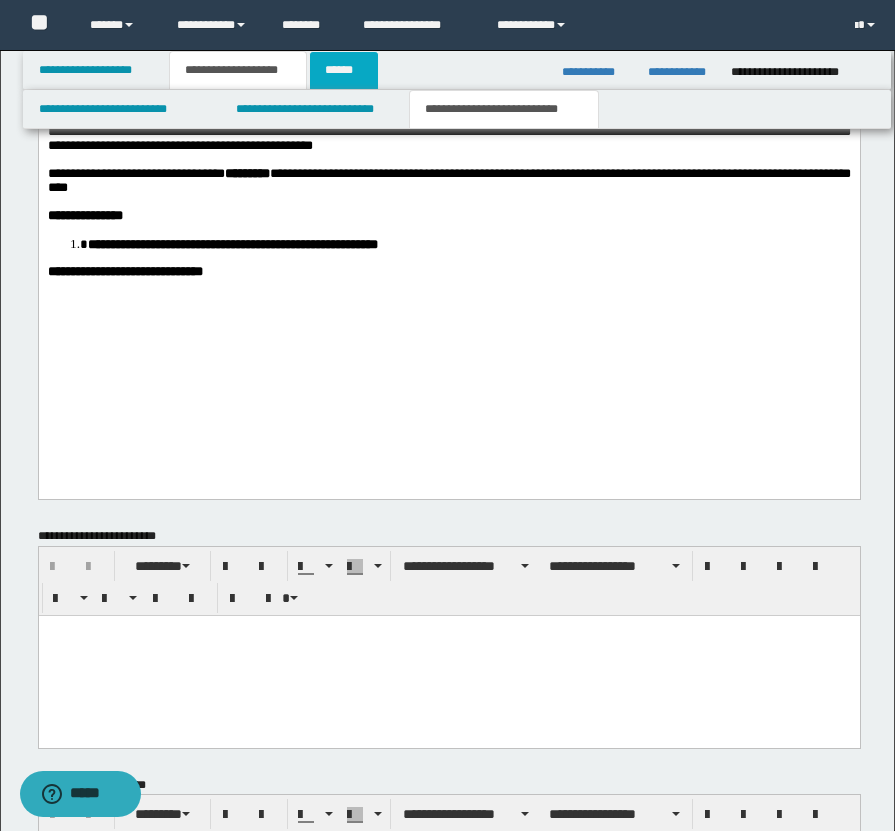 click on "******" at bounding box center (344, 70) 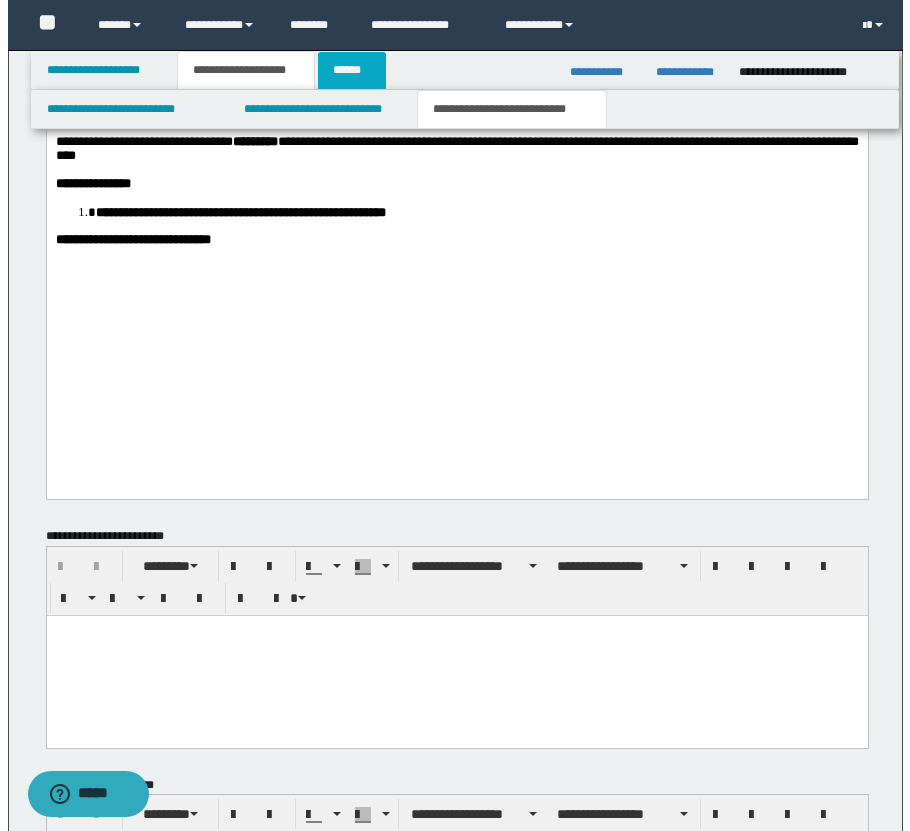 scroll, scrollTop: 0, scrollLeft: 0, axis: both 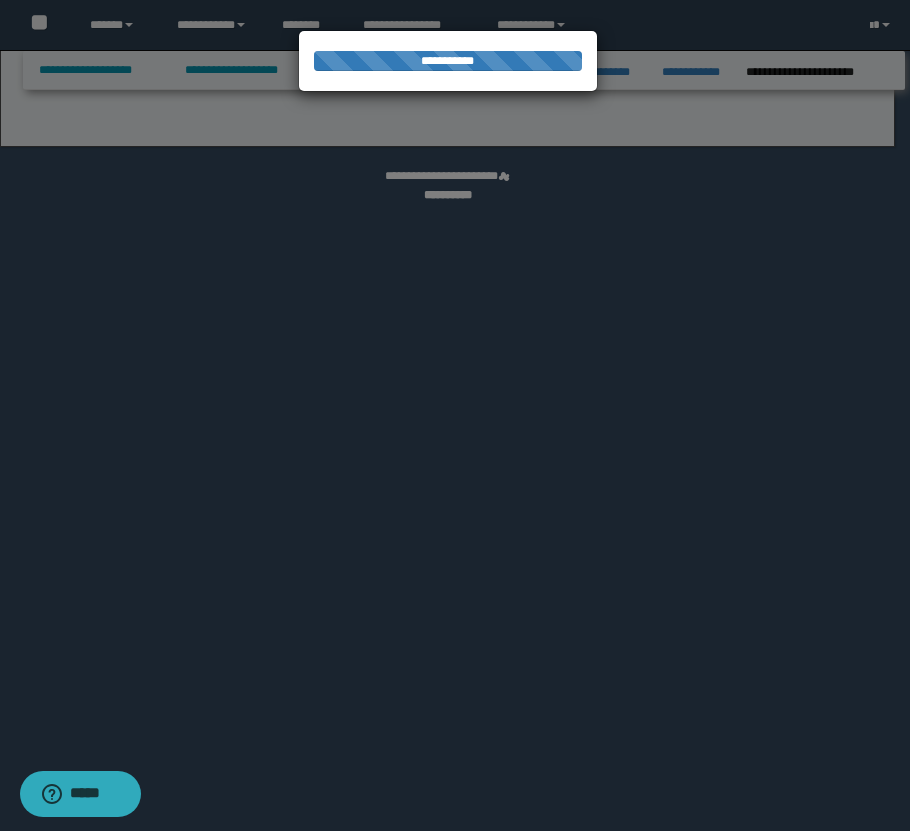 select on "**" 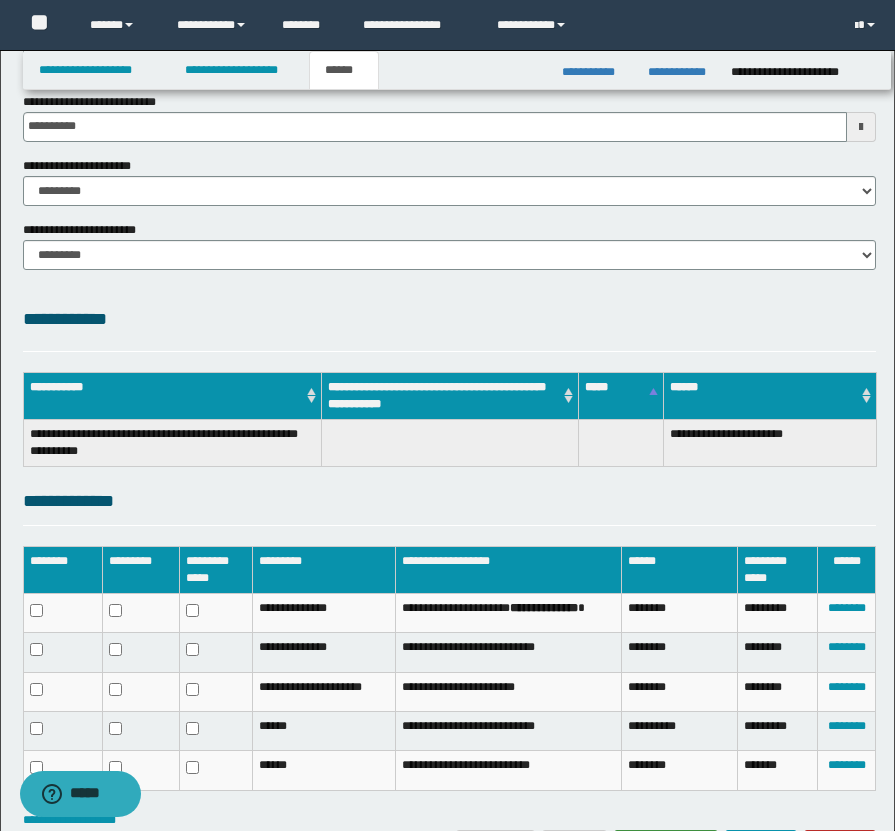 scroll, scrollTop: 355, scrollLeft: 0, axis: vertical 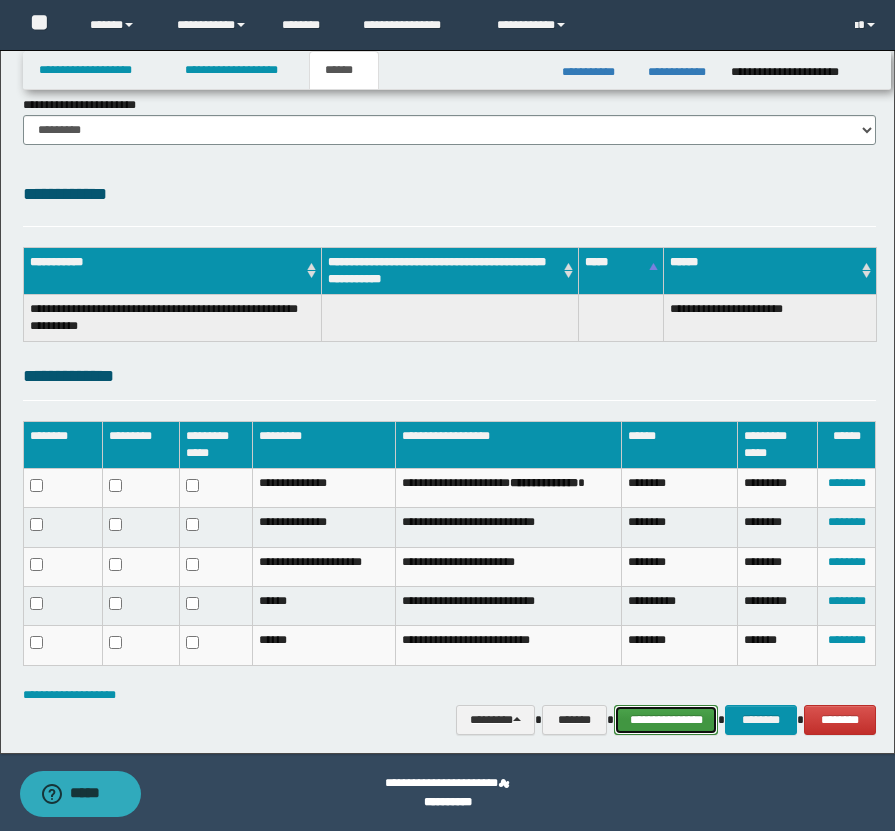 click on "**********" at bounding box center [666, 720] 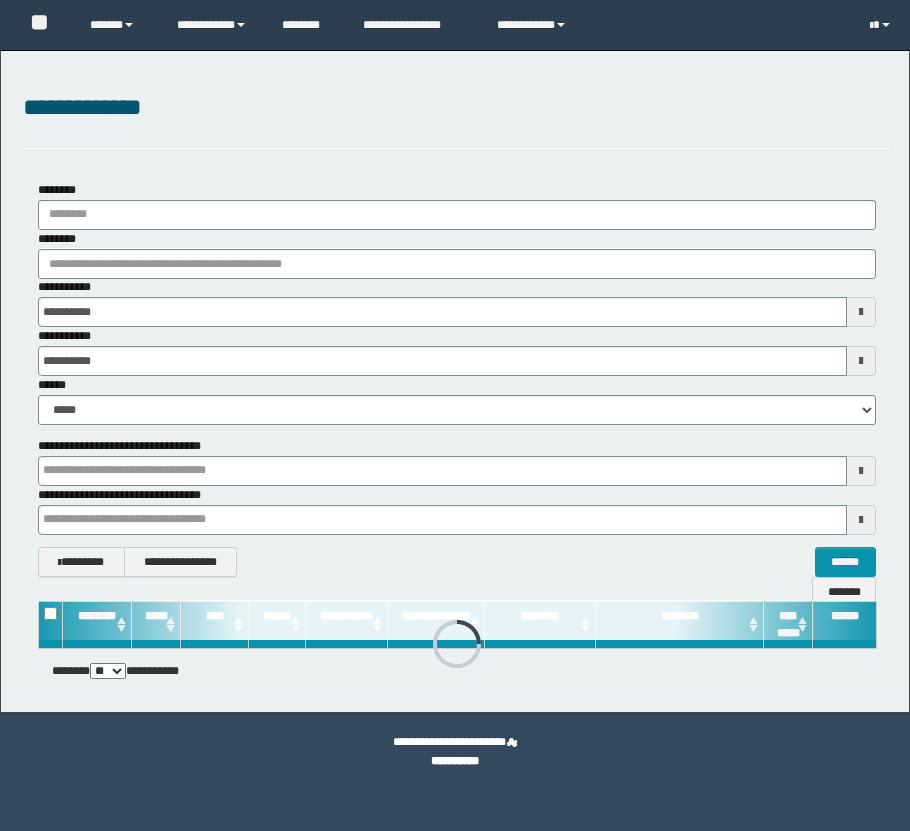 scroll, scrollTop: 0, scrollLeft: 0, axis: both 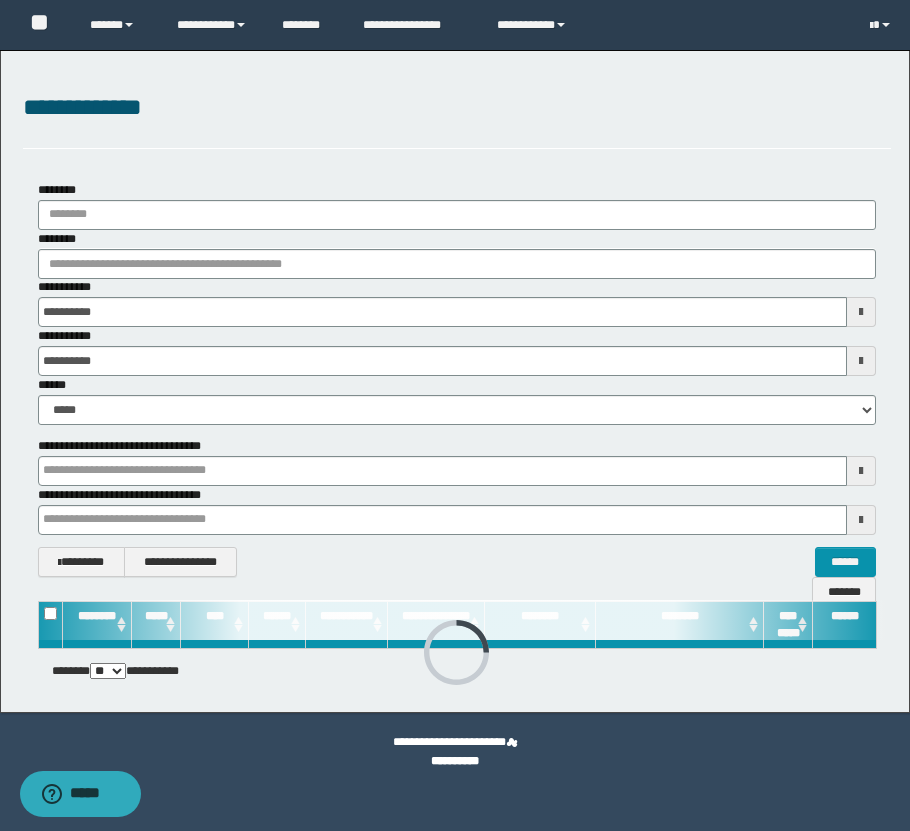 click on "**********" at bounding box center [457, 302] 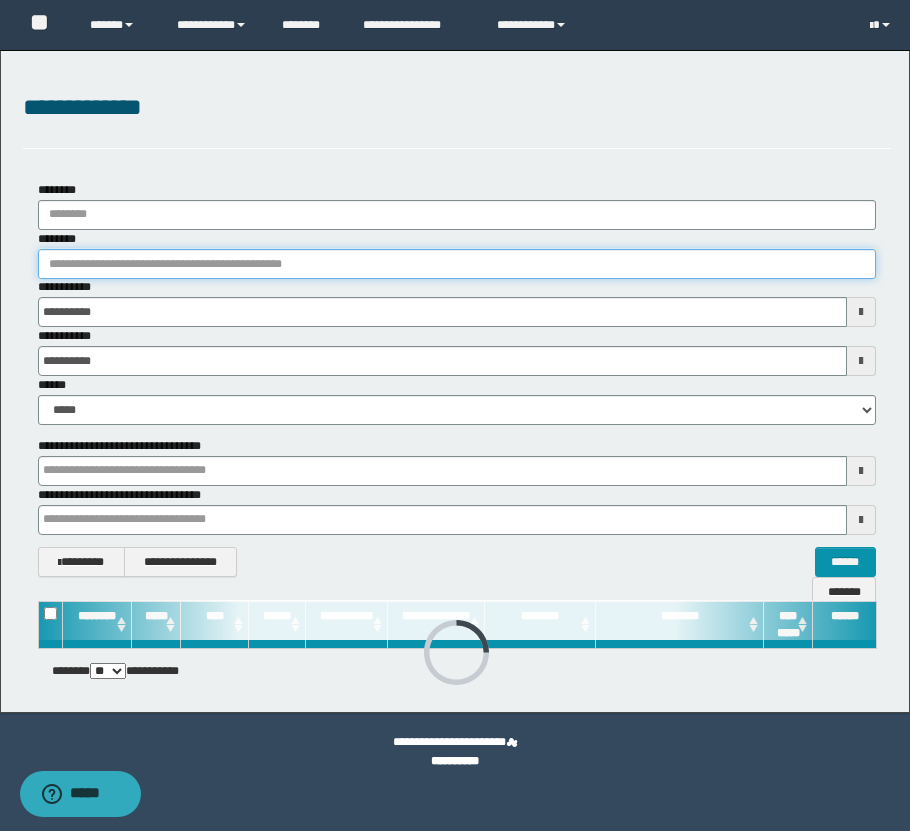 click on "********" at bounding box center [457, 264] 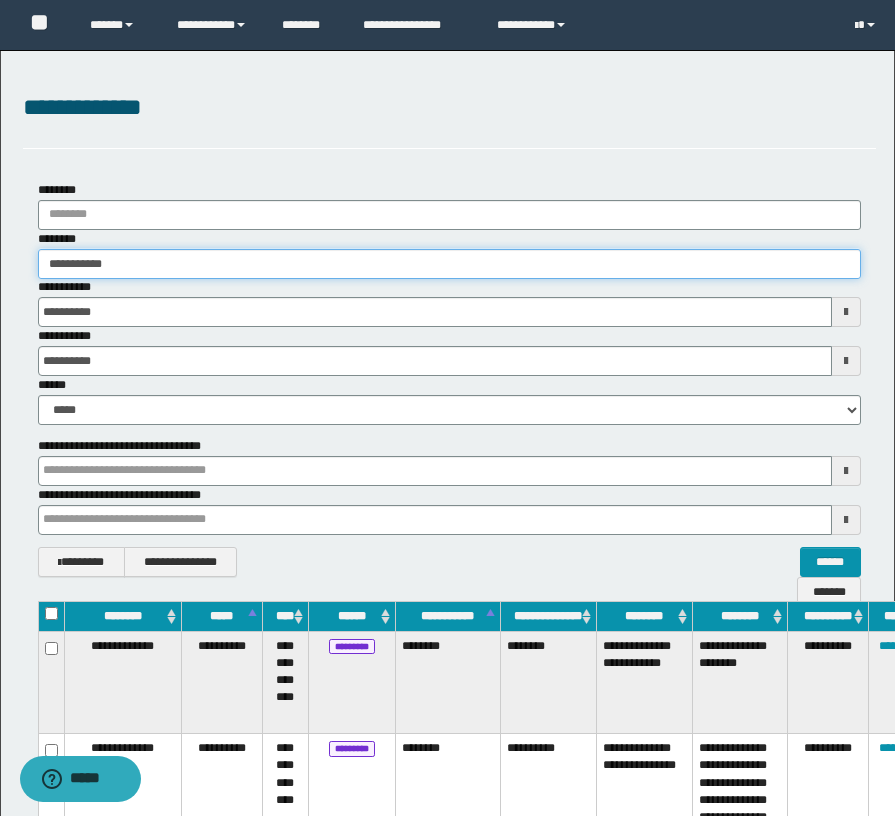 click on "**********" at bounding box center (449, 264) 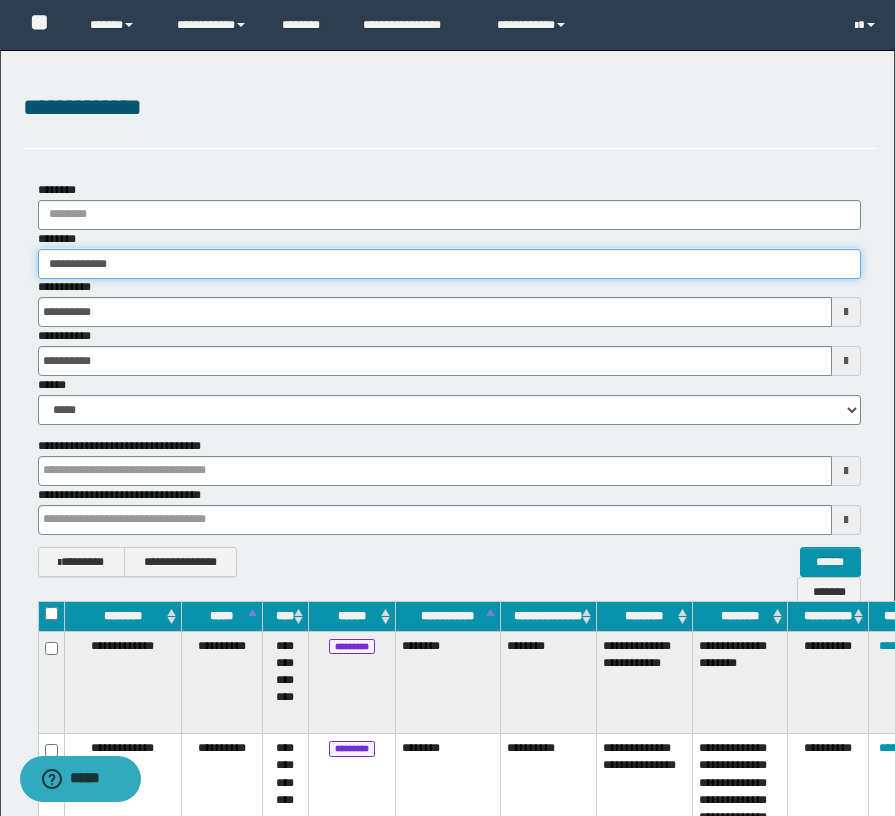 type on "**********" 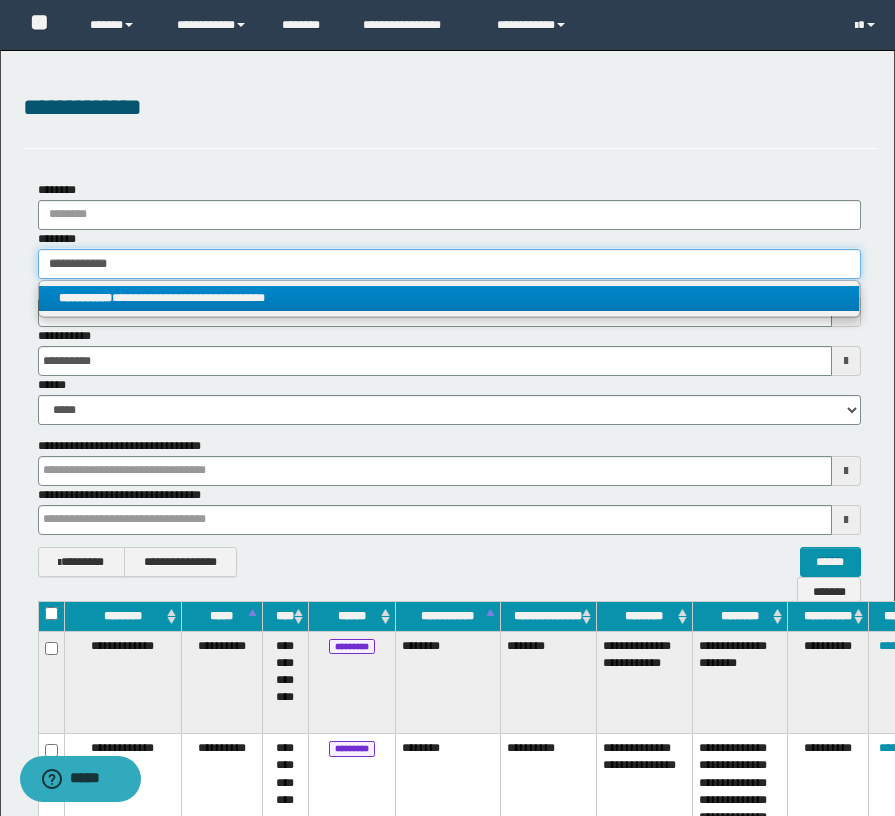 type on "**********" 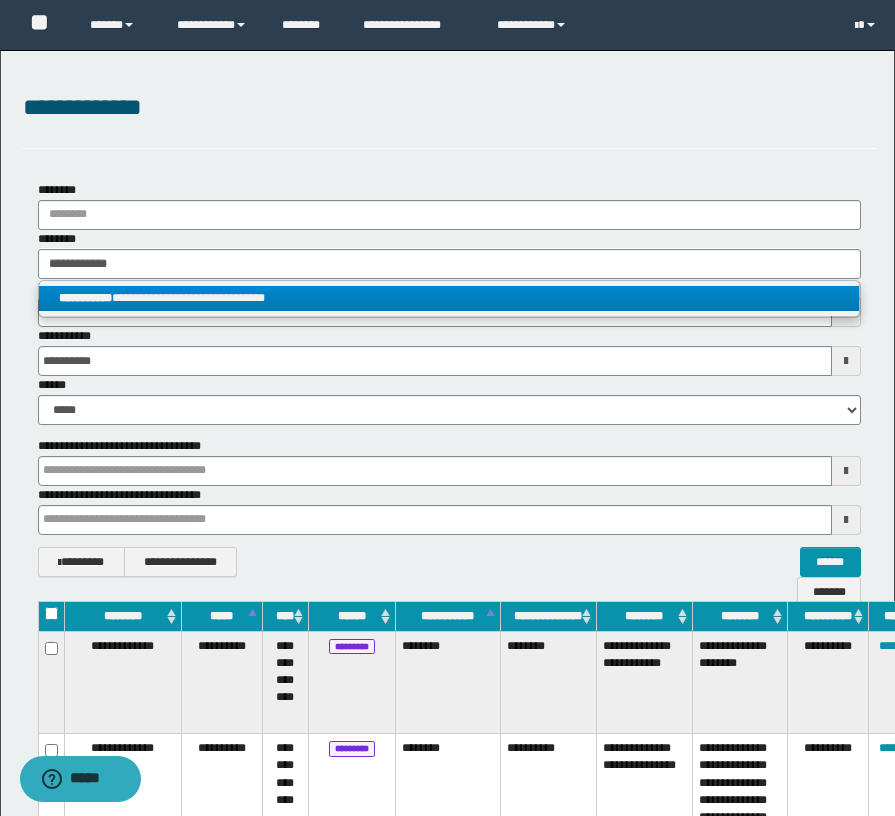 click on "**********" at bounding box center [449, 298] 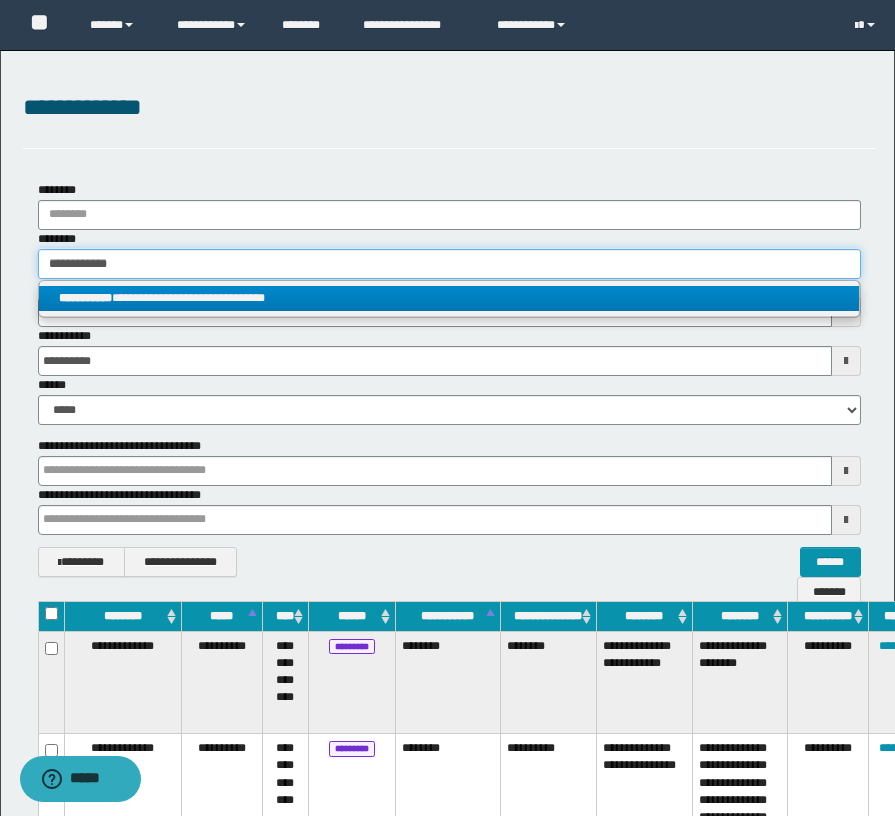 type 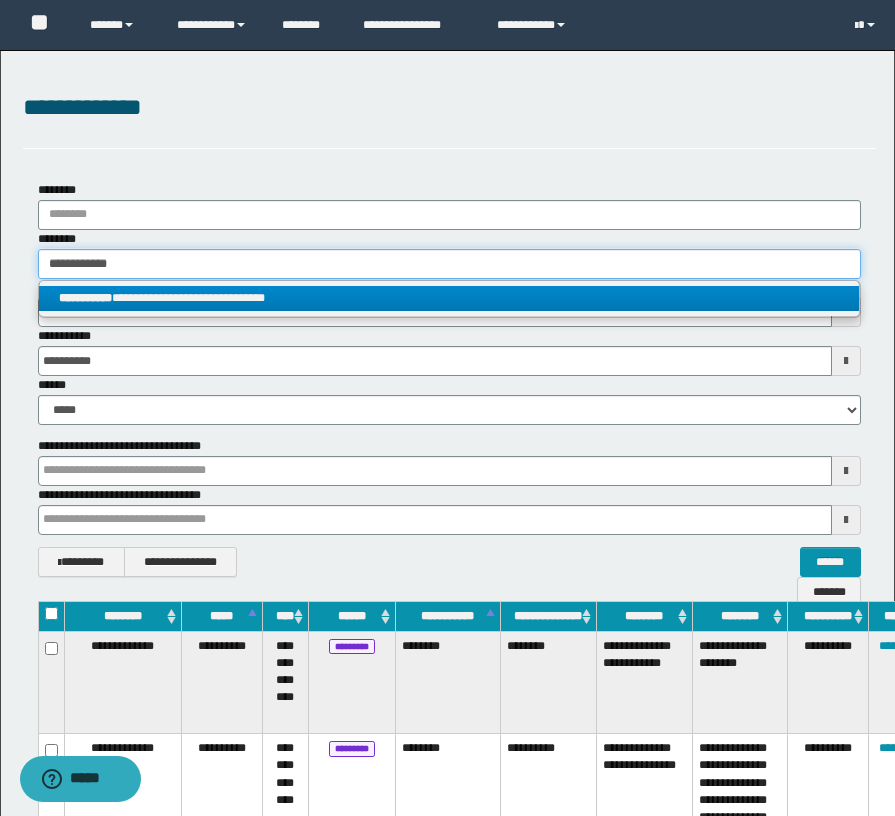 type on "**********" 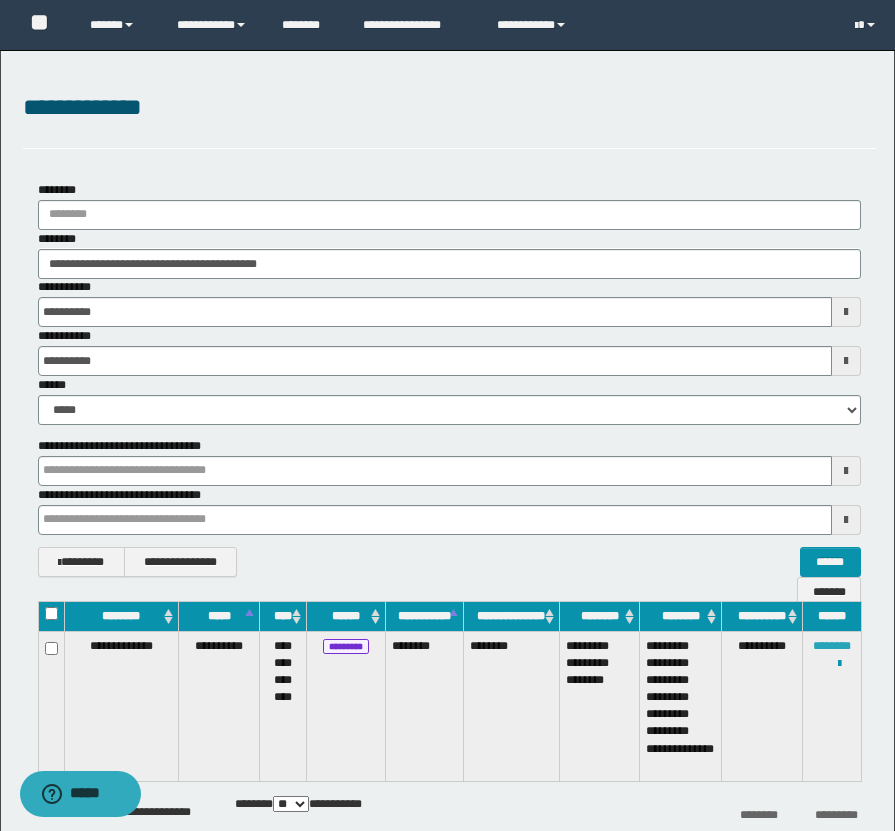 click on "********" at bounding box center [832, 646] 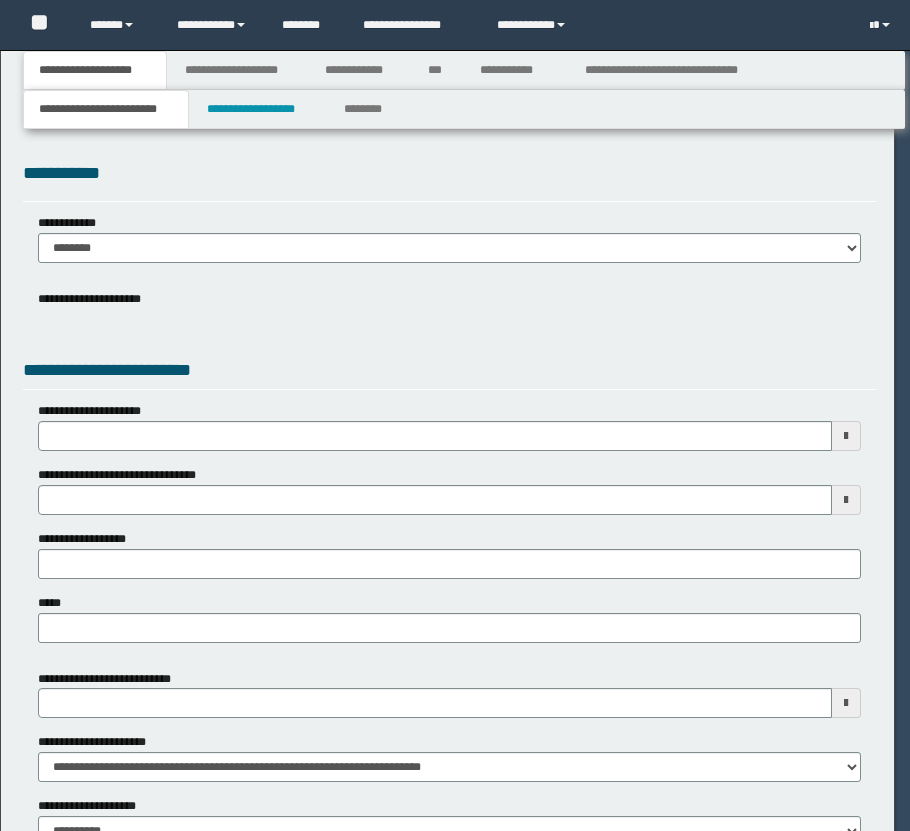 scroll, scrollTop: 0, scrollLeft: 0, axis: both 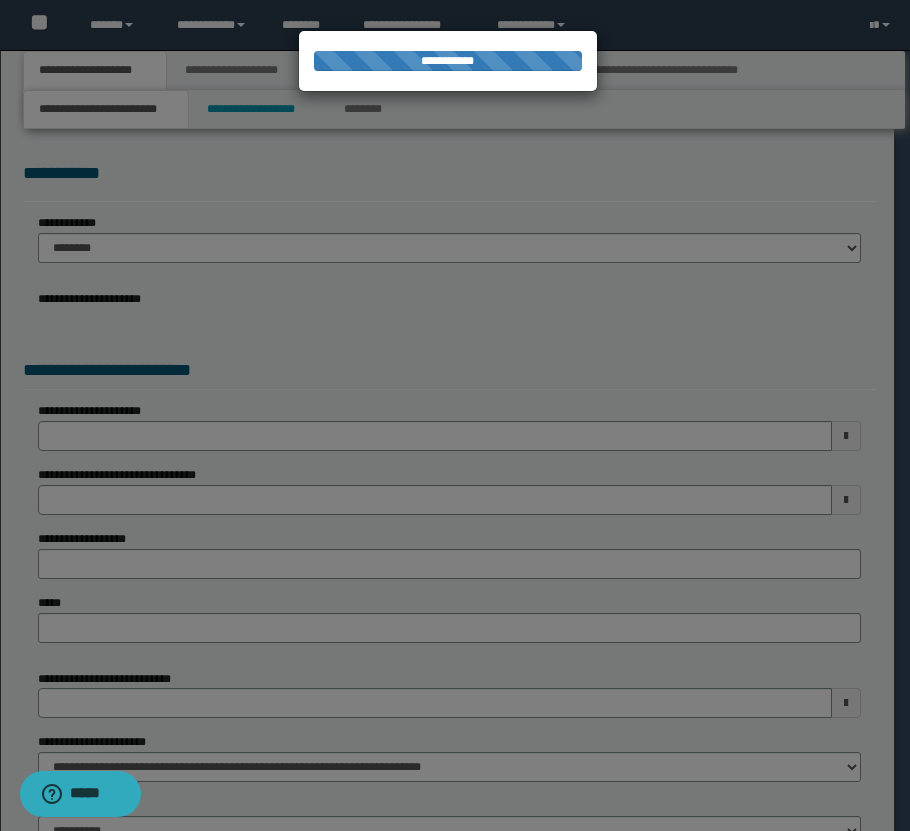 select on "*" 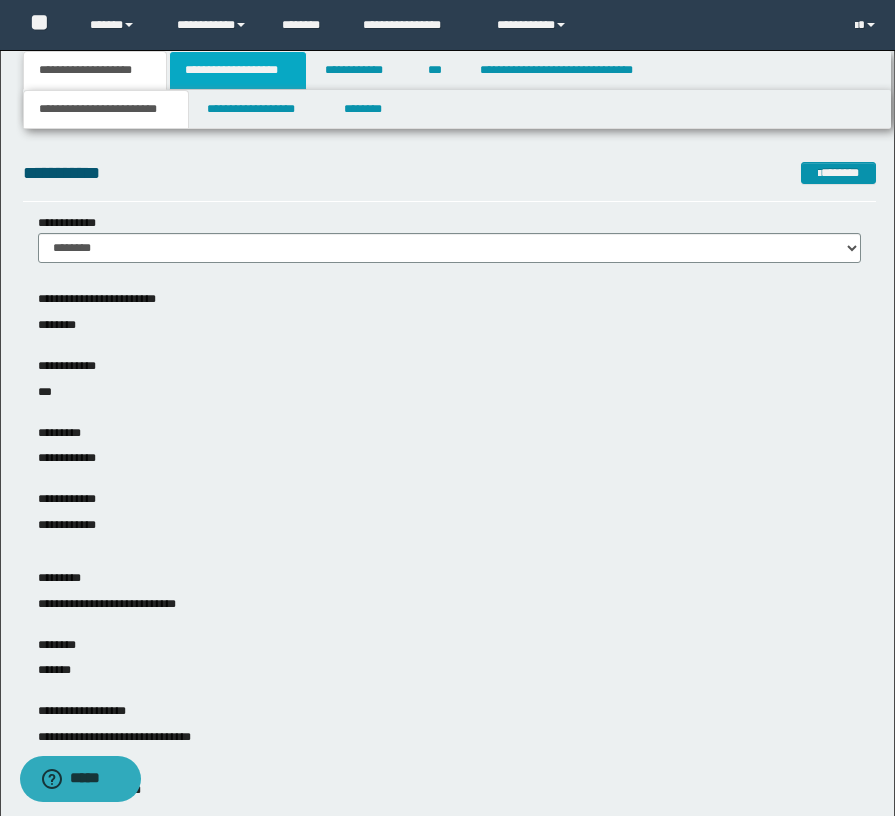 click on "**********" at bounding box center [238, 70] 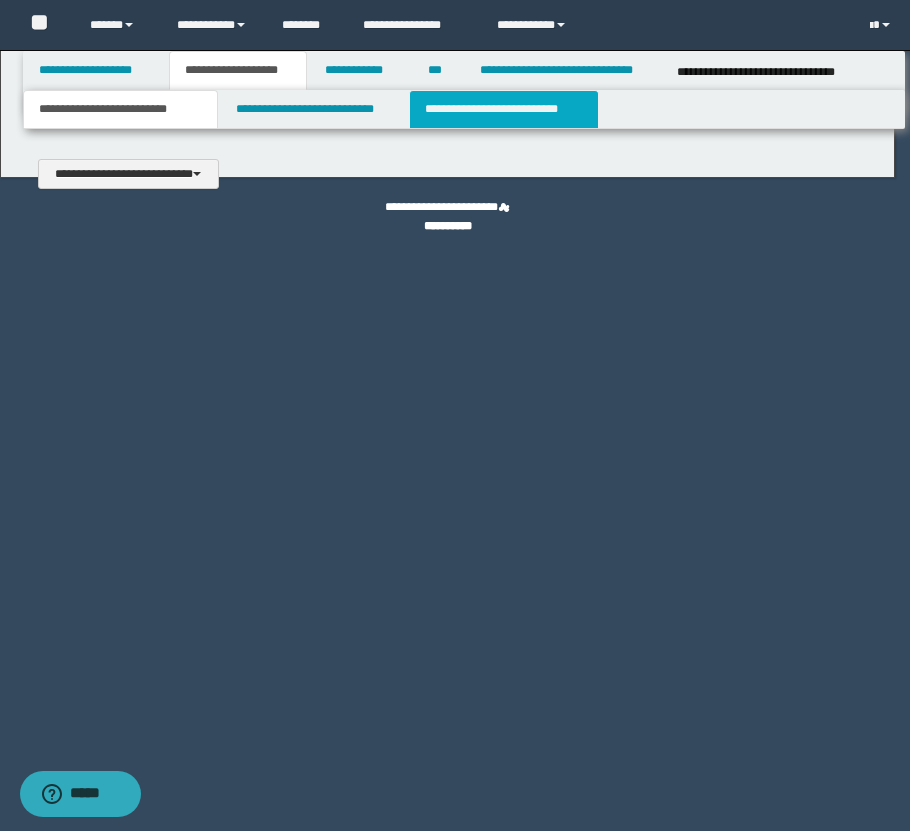 type 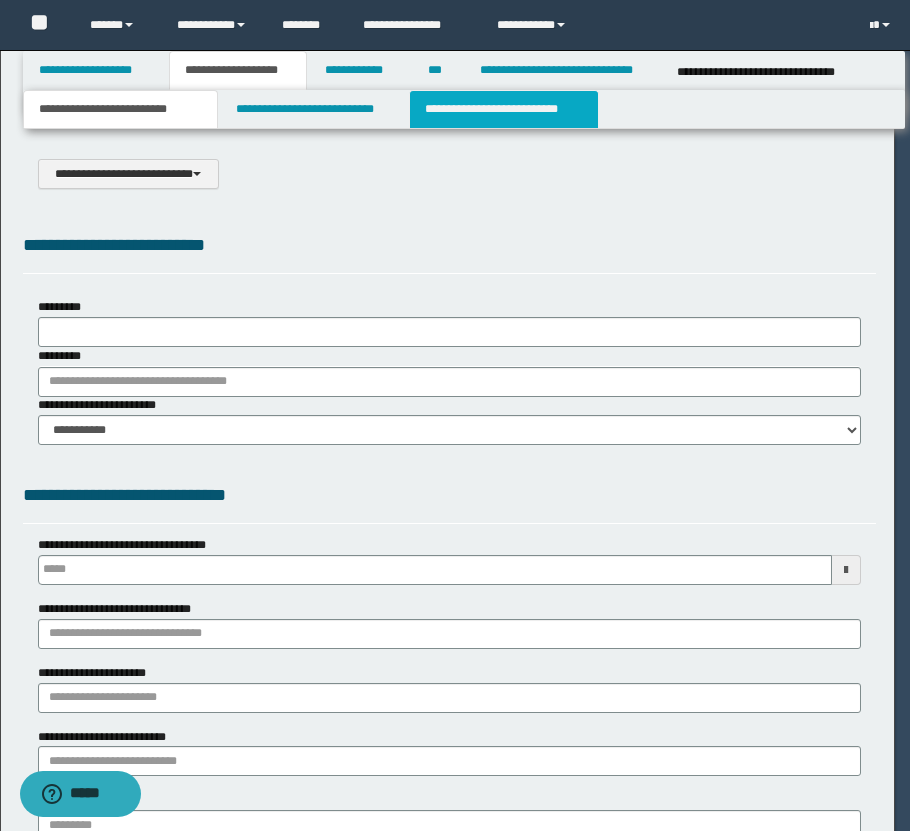 type on "**********" 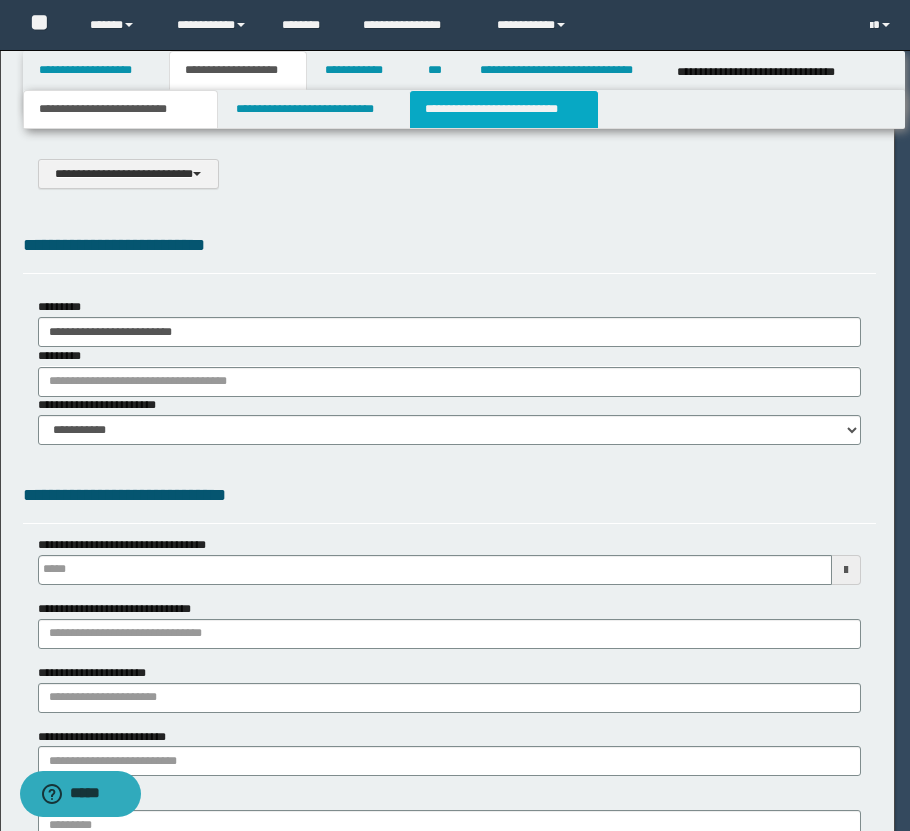 scroll, scrollTop: 0, scrollLeft: 0, axis: both 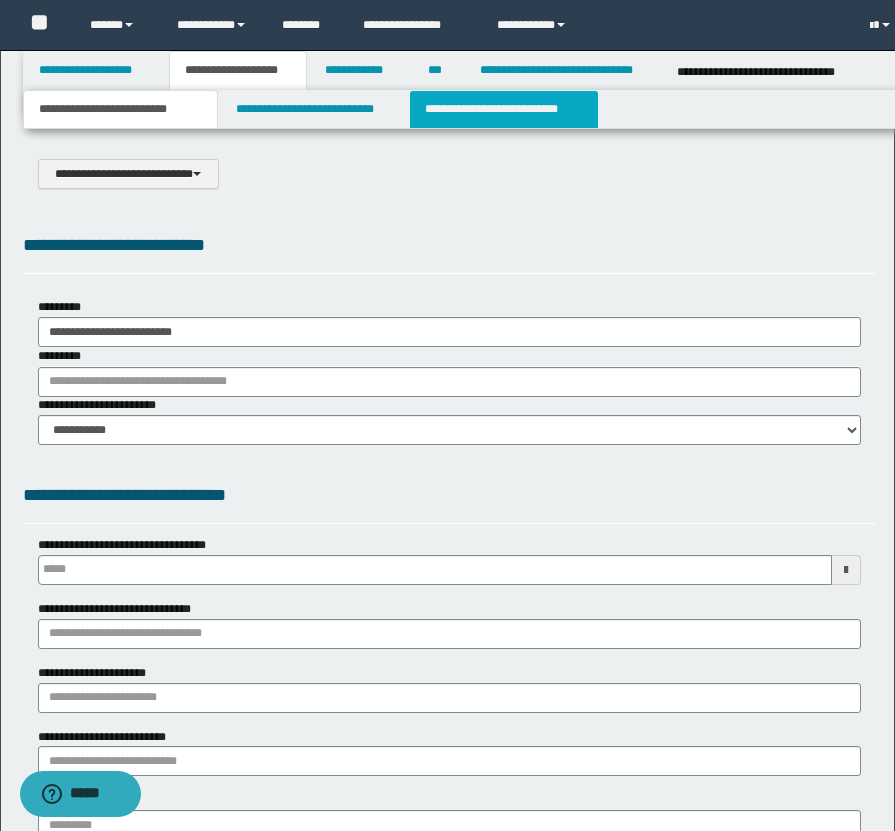 click on "**********" at bounding box center (504, 109) 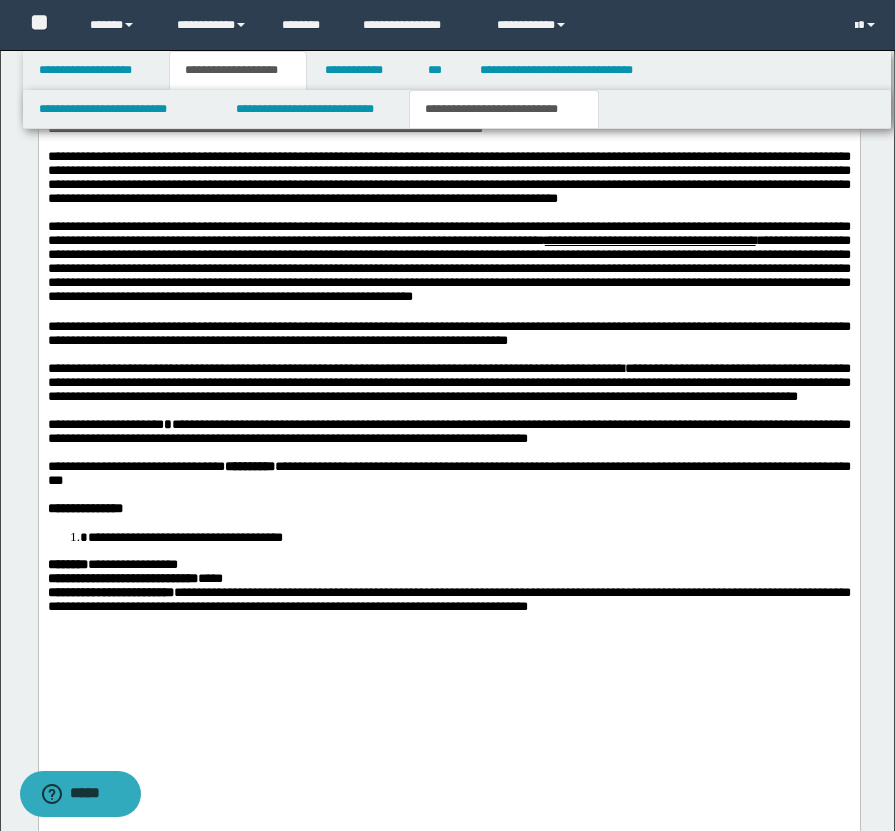 scroll, scrollTop: 3104, scrollLeft: 0, axis: vertical 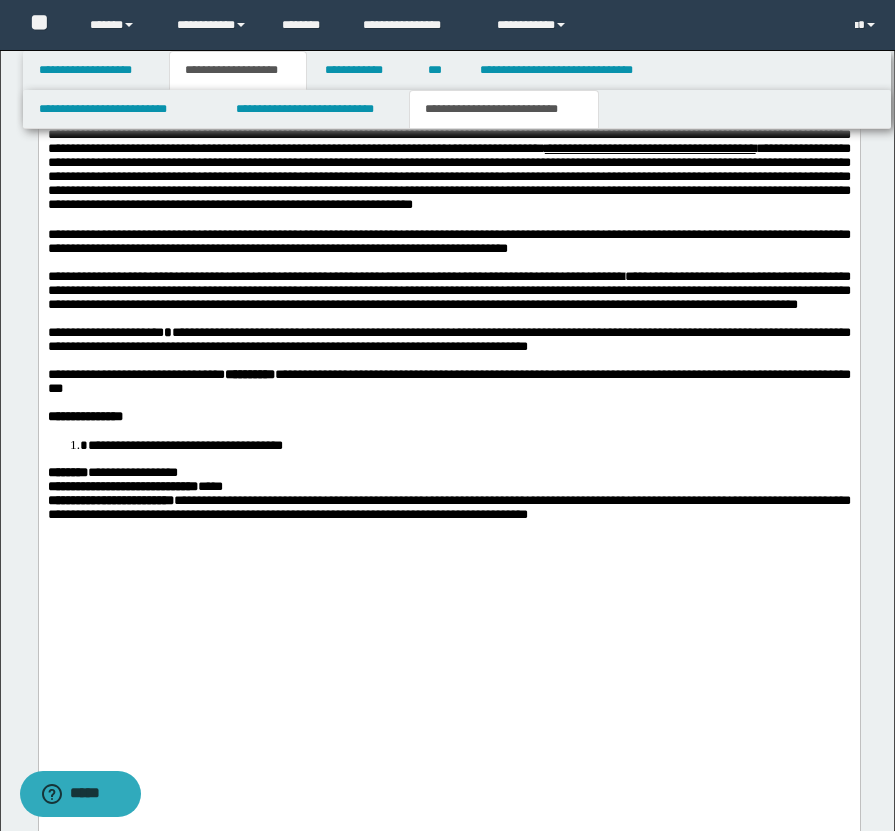 click on "**********" at bounding box center [448, 241] 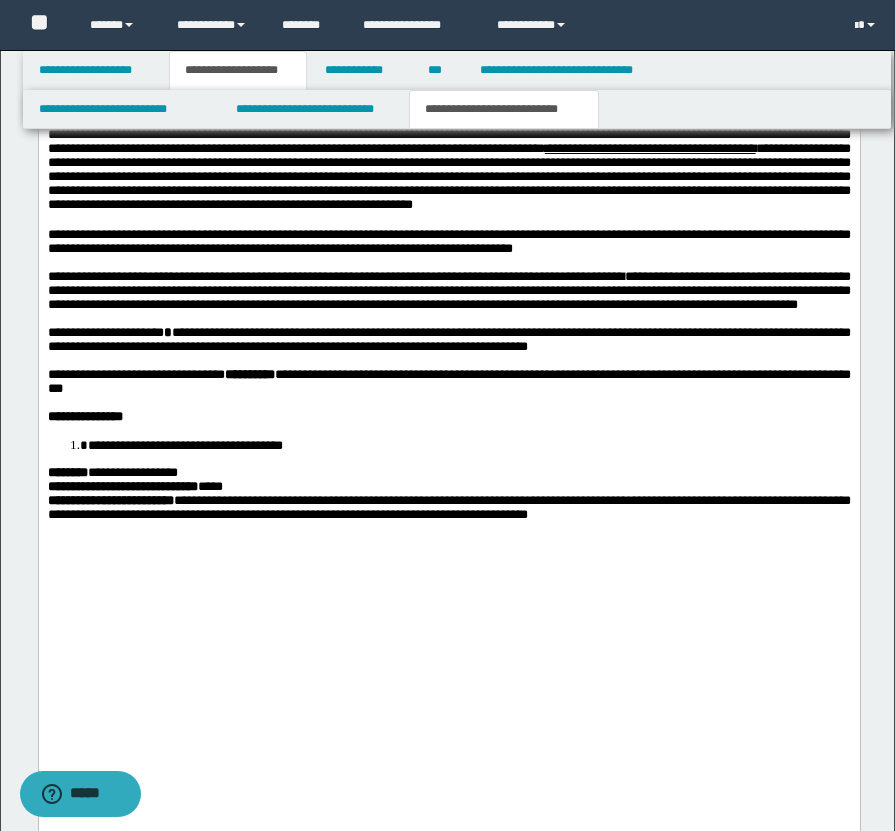 click on "**********" at bounding box center (448, 241) 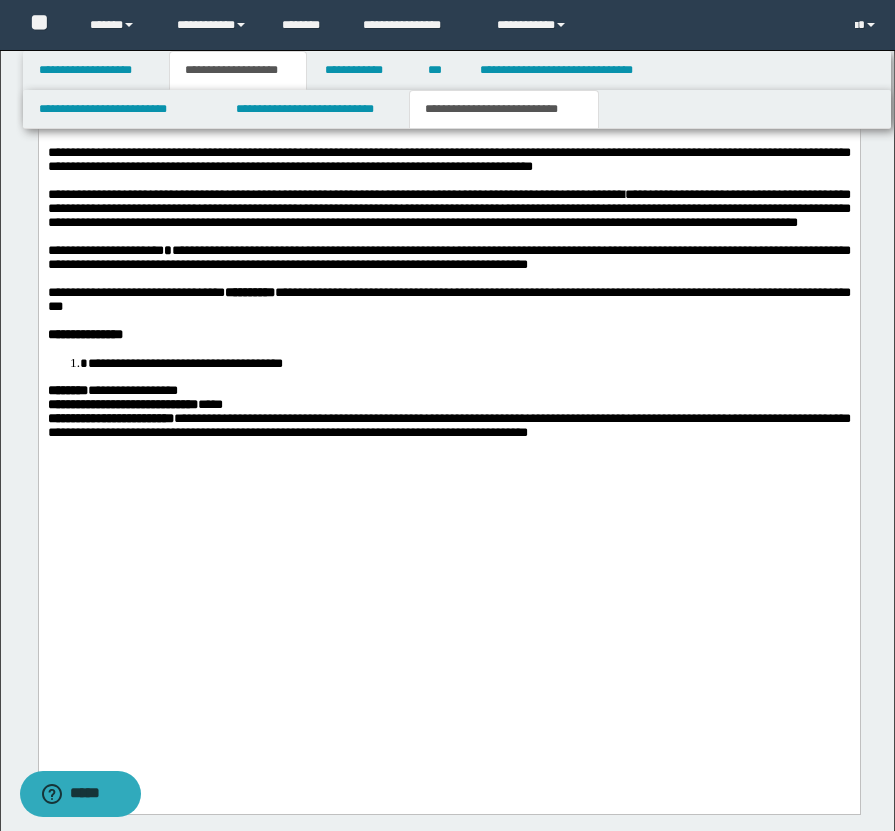 scroll, scrollTop: 3197, scrollLeft: 0, axis: vertical 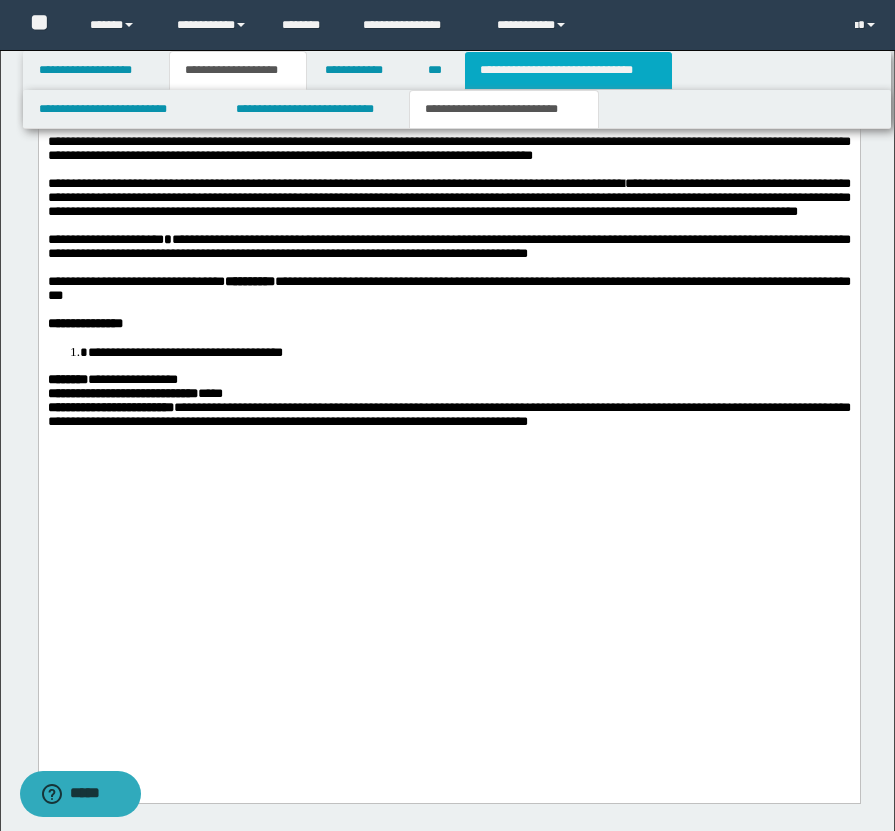 click on "**********" at bounding box center [568, 70] 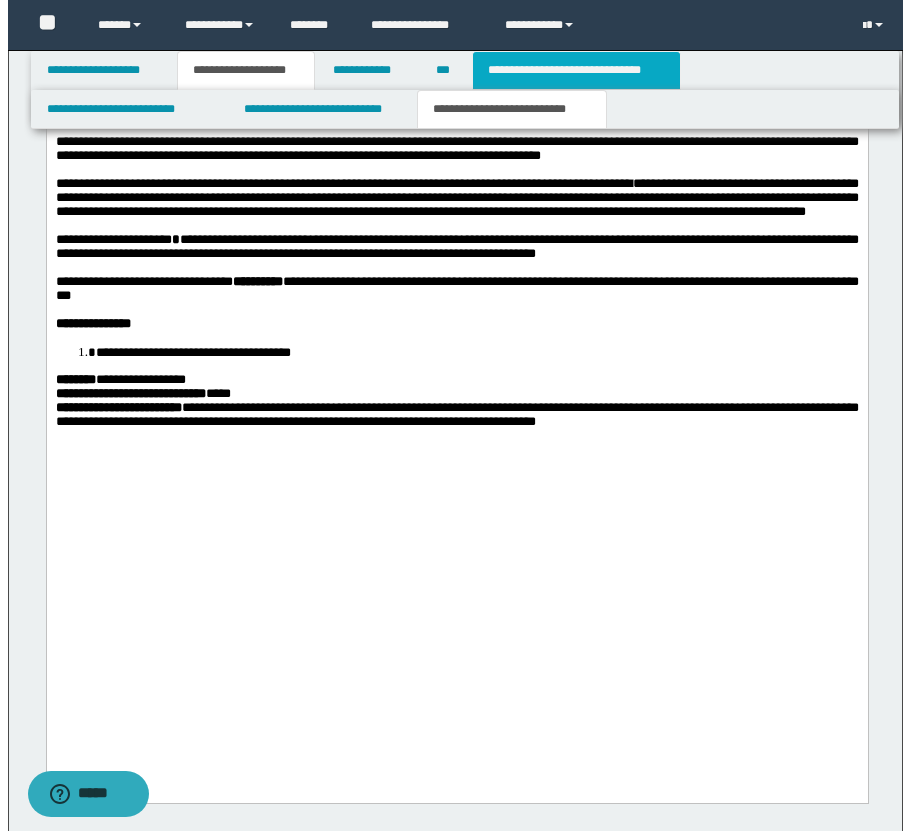 scroll, scrollTop: 0, scrollLeft: 0, axis: both 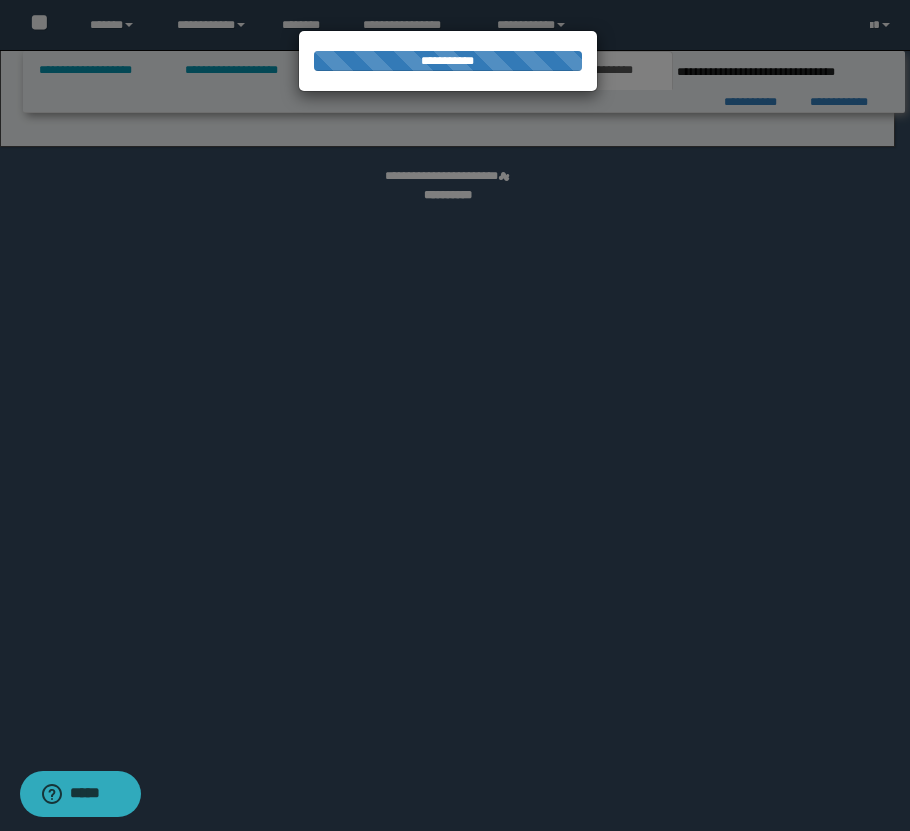 select on "*" 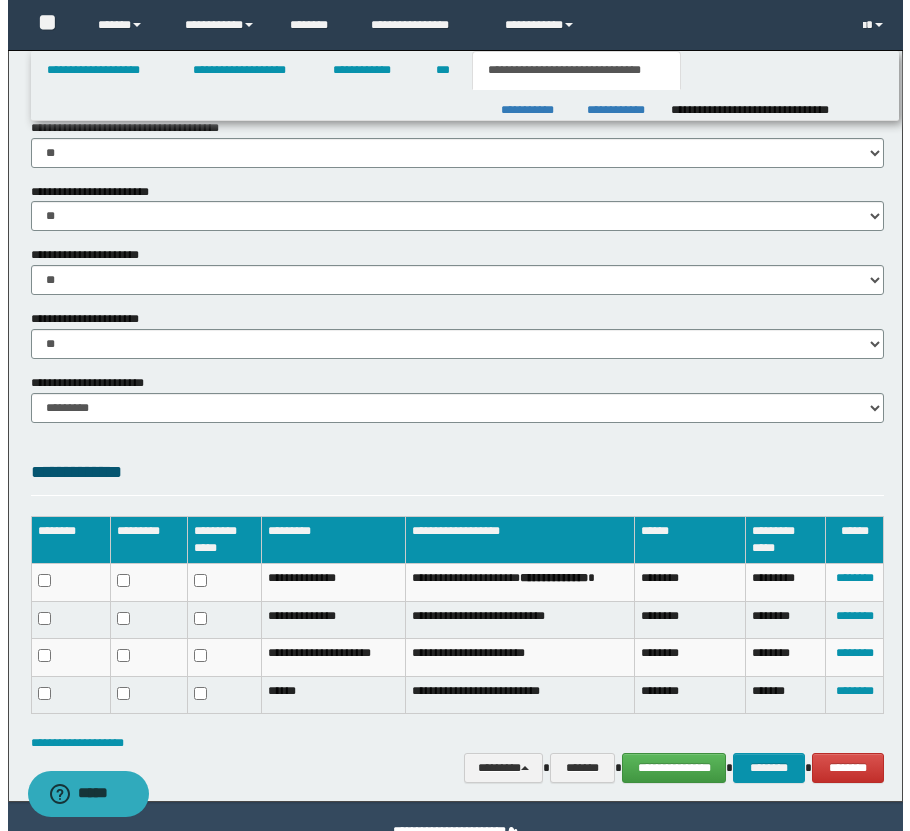 scroll, scrollTop: 1272, scrollLeft: 0, axis: vertical 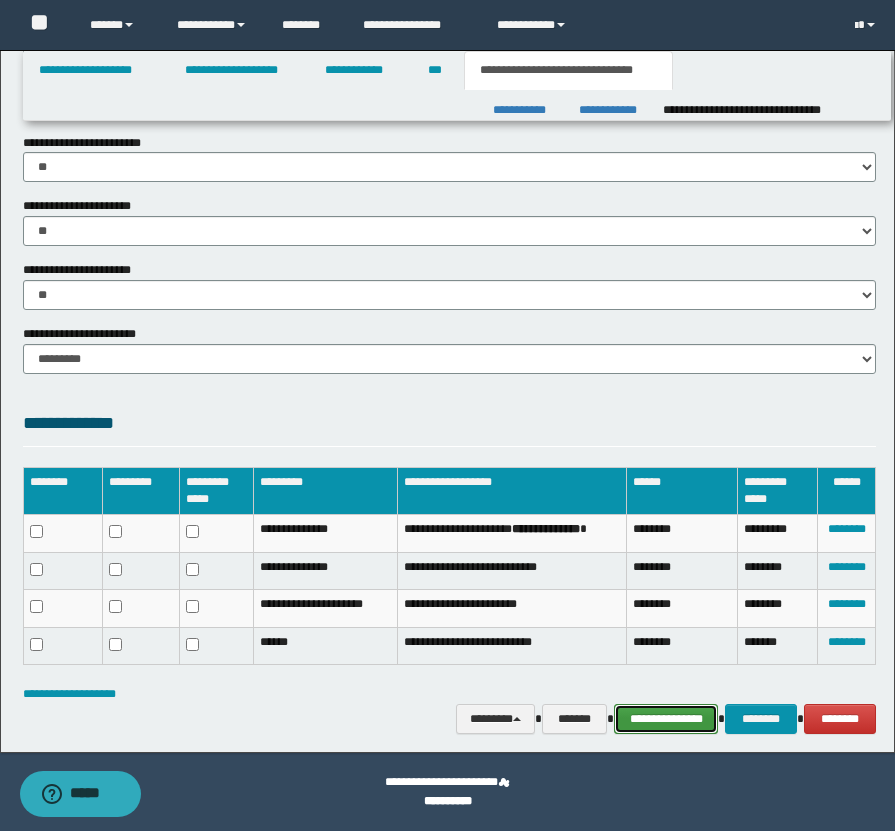 click on "**********" at bounding box center (666, 719) 